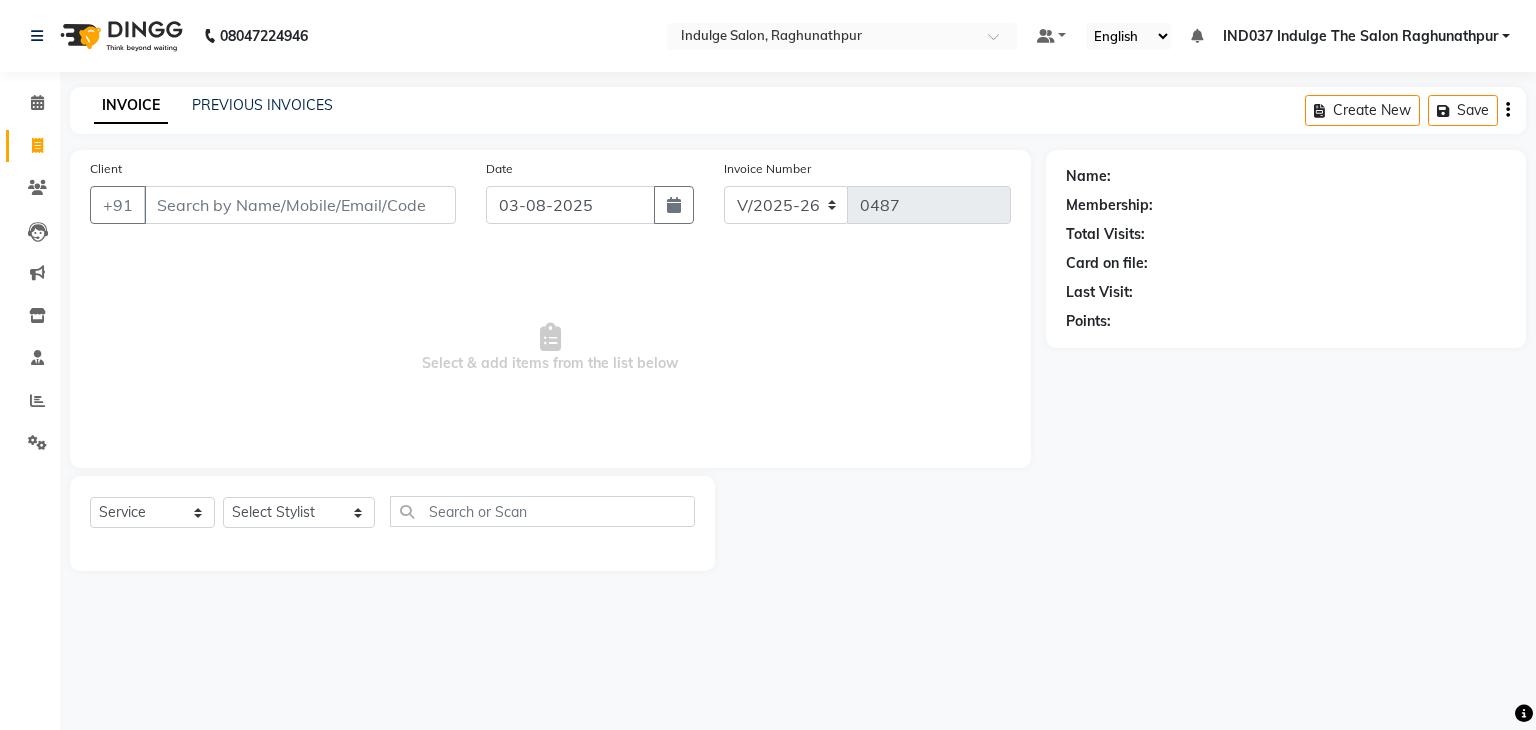 select on "7475" 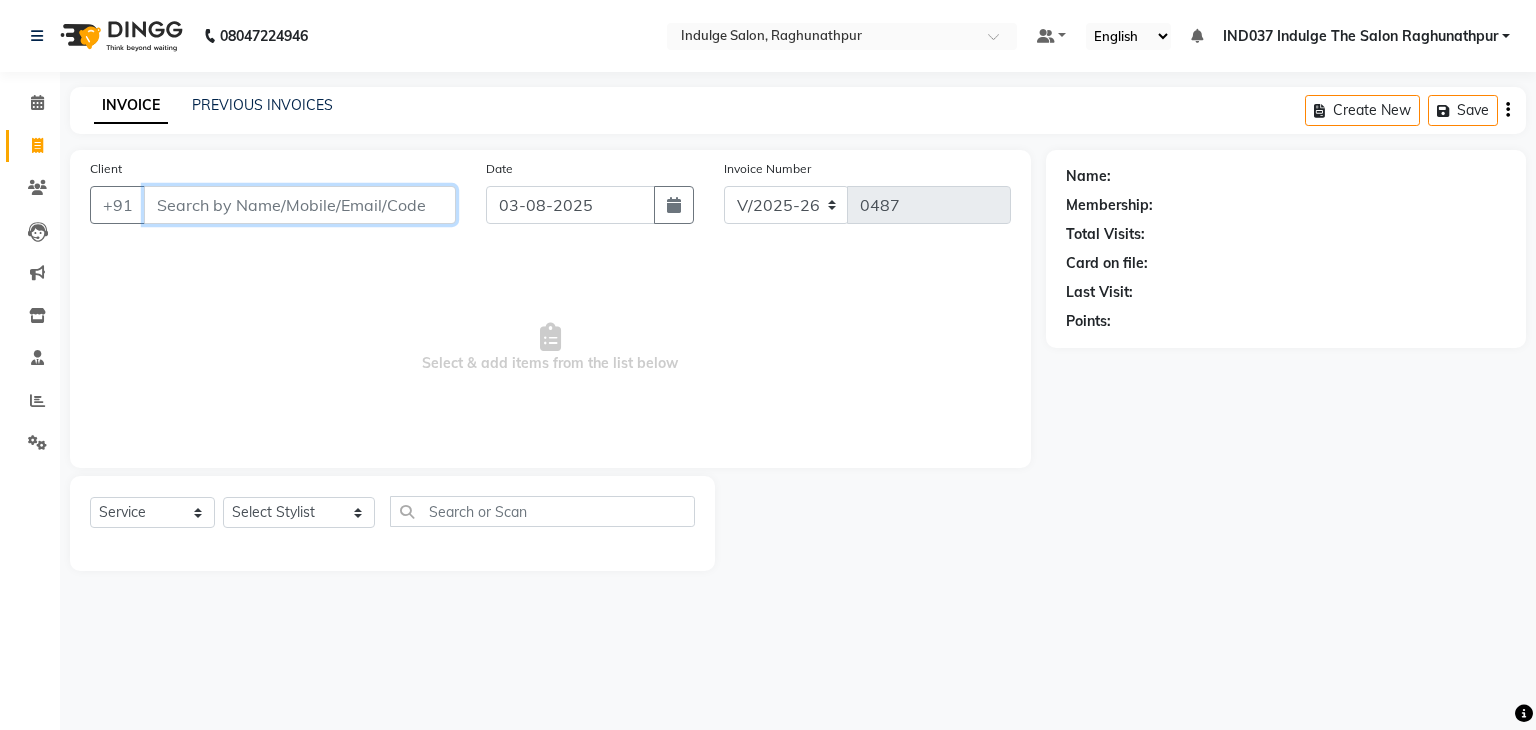 scroll, scrollTop: 0, scrollLeft: 0, axis: both 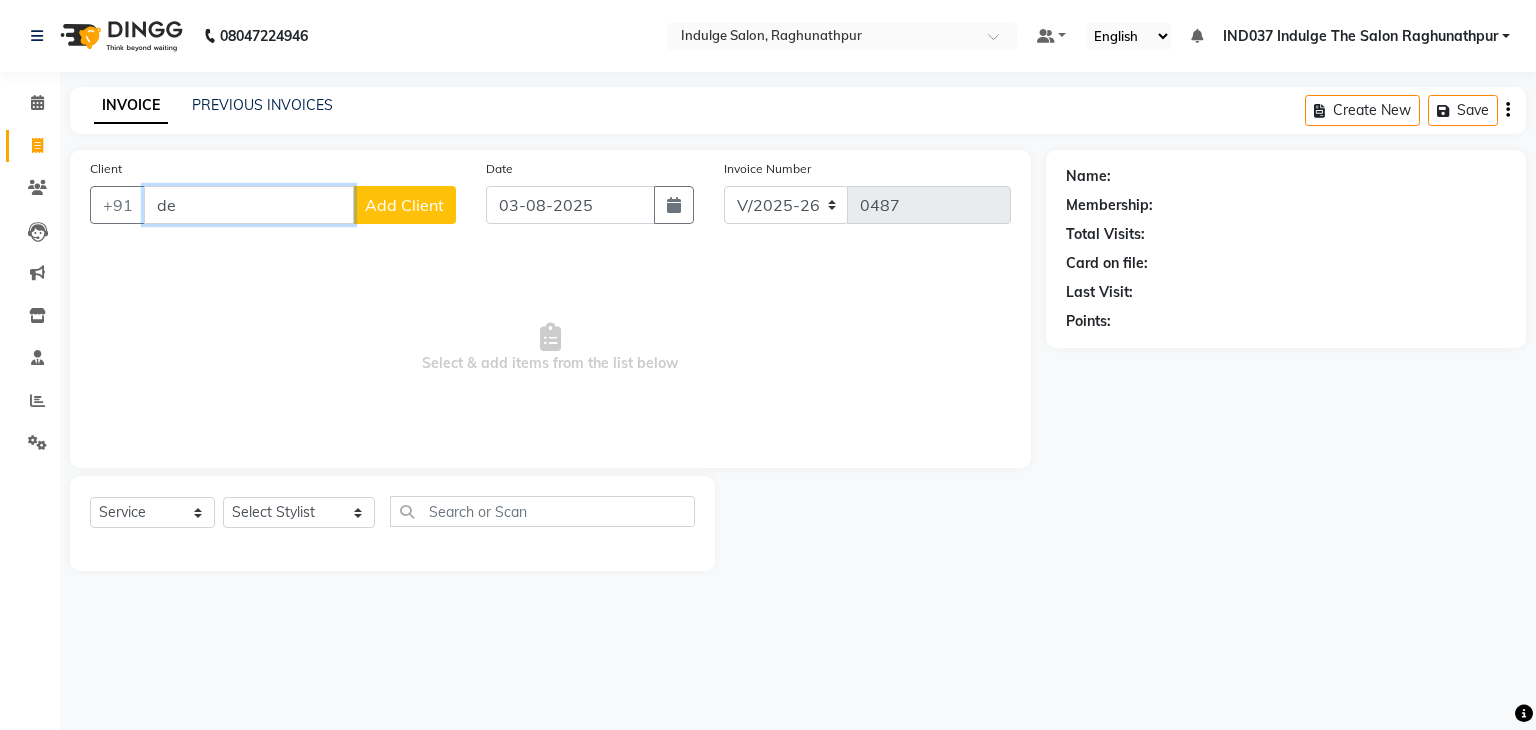 type on "d" 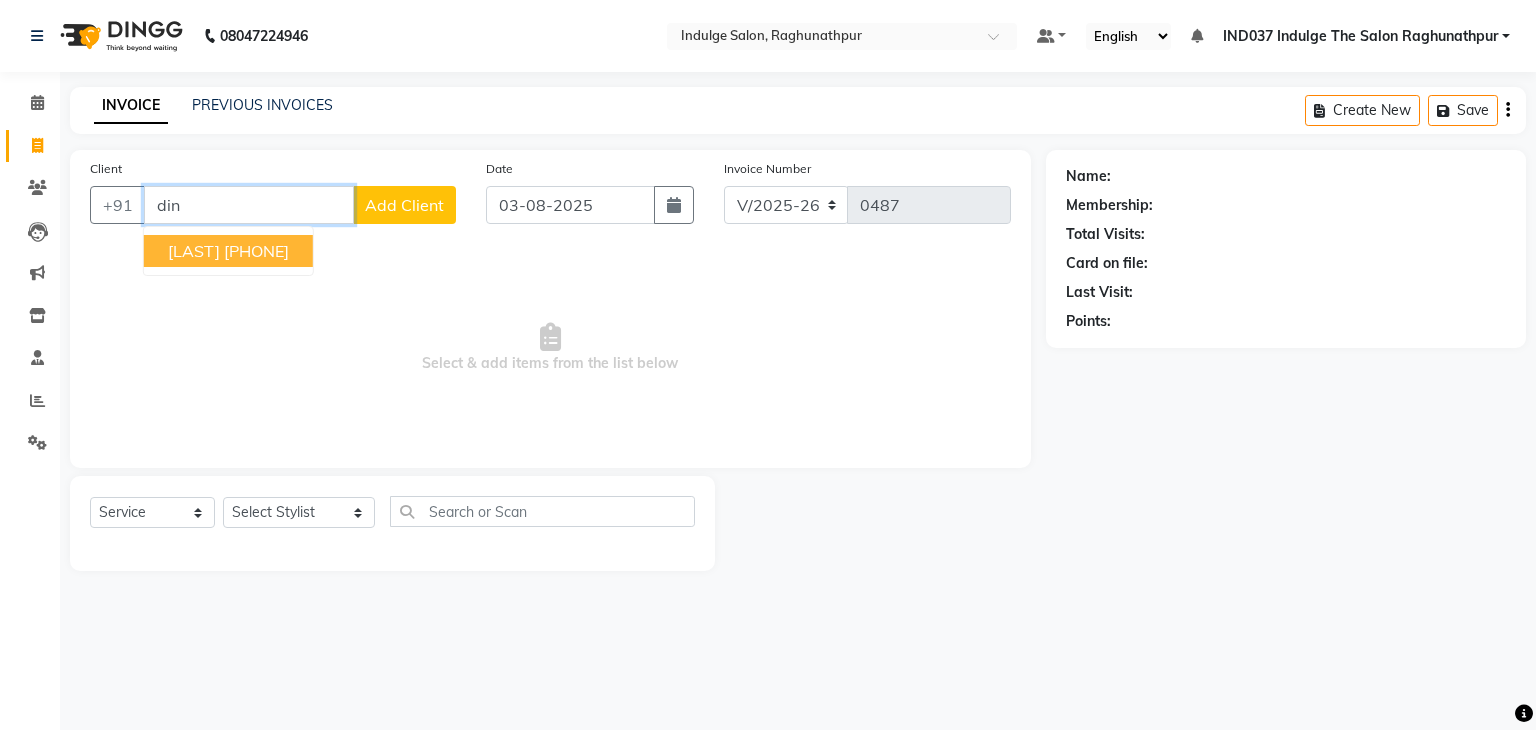 click on "[PHONE]" at bounding box center [256, 251] 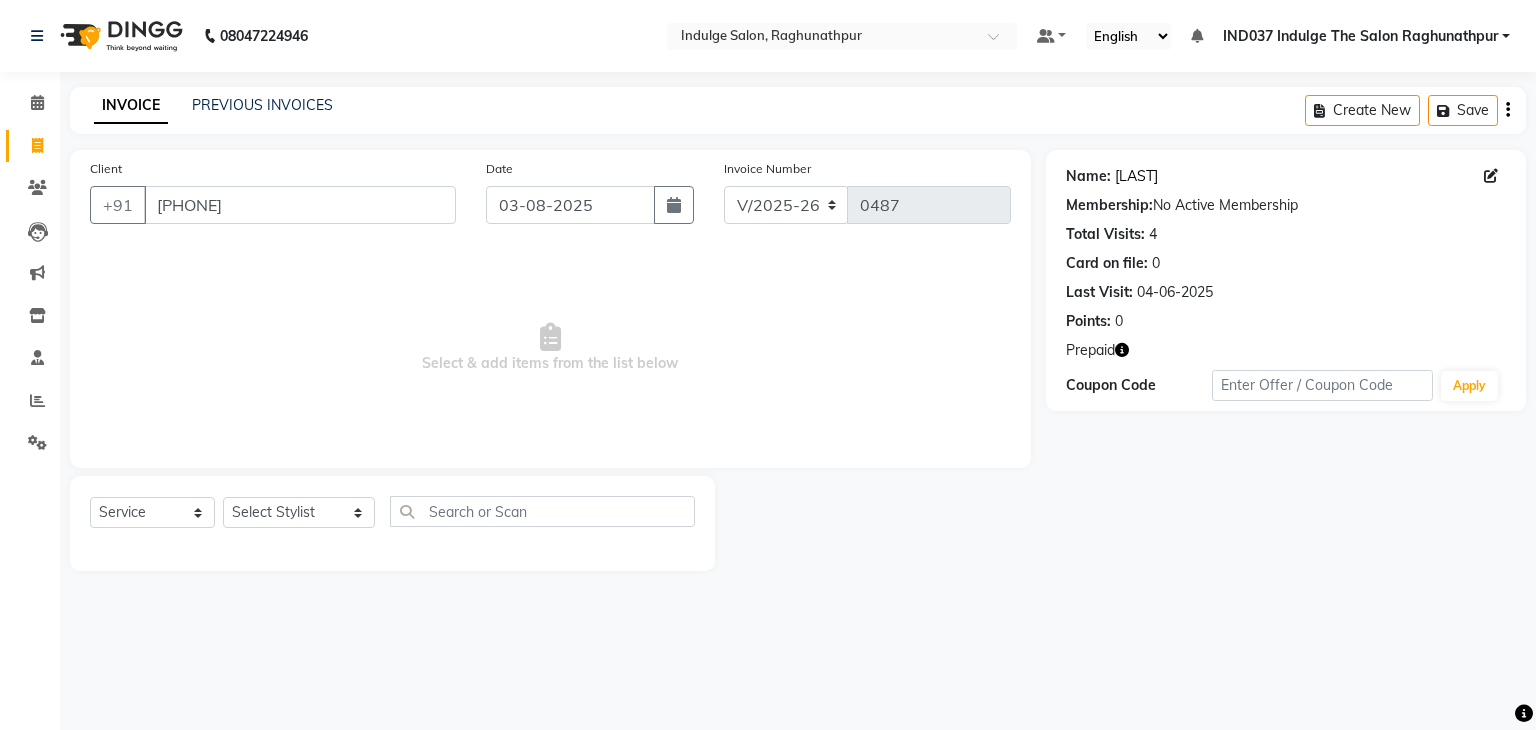 click on "[FIRST]" 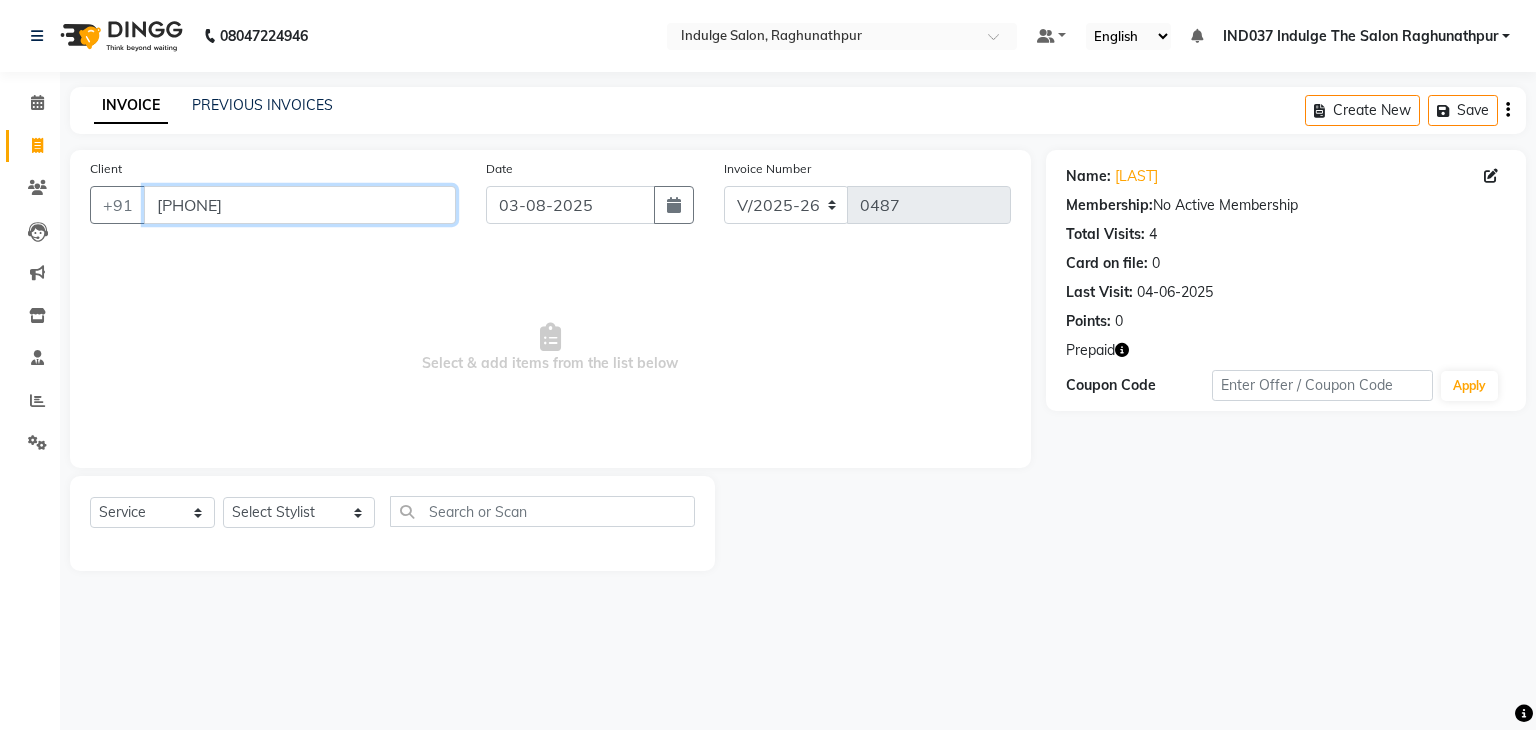 click on "[PHONE]" at bounding box center (300, 205) 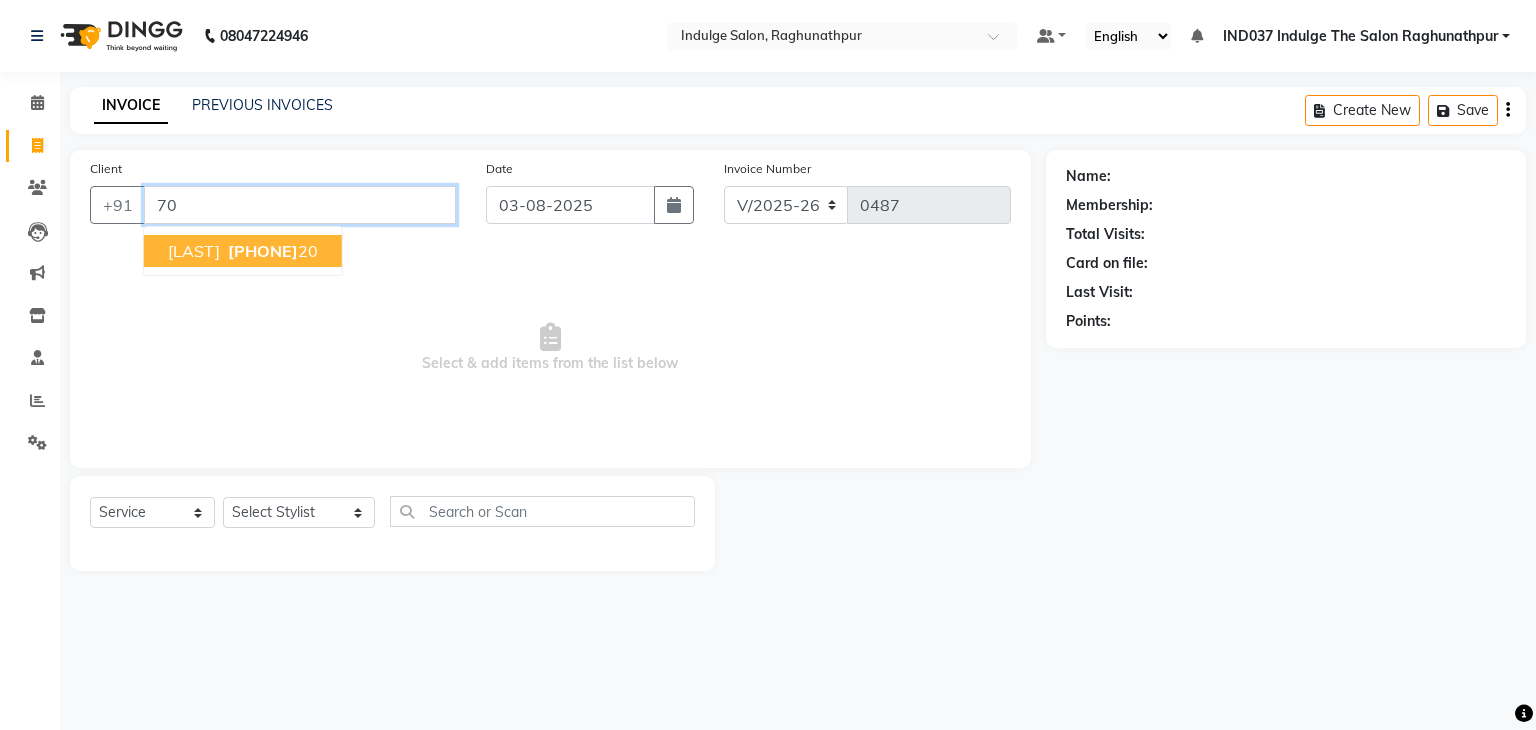 type on "7" 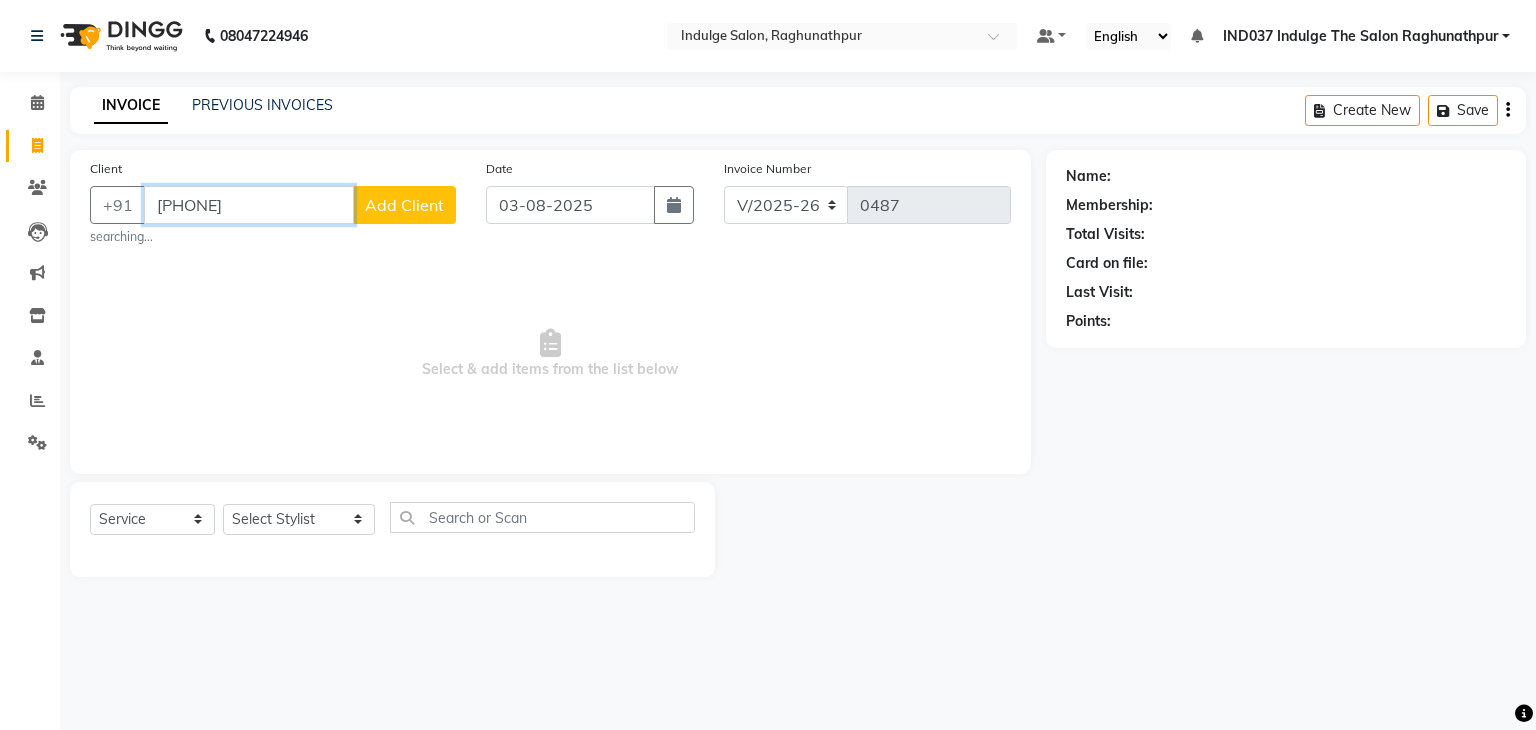 type on "9114592422" 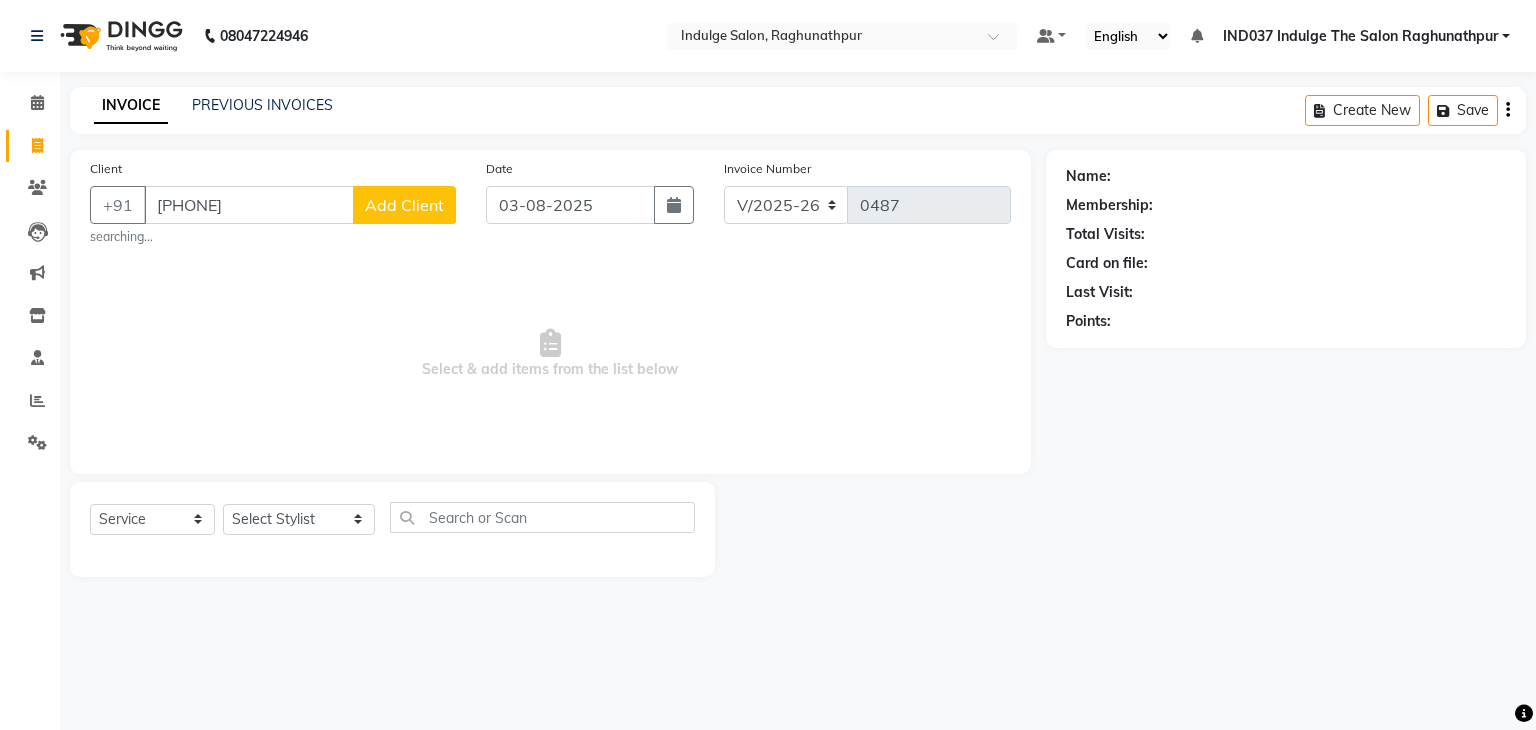 click on "Add Client" 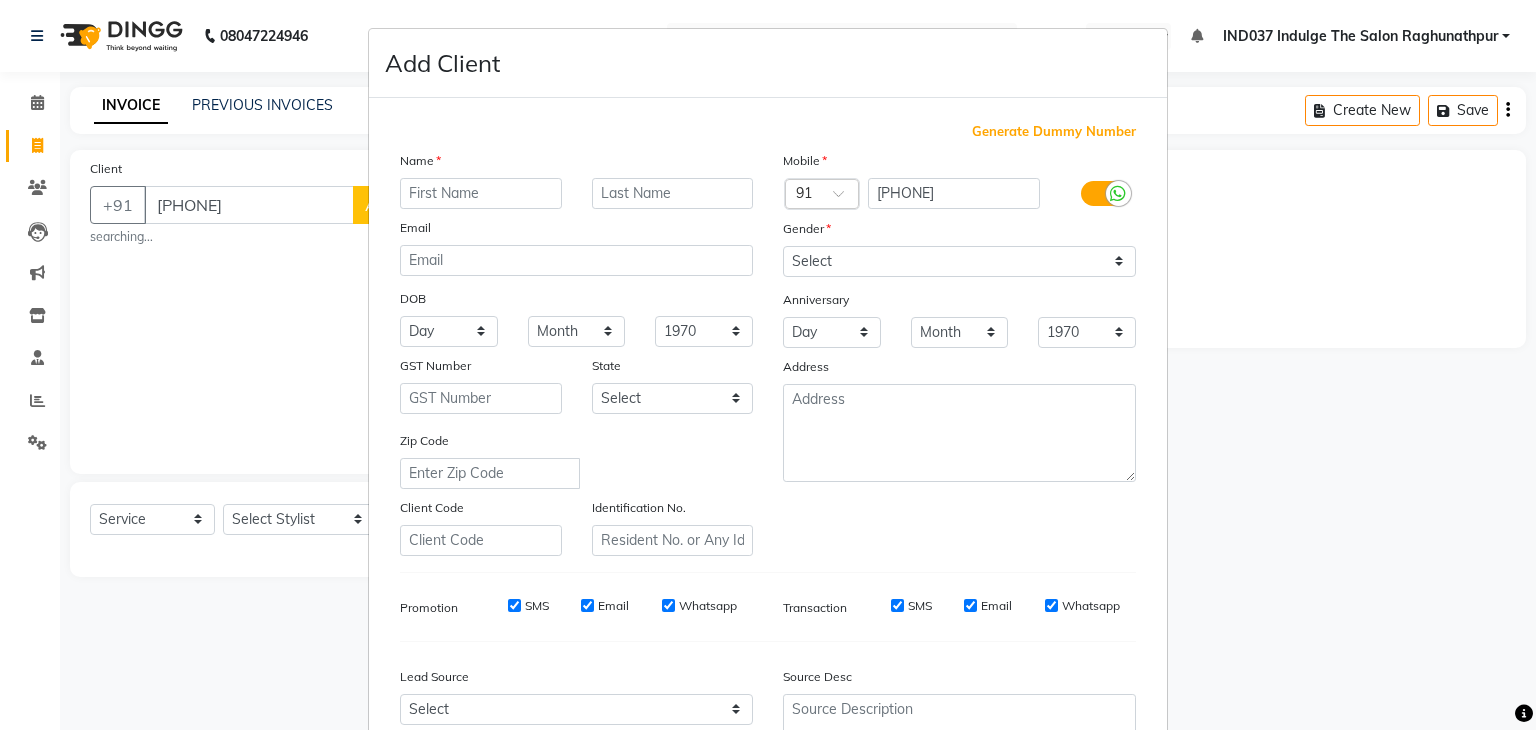 click at bounding box center [481, 193] 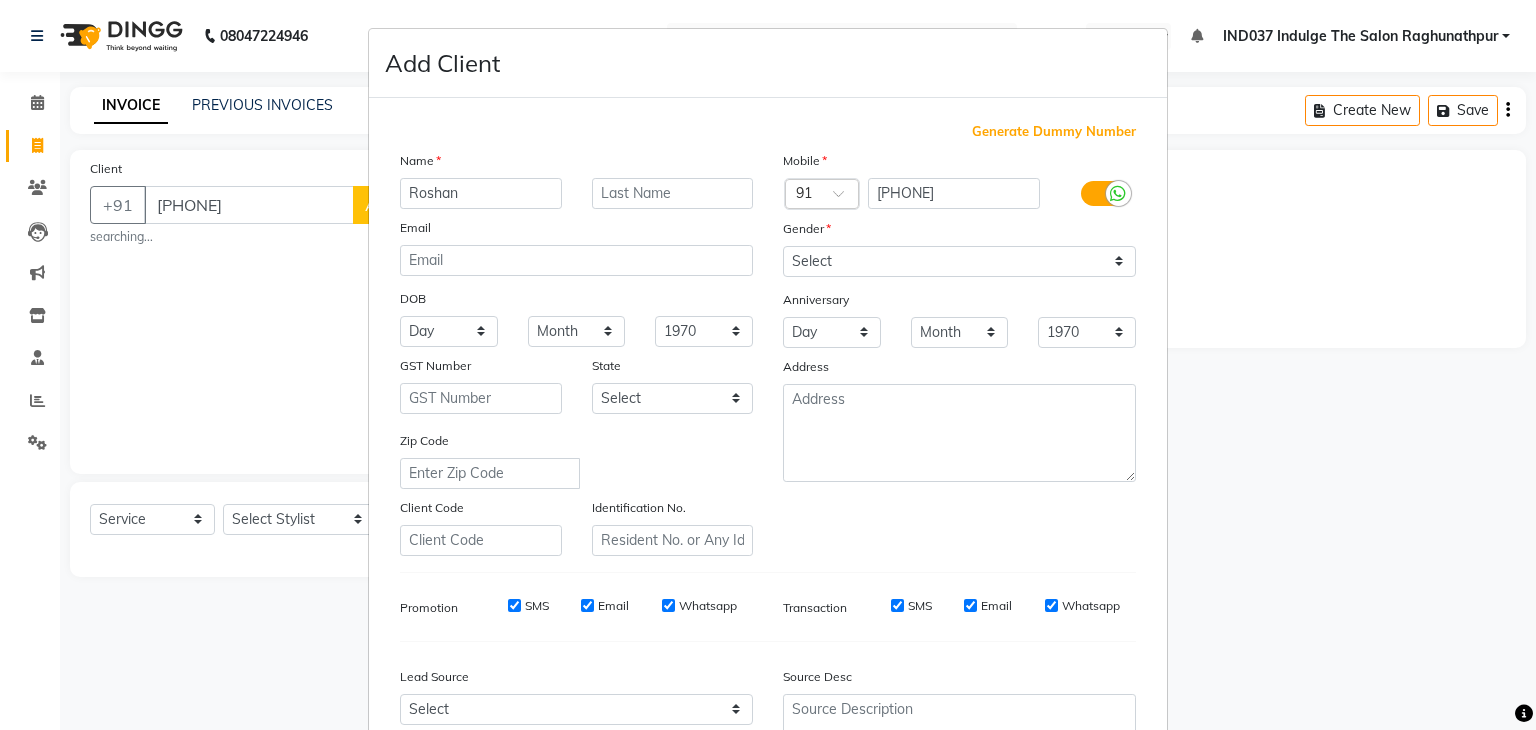 type on "Roshan" 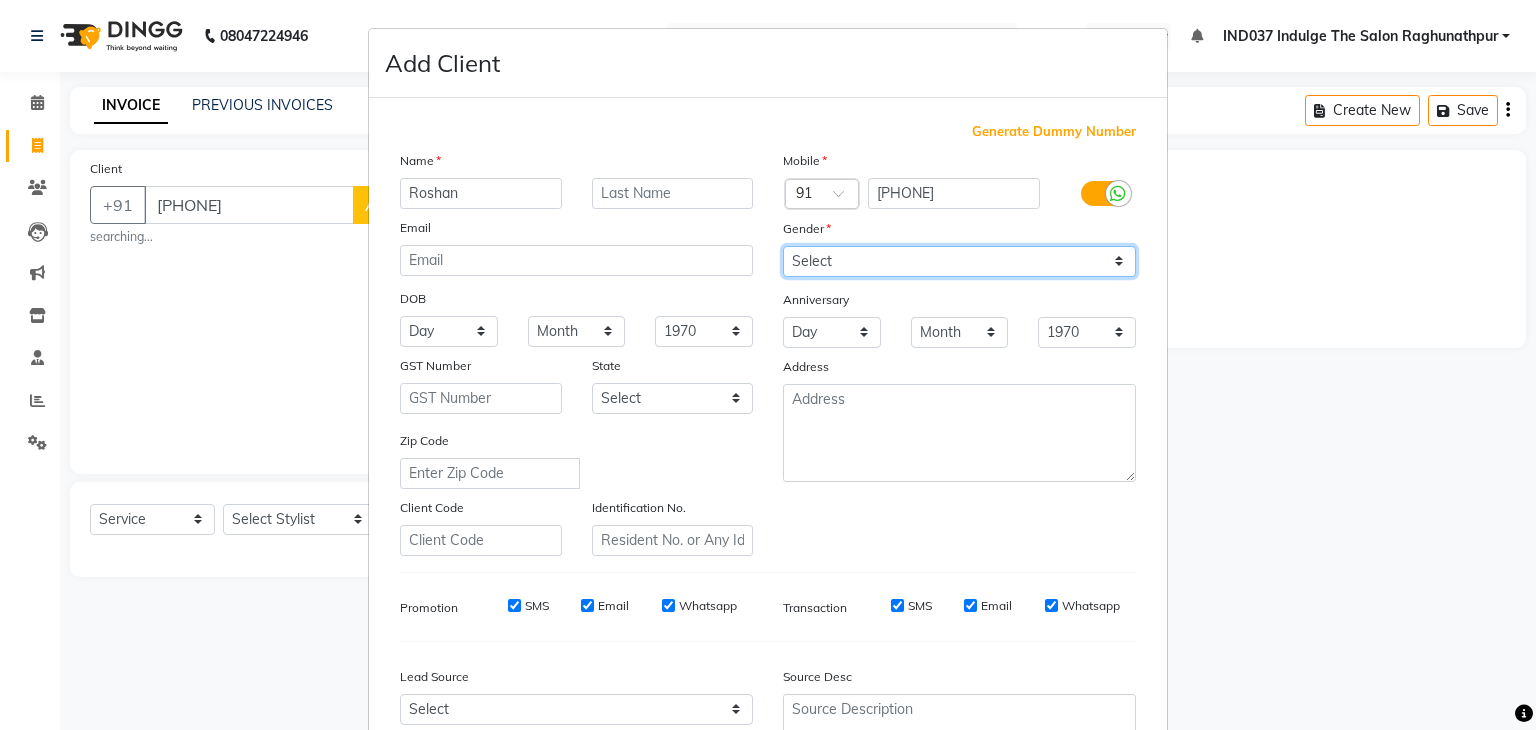 click on "Select Male Female Other Prefer Not To Say" at bounding box center [959, 261] 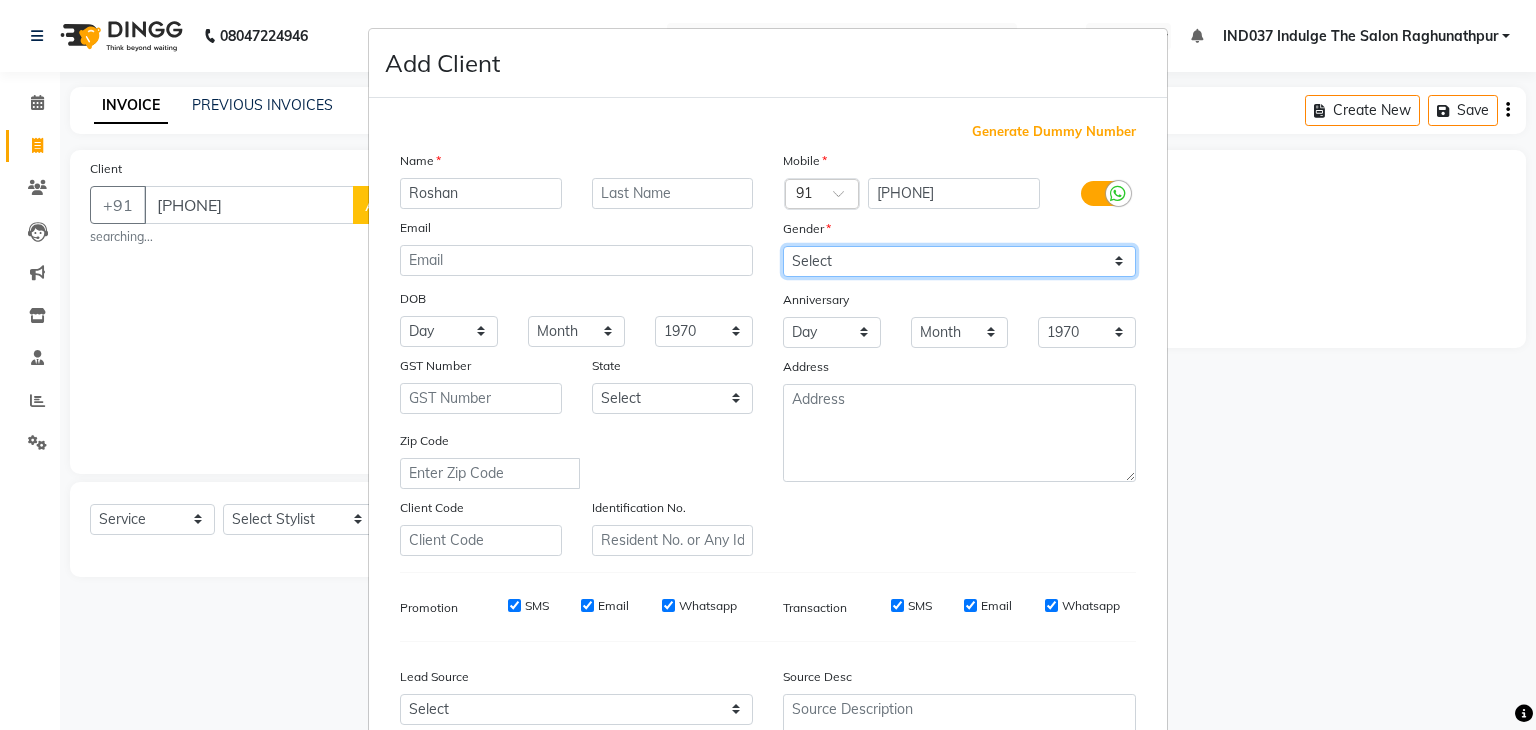 select on "male" 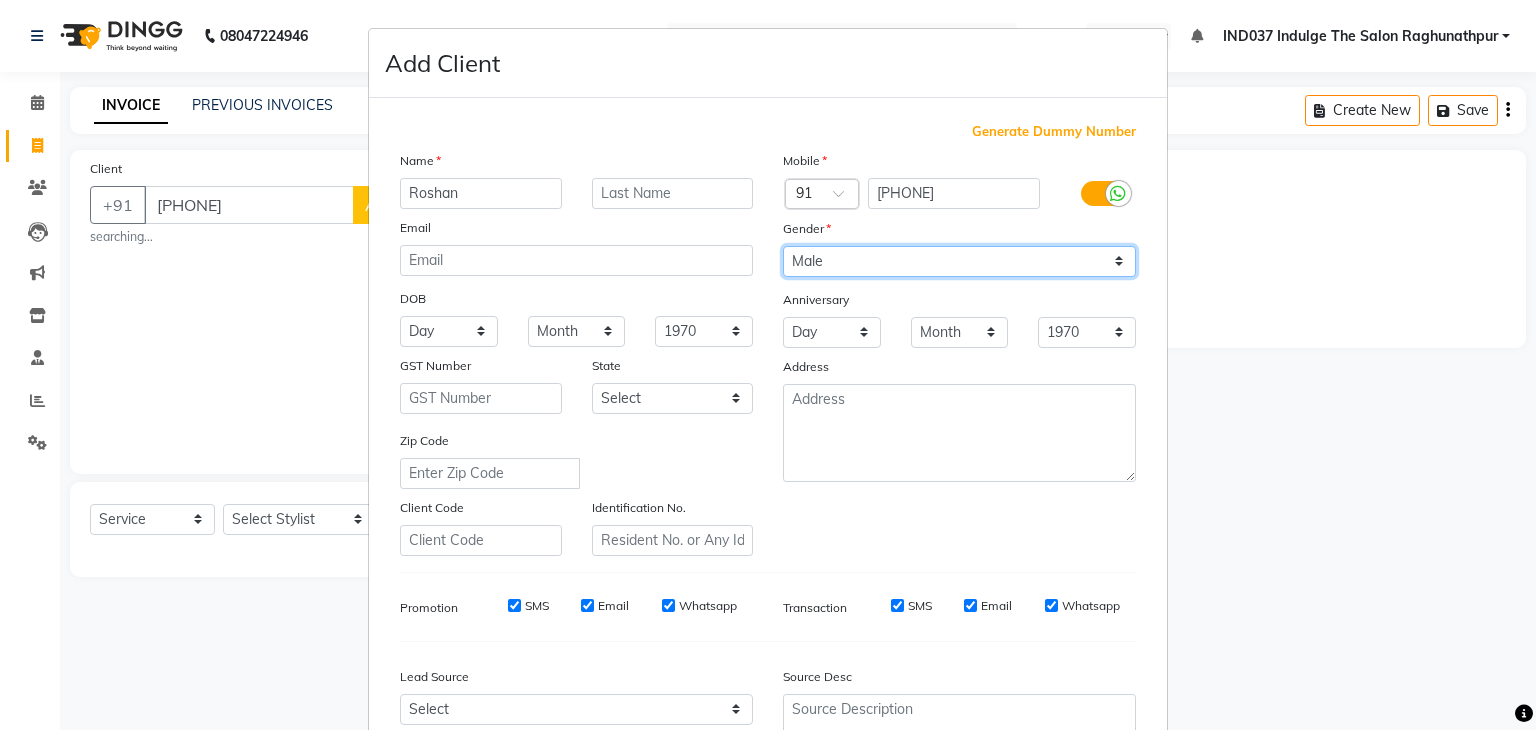 click on "Select Male Female Other Prefer Not To Say" at bounding box center [959, 261] 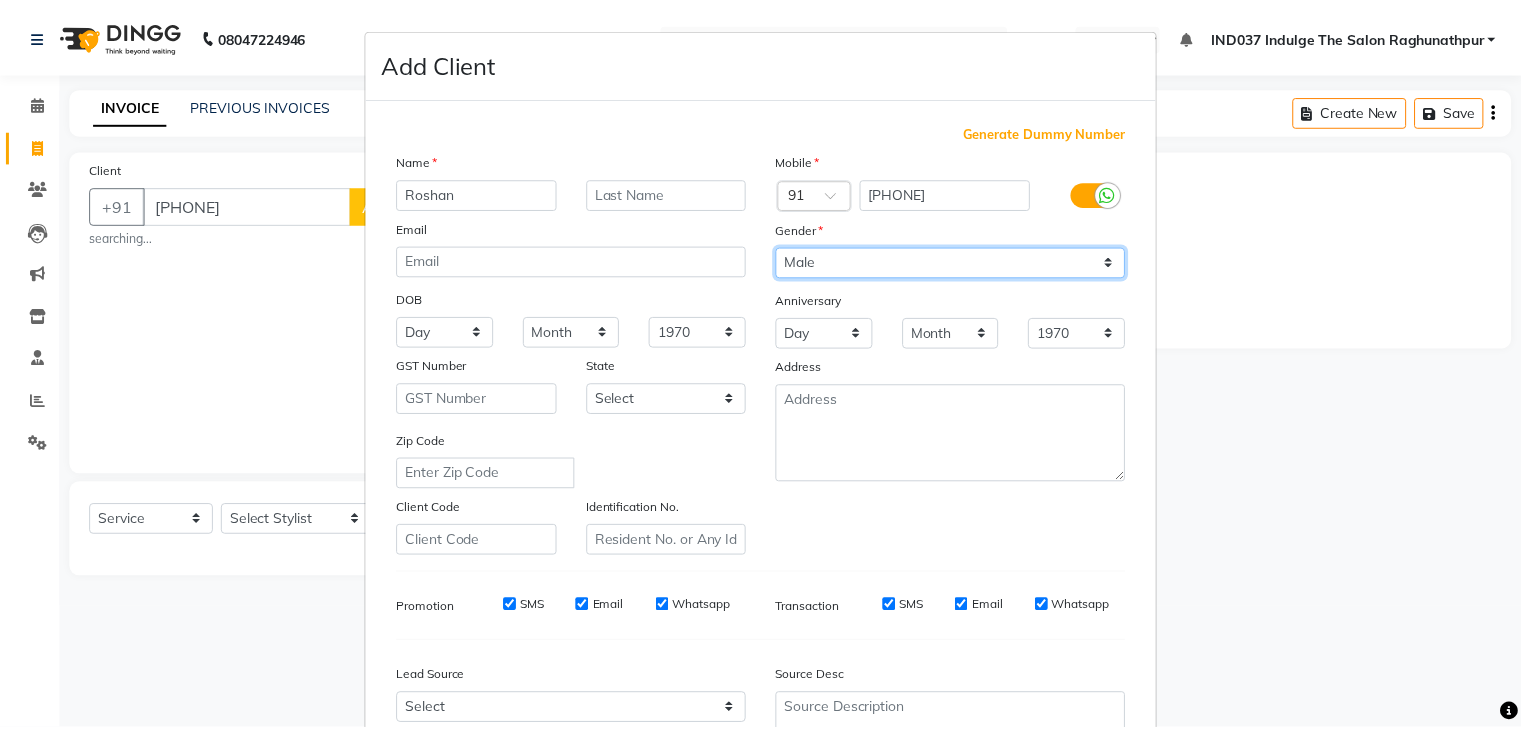scroll, scrollTop: 203, scrollLeft: 0, axis: vertical 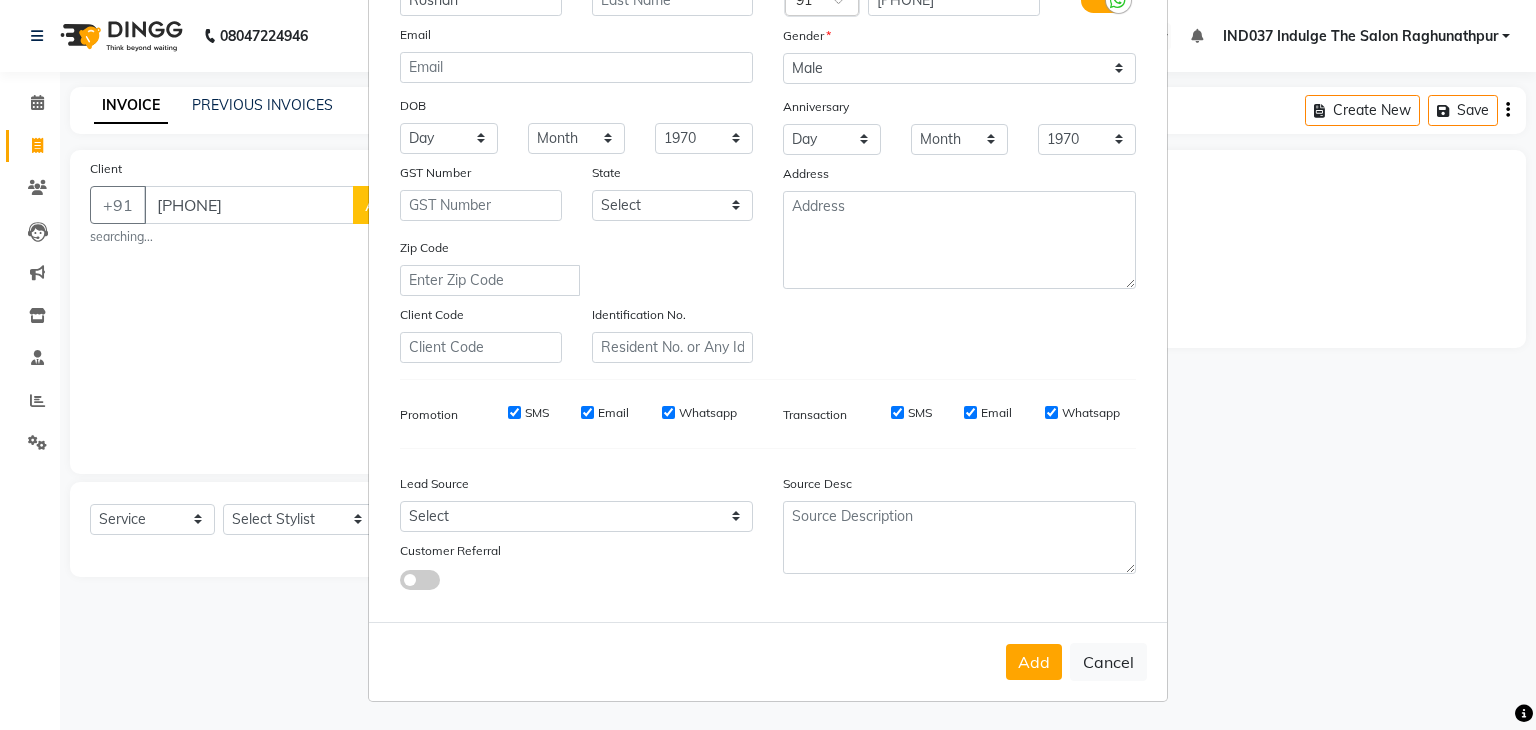 click on "Email" at bounding box center [605, 413] 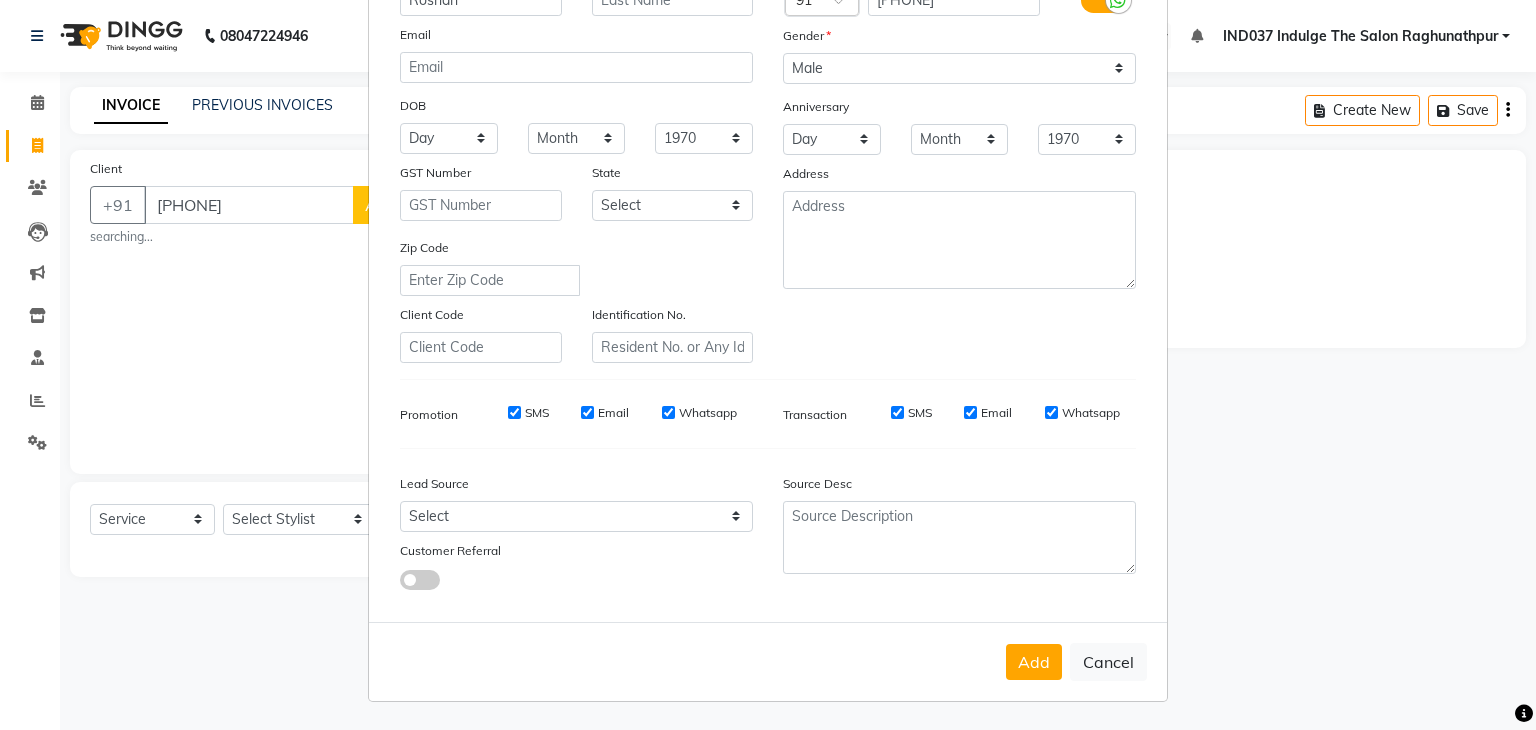 click on "Email" at bounding box center (587, 412) 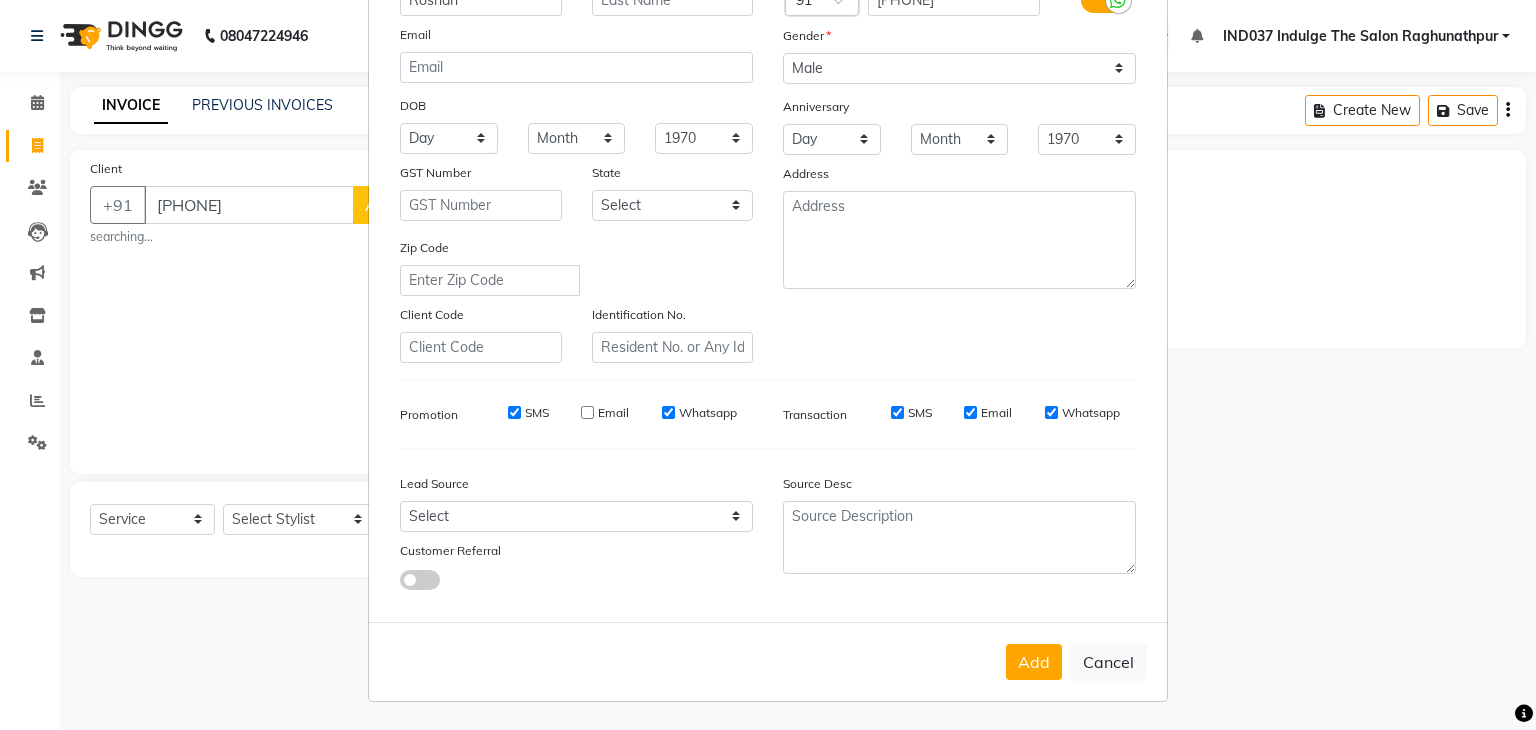 click on "Email" at bounding box center [970, 412] 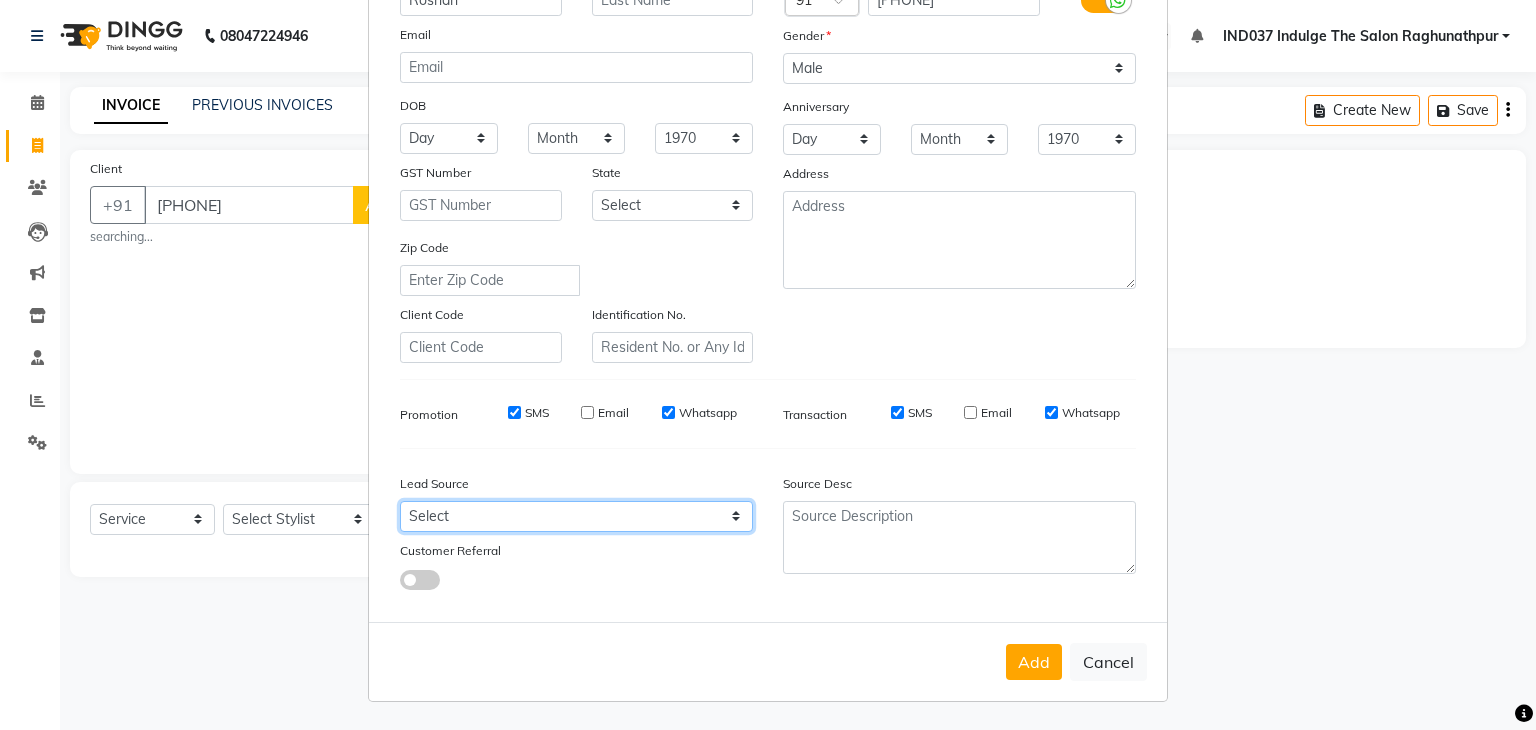 click on "Select Walk-in Referral Internet Friend Word of Mouth Advertisement Facebook JustDial Google Other" at bounding box center [576, 516] 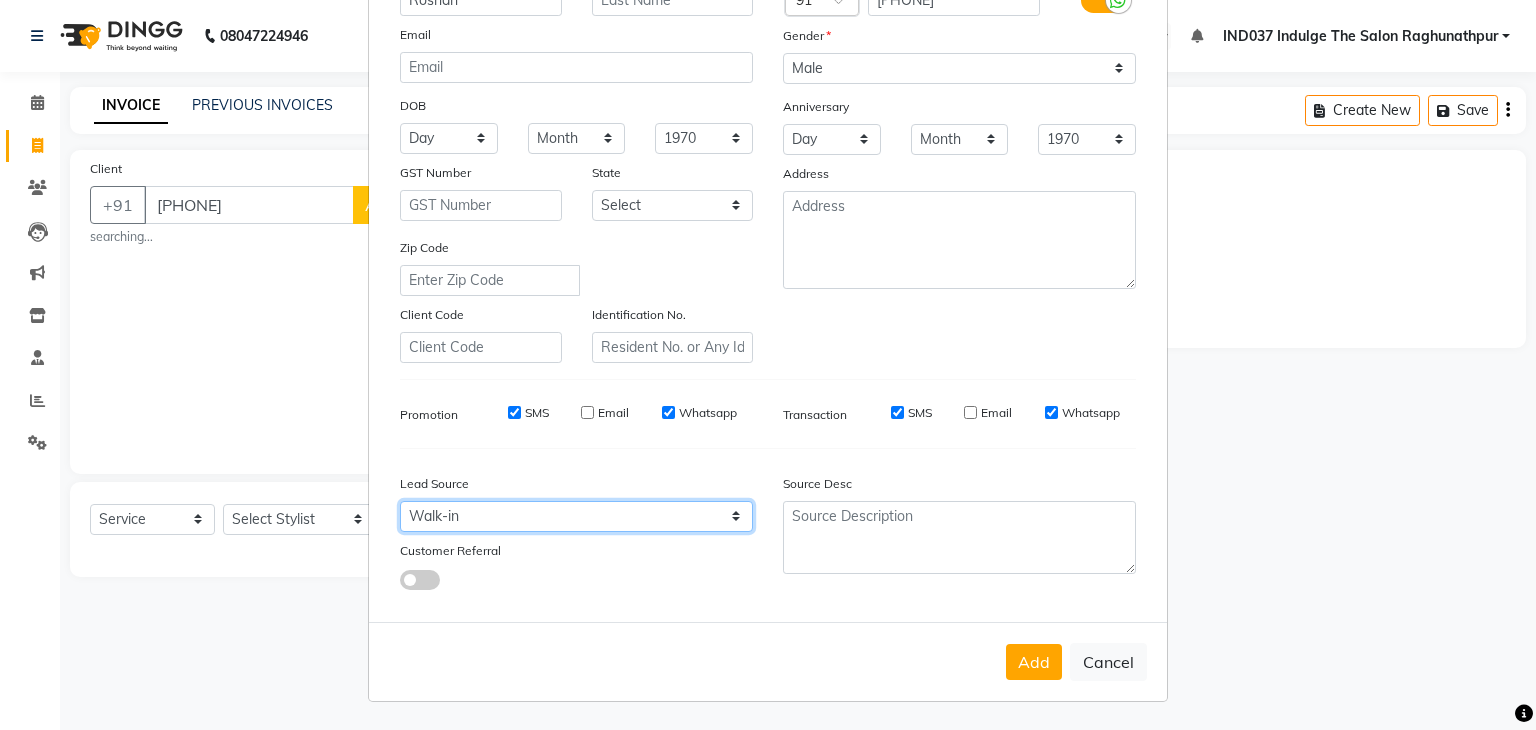 click on "Select Walk-in Referral Internet Friend Word of Mouth Advertisement Facebook JustDial Google Other" at bounding box center [576, 516] 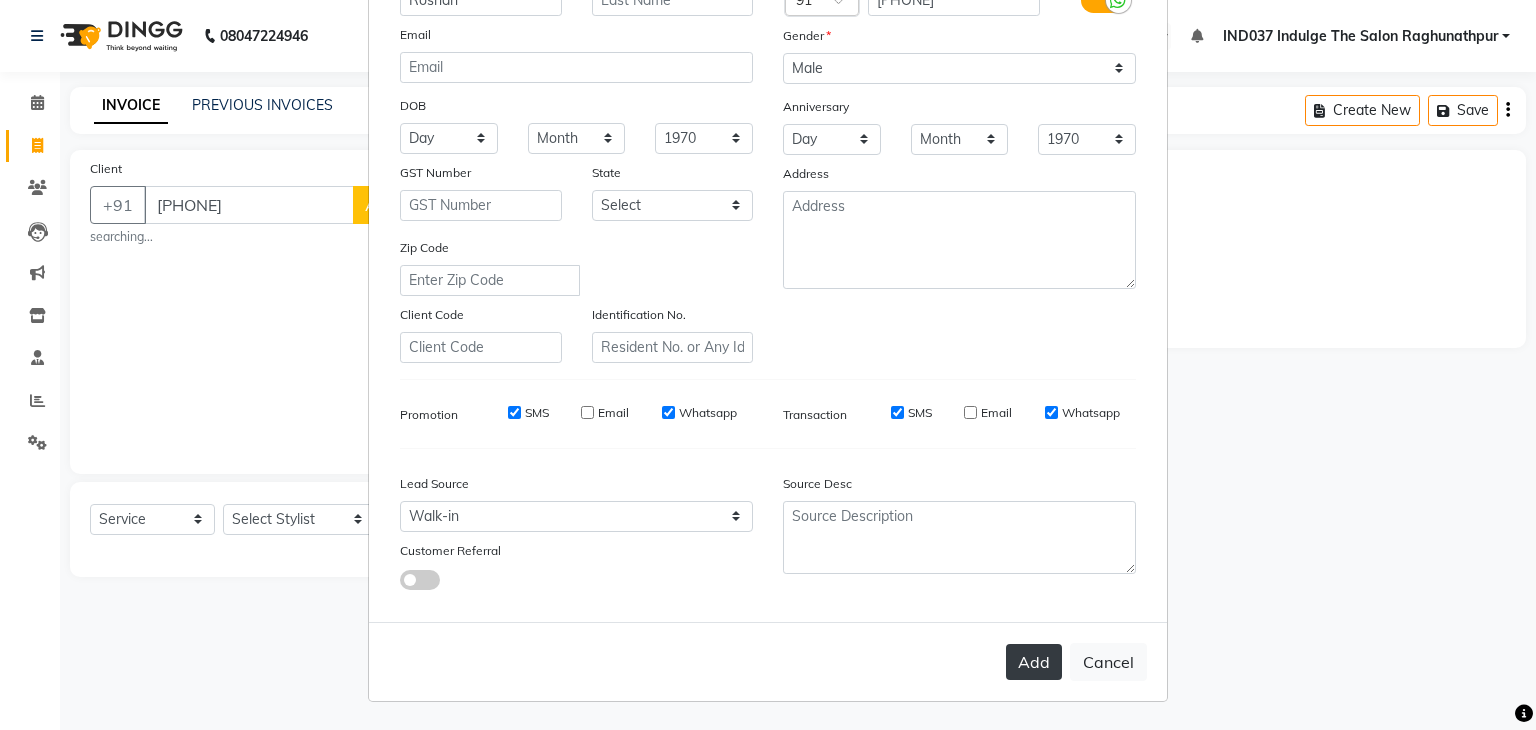 click on "Add" at bounding box center (1034, 662) 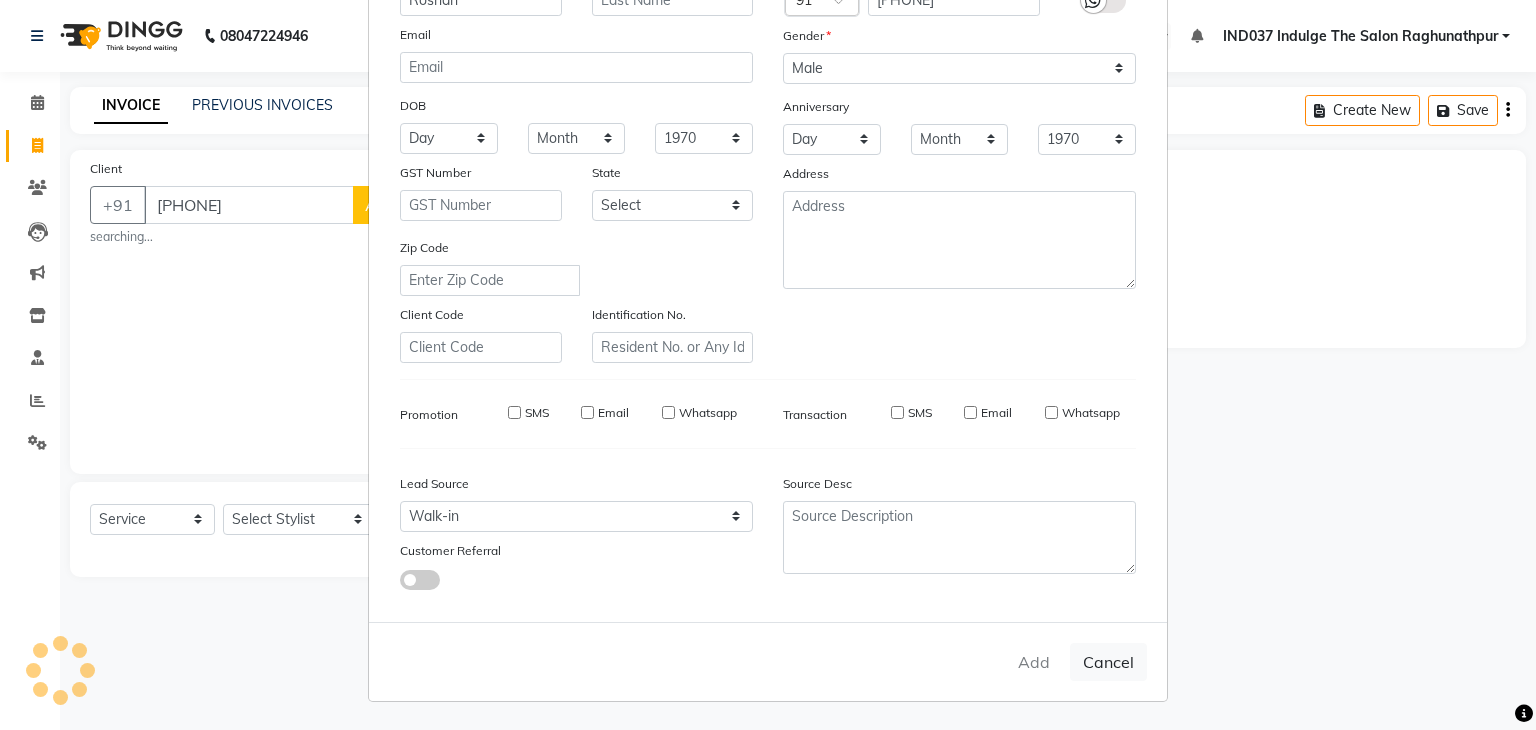 type 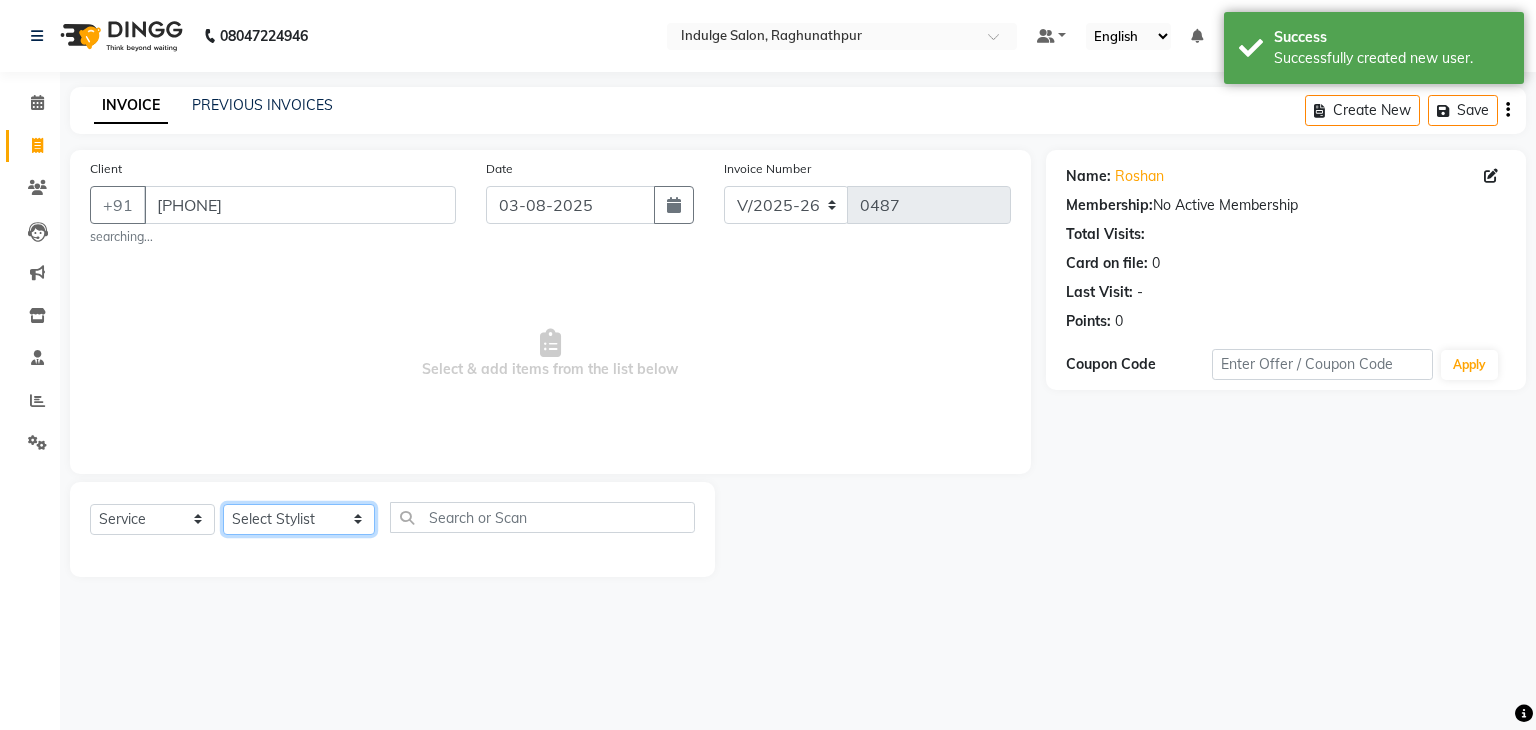 click on "Select Stylist [FIRST] [FIRST] IND037 Indulge The Salon Raghunathpur [FIRST] [FIRST] [FIRST] [FIRST] [FIRST] [FIRST] [FIRST]" 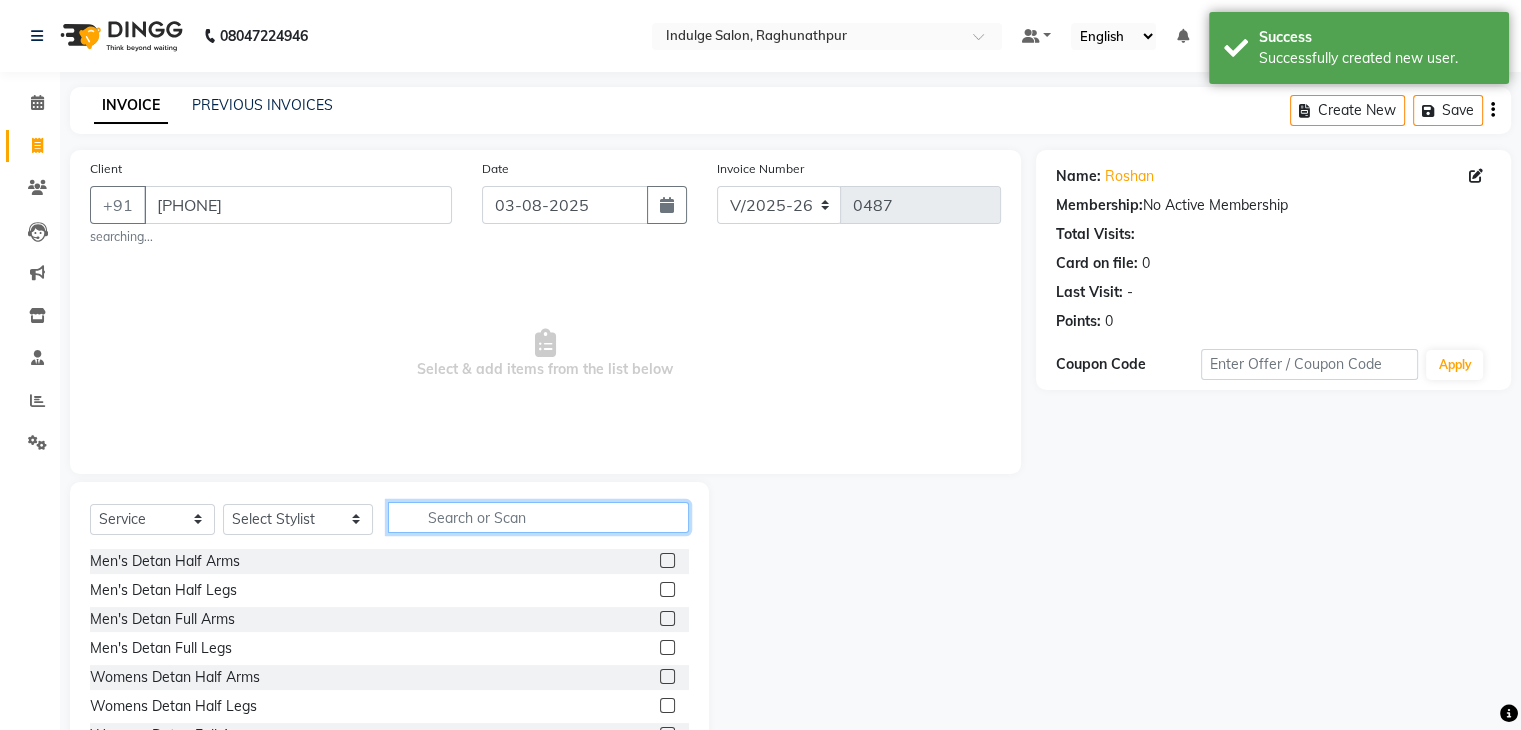click 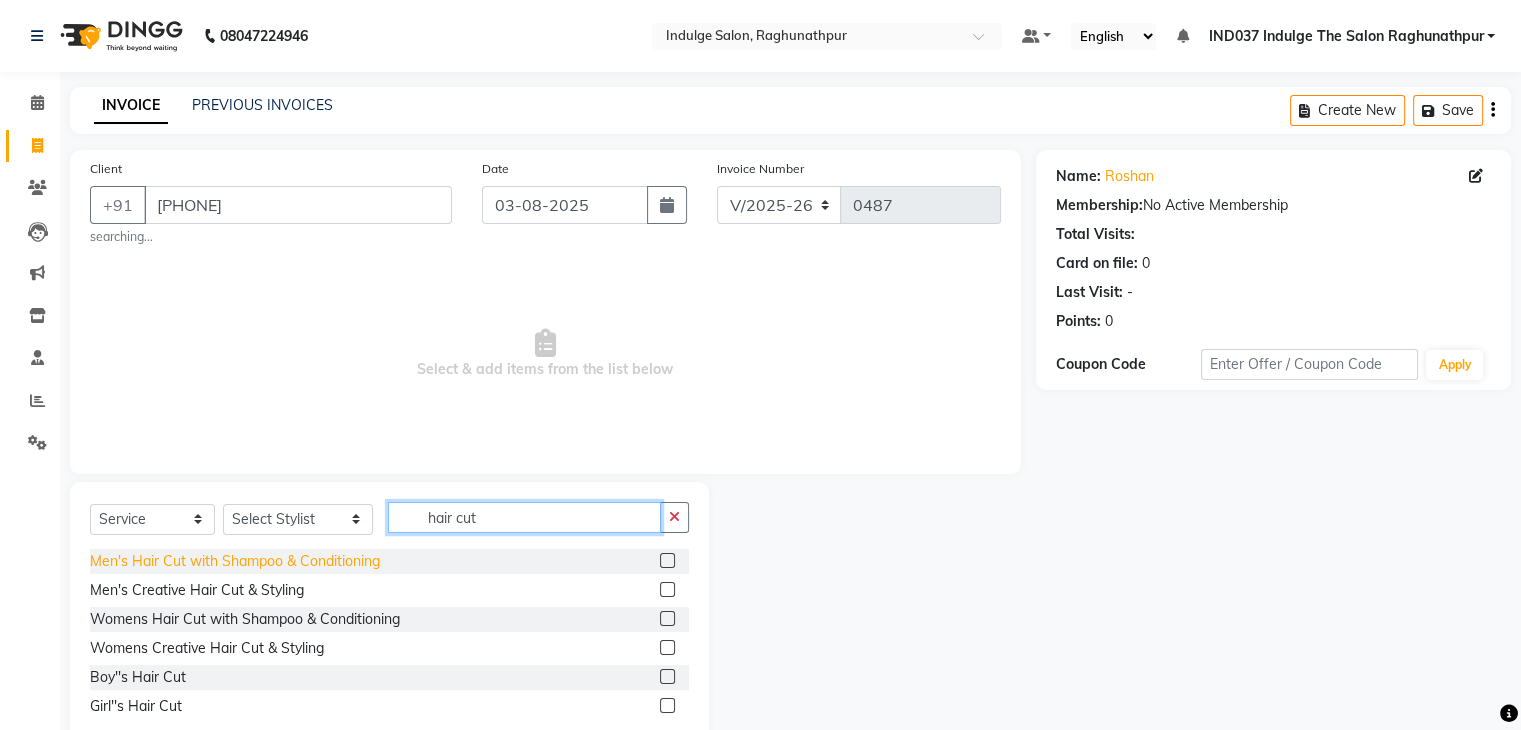type on "hair cut" 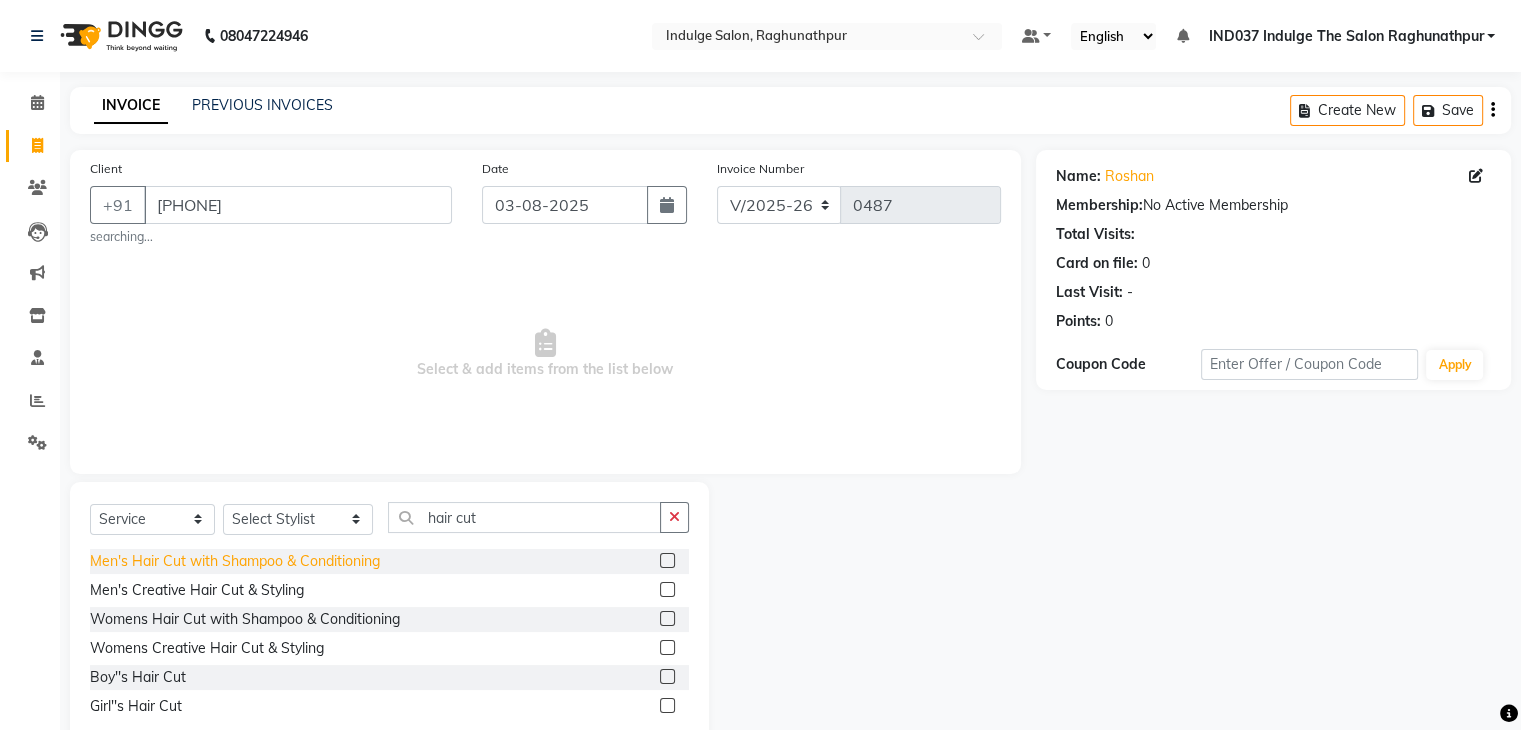 click on "Men's Hair Cut with Shampoo & Conditioning" 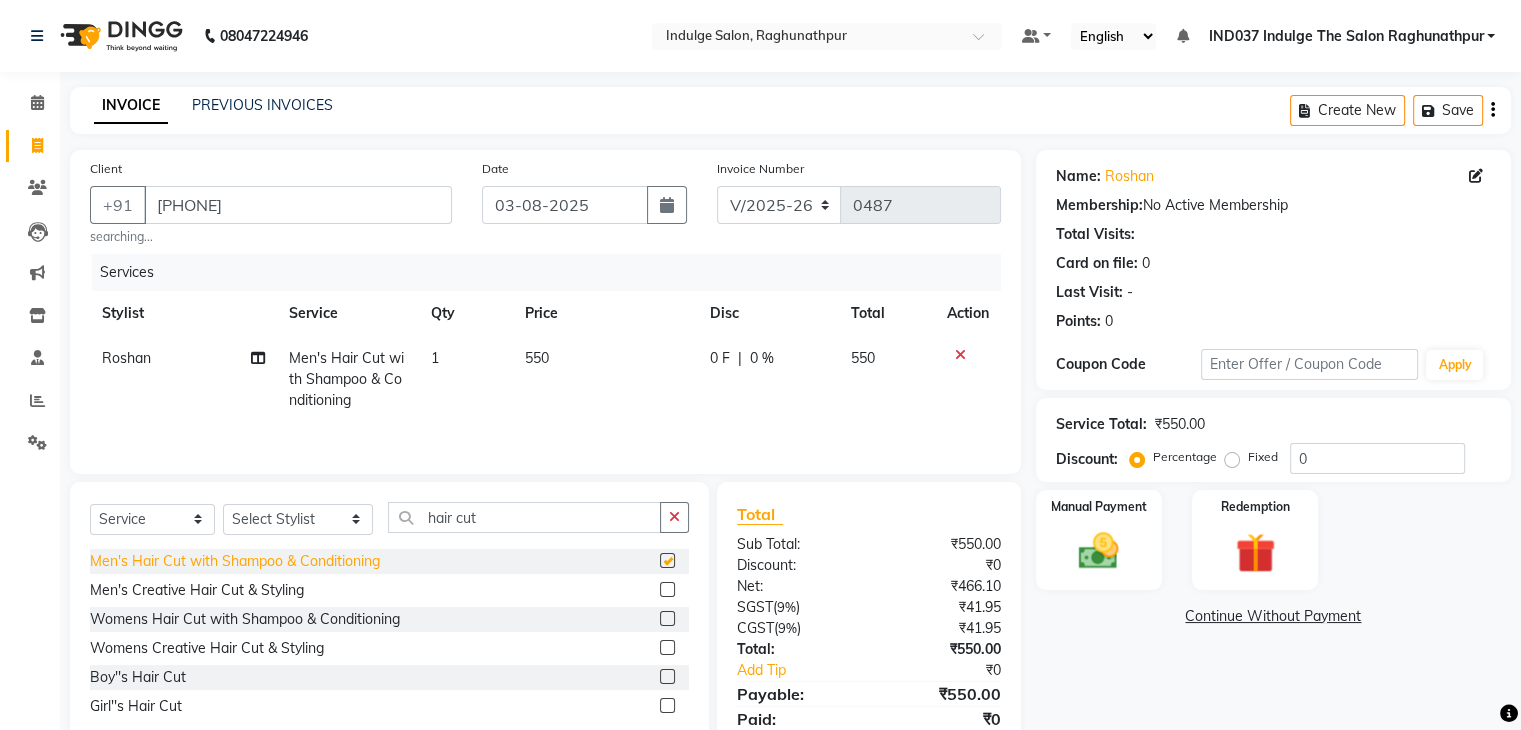 checkbox on "false" 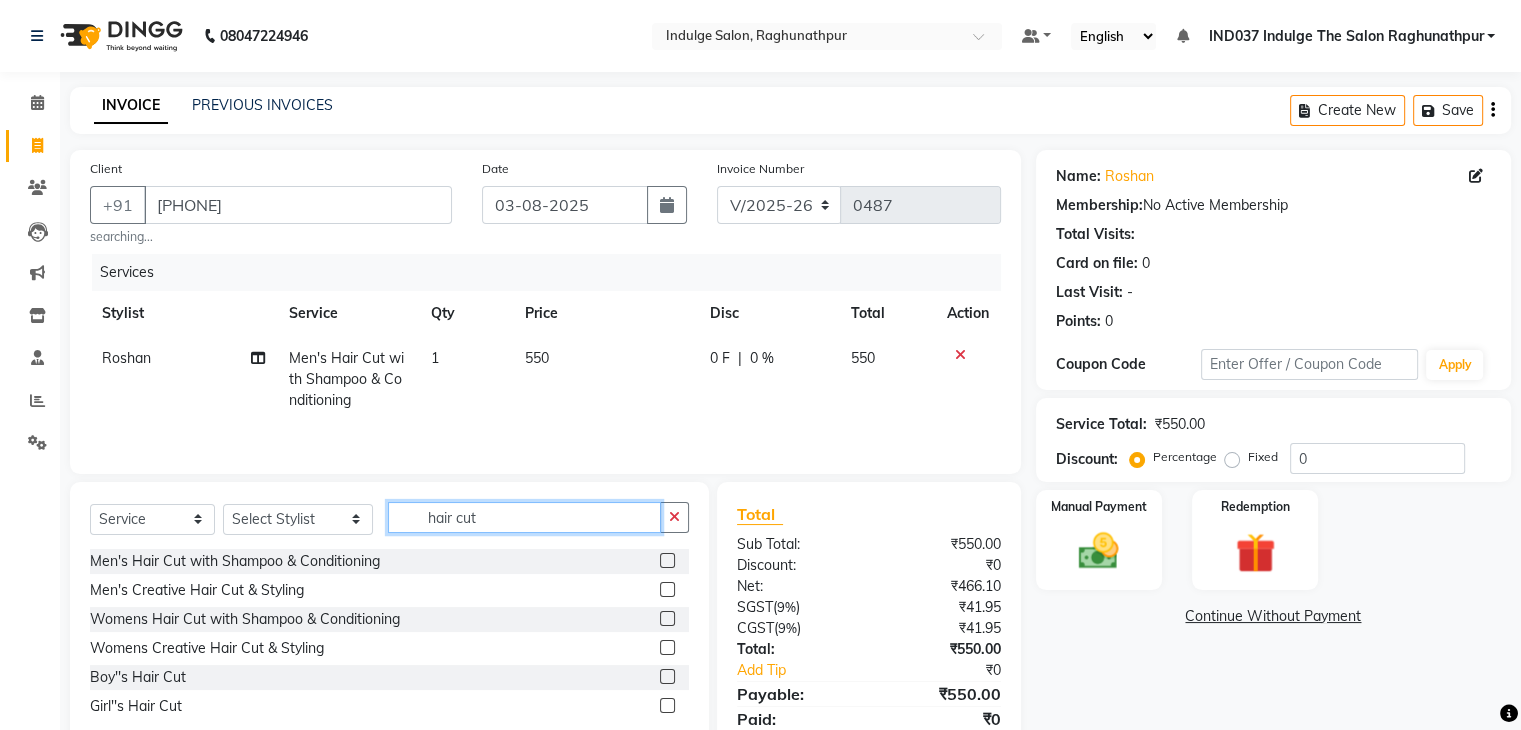 click on "hair cut" 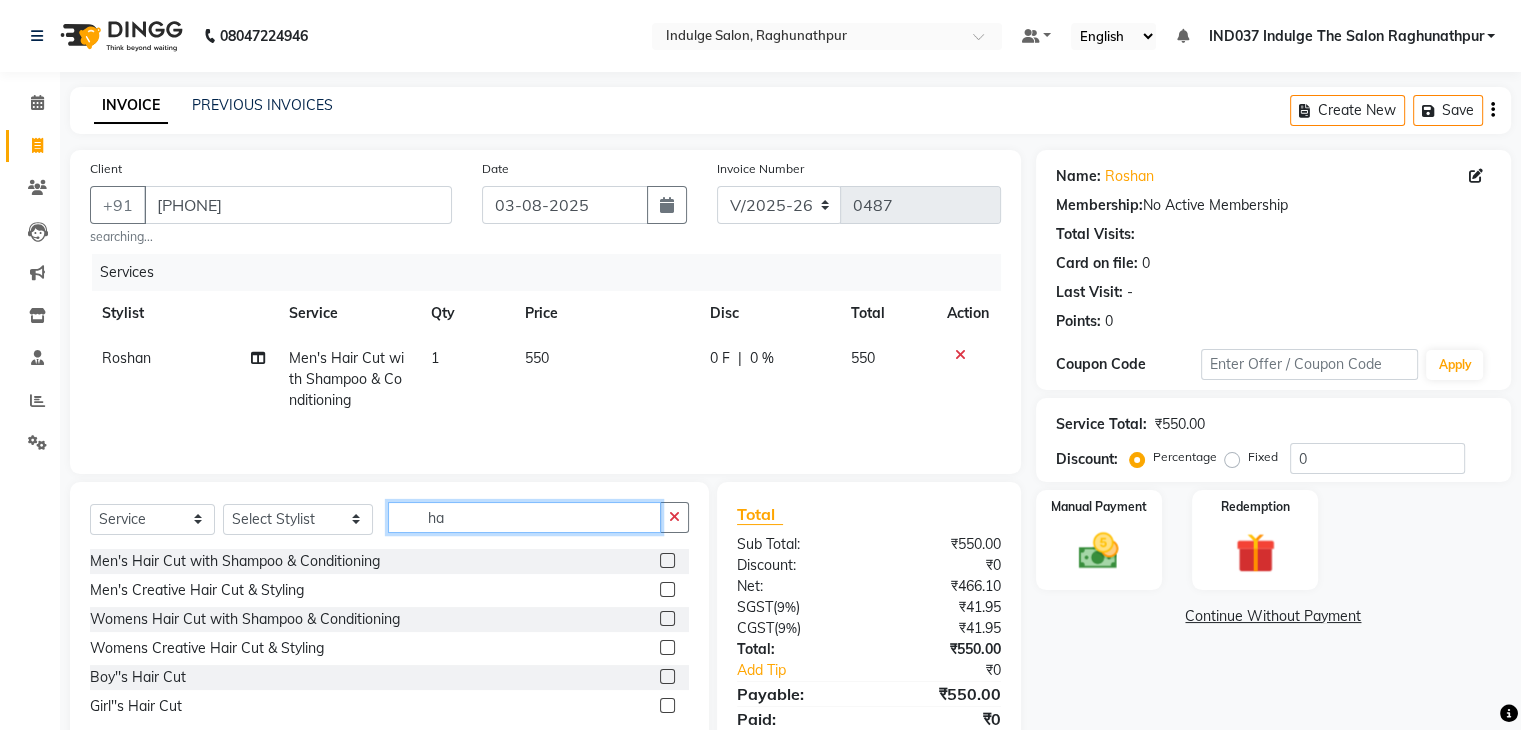 type on "h" 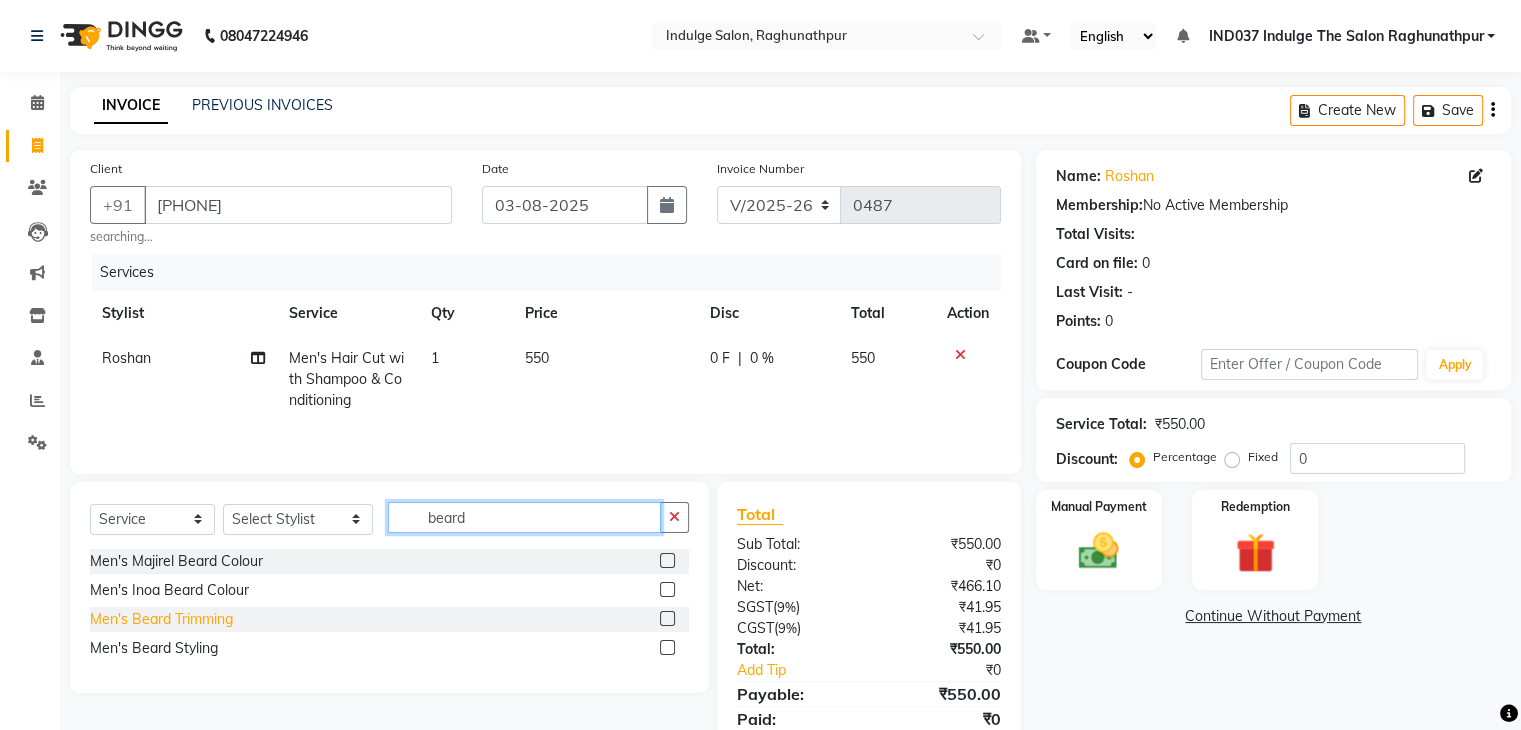 type on "beard" 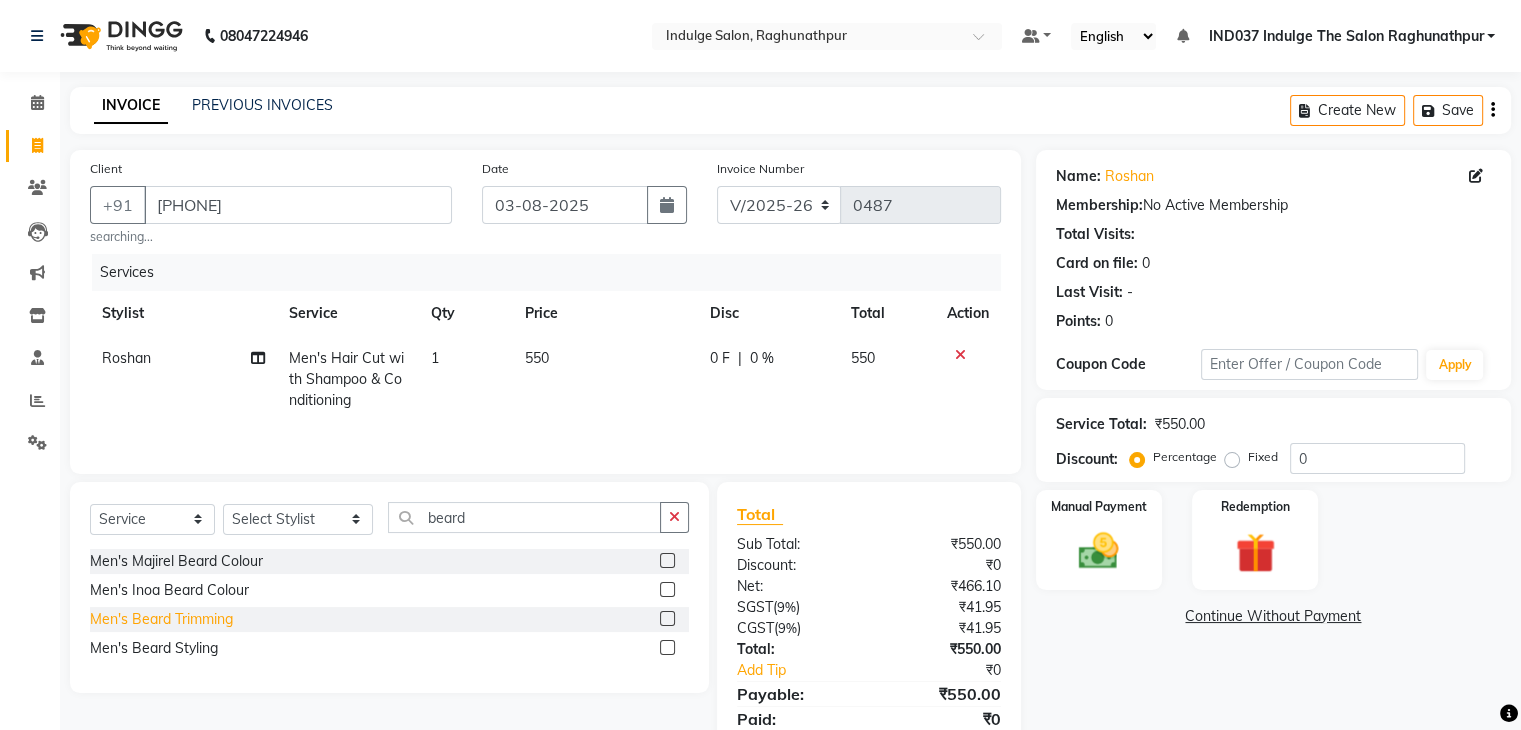 click on "Men's Beard Trimming" 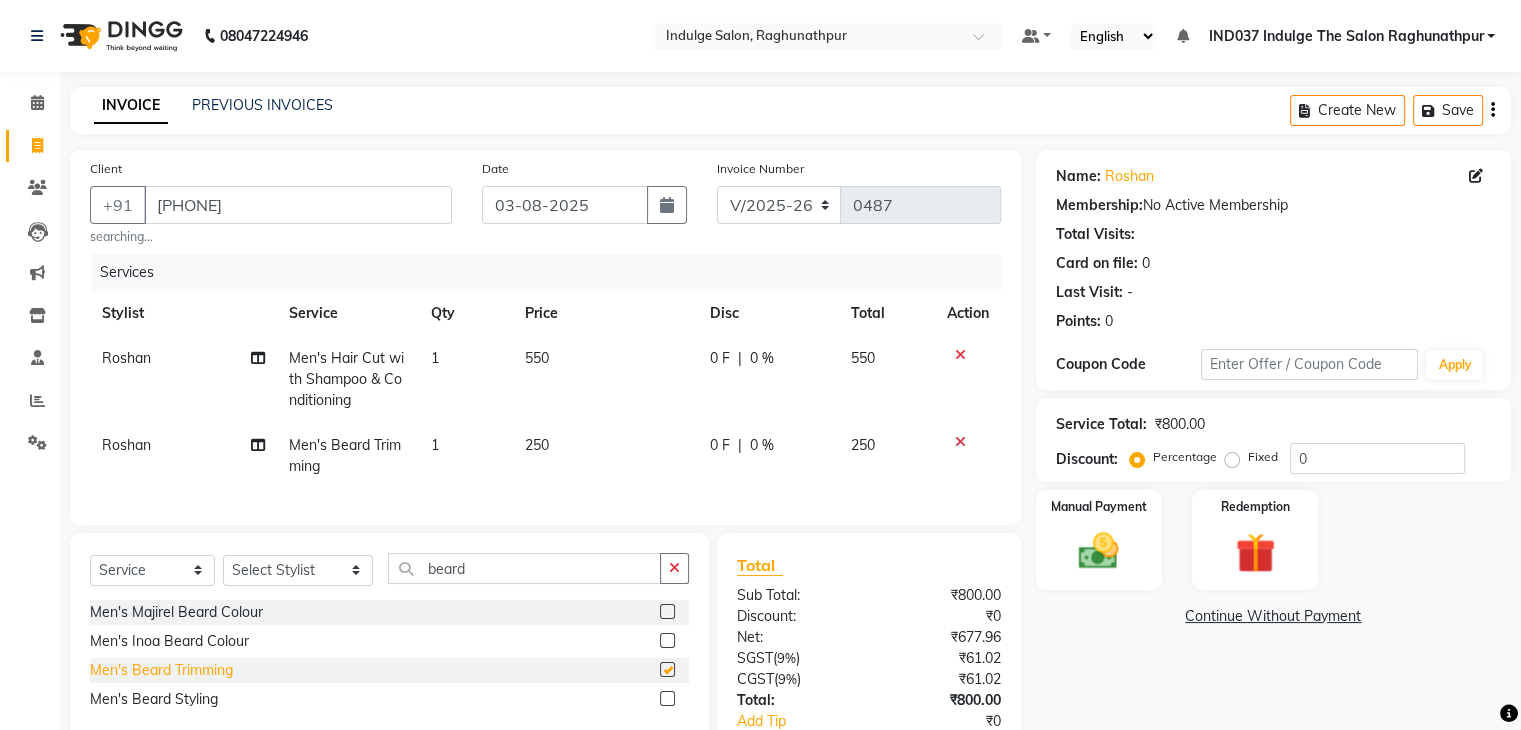 checkbox on "false" 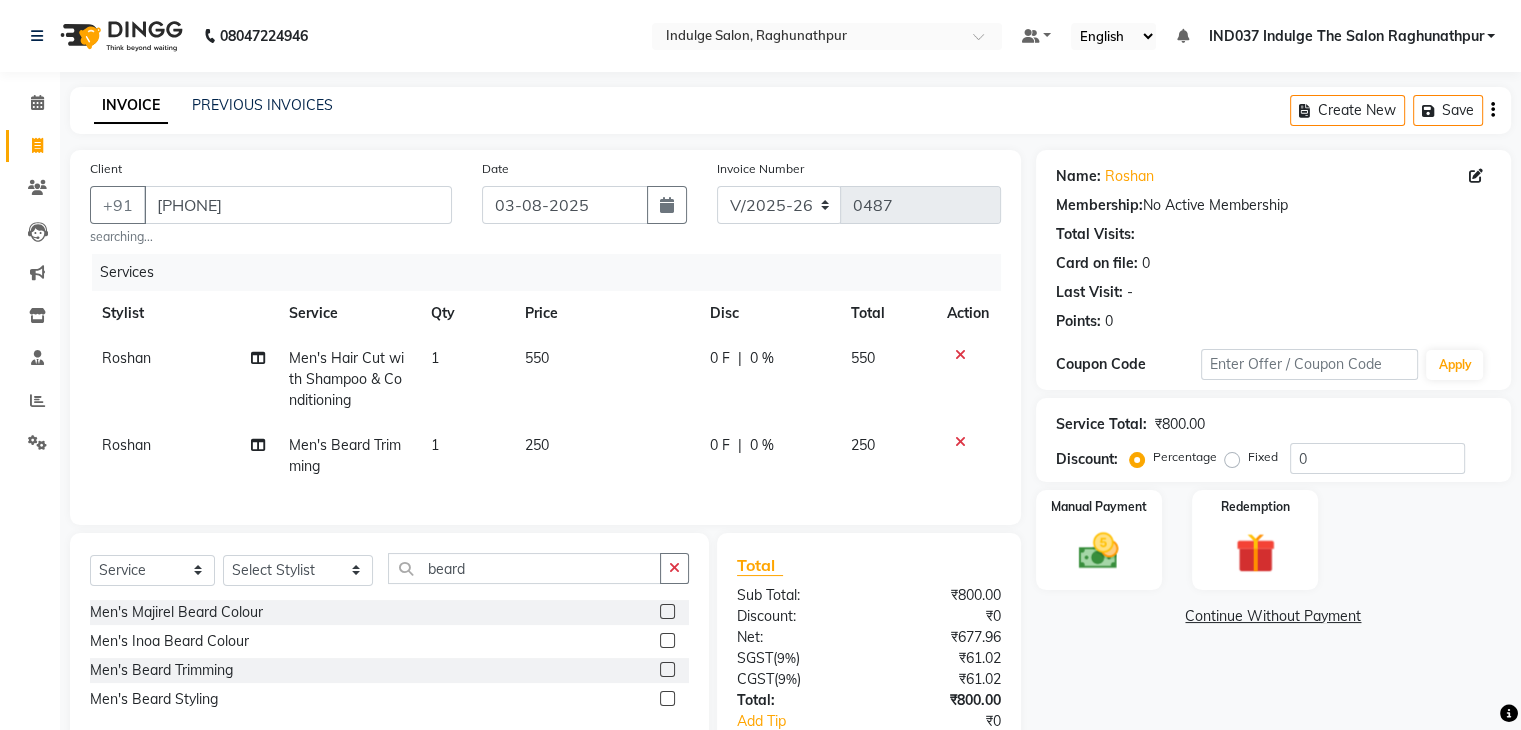 click on "0 %" 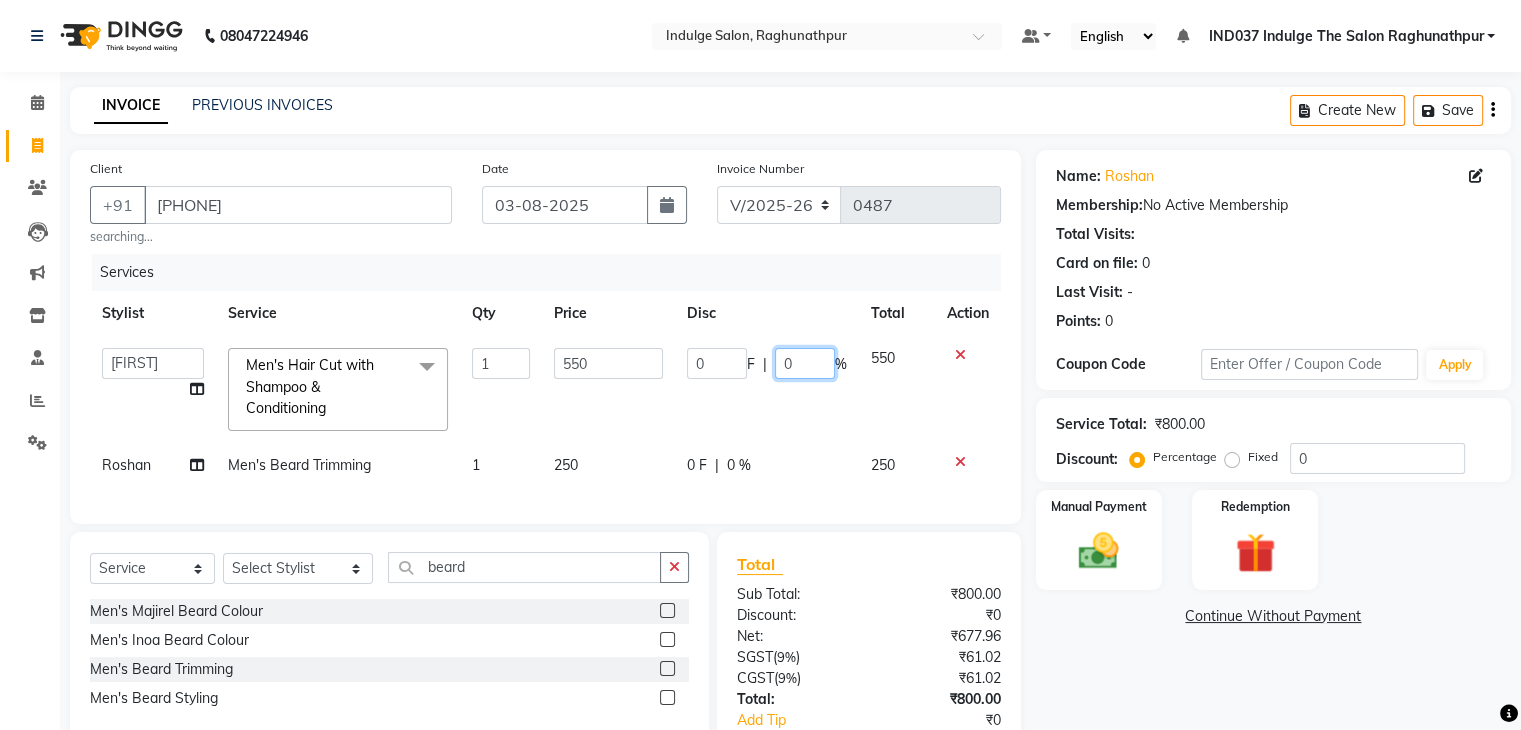 click on "0" 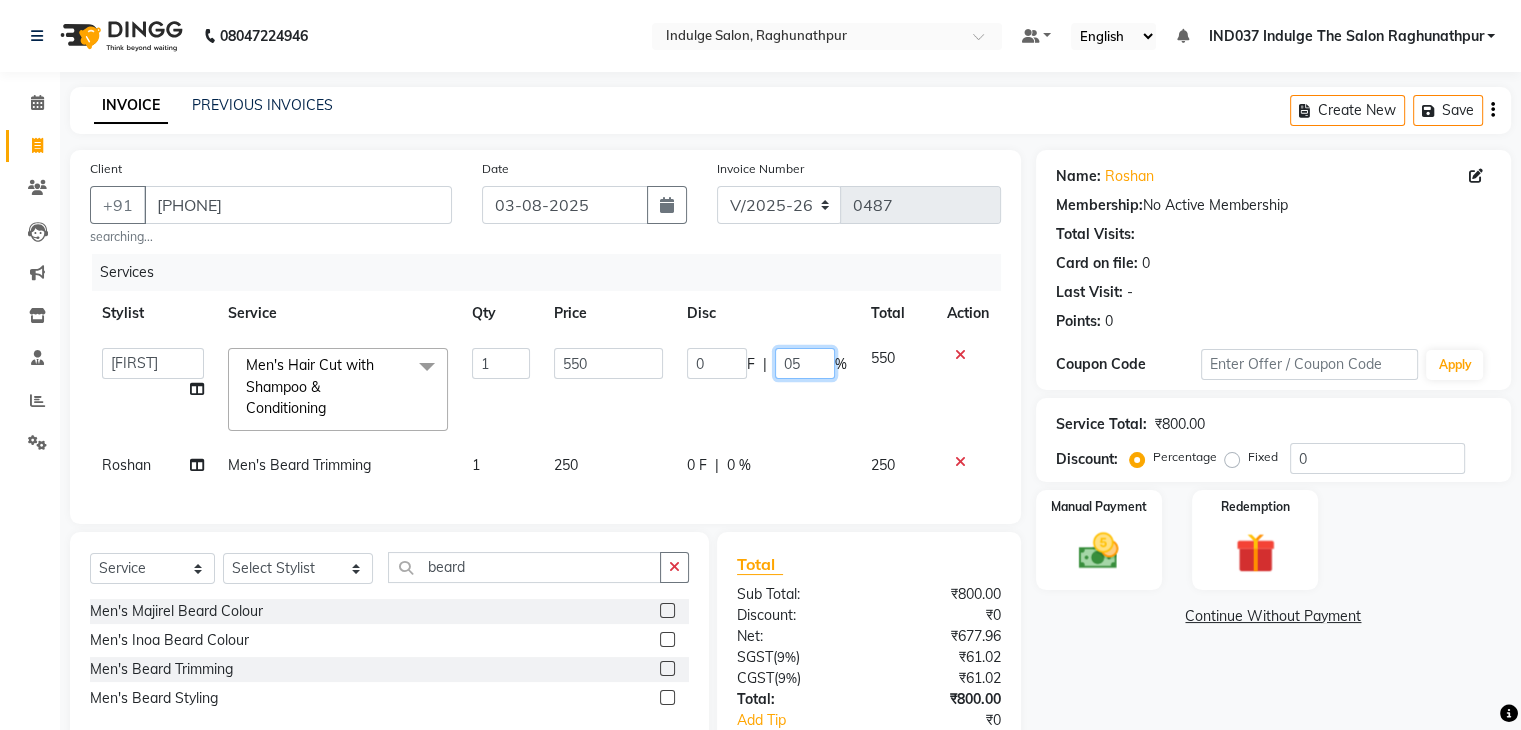 type on "050" 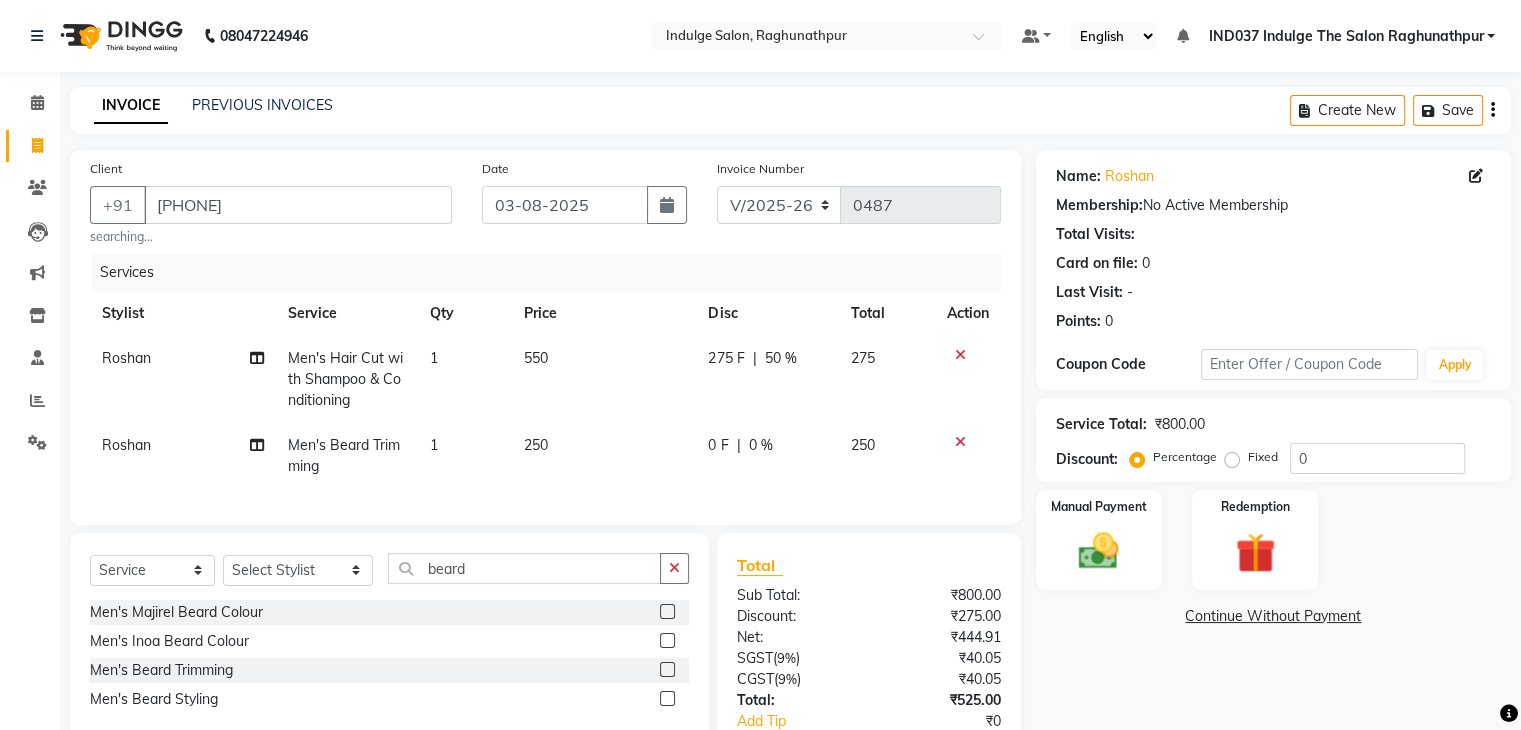 click on "0 F | 0 %" 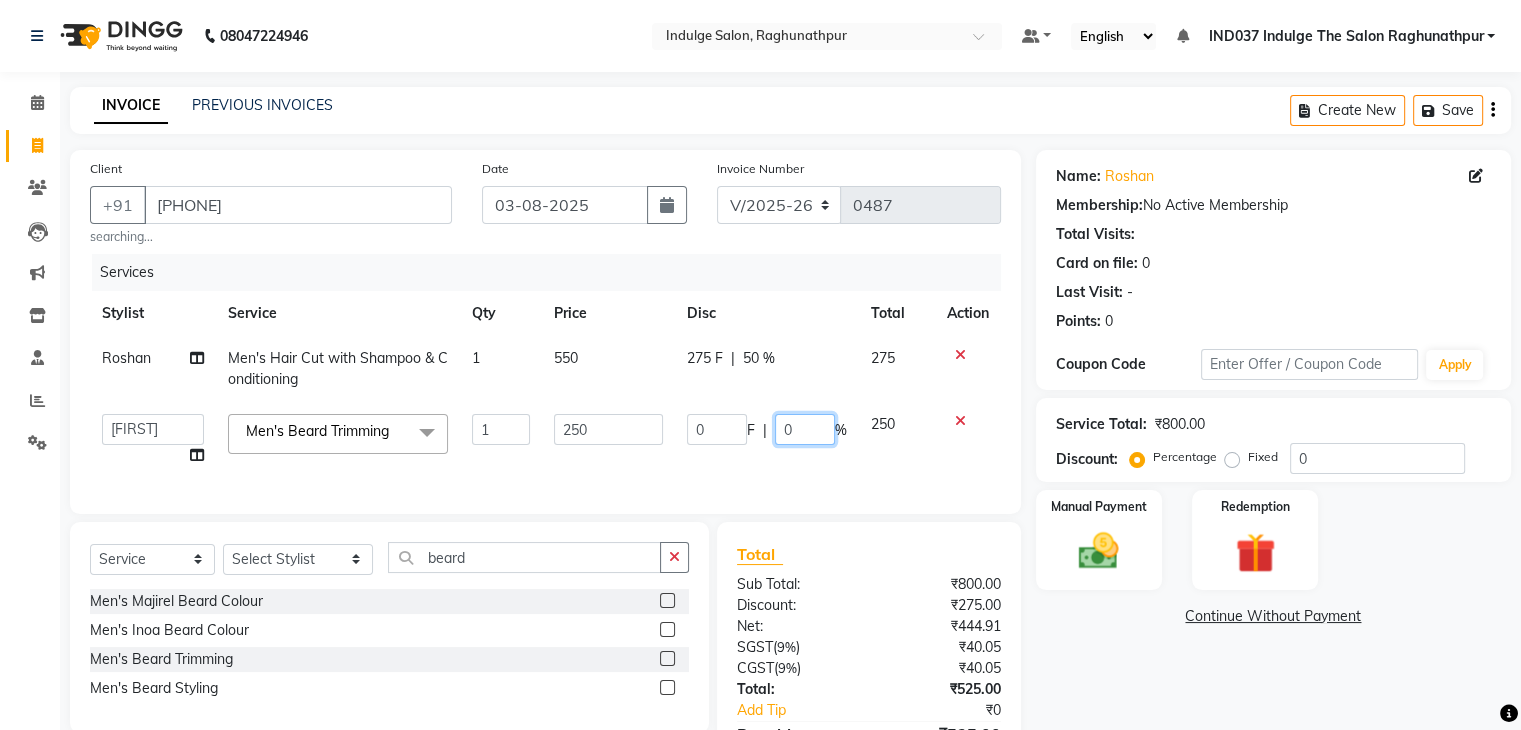 click on "0" 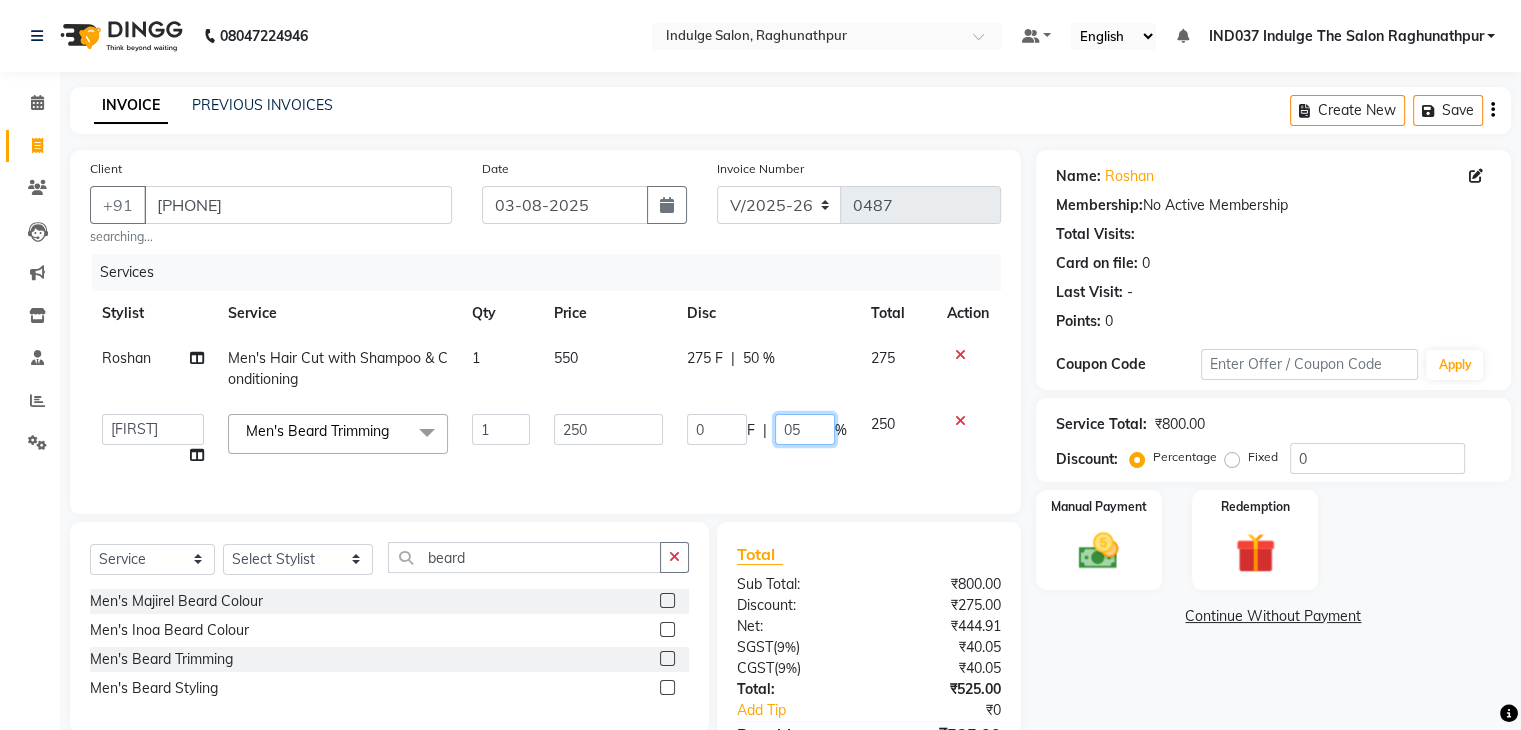 type on "050" 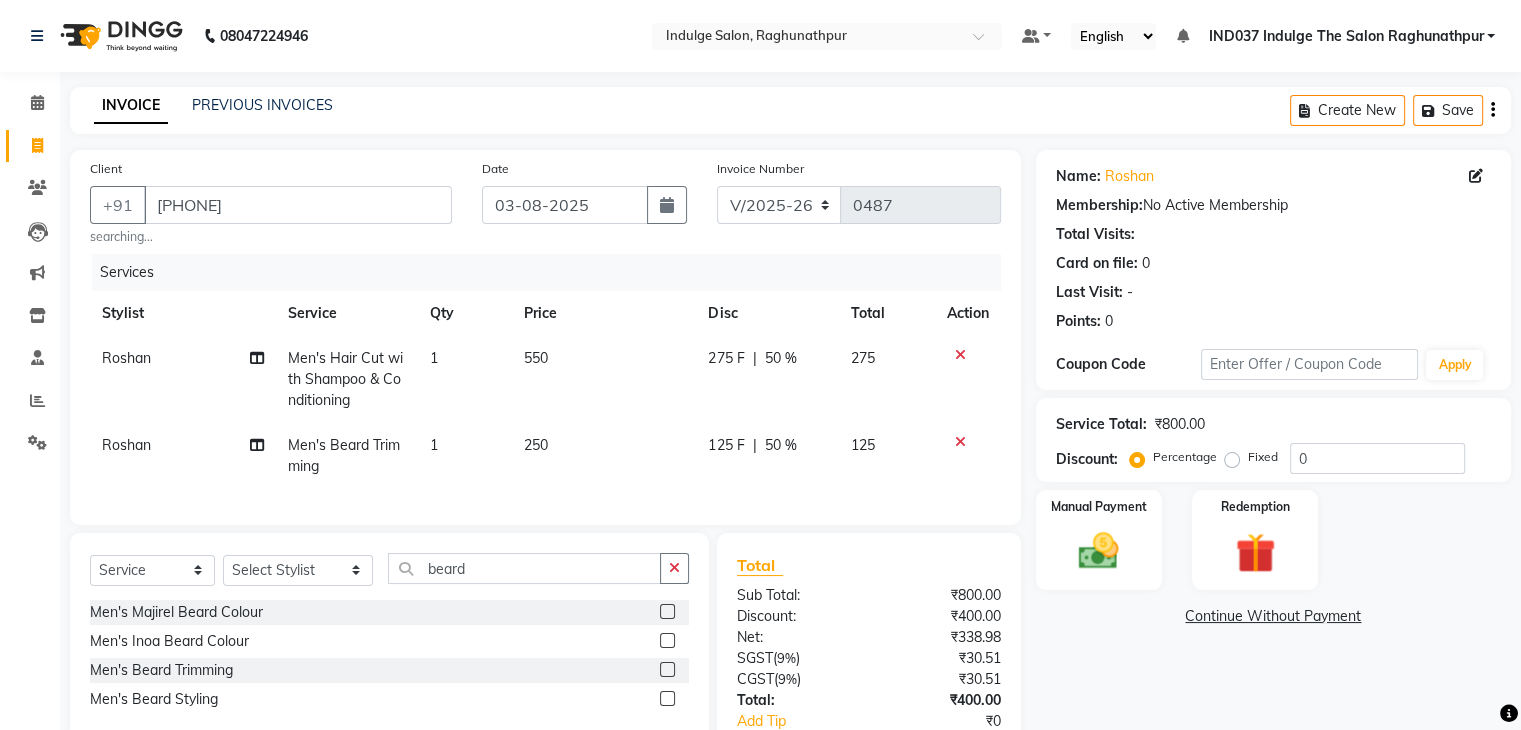 click on "Name: Roshan  Membership:  No Active Membership  Total Visits:   Card on file:  0 Last Visit:   - Points:   0  Coupon Code Apply Service Total:  ₹800.00  Discount:  Percentage   Fixed  0 Manual Payment Redemption  Continue Without Payment" 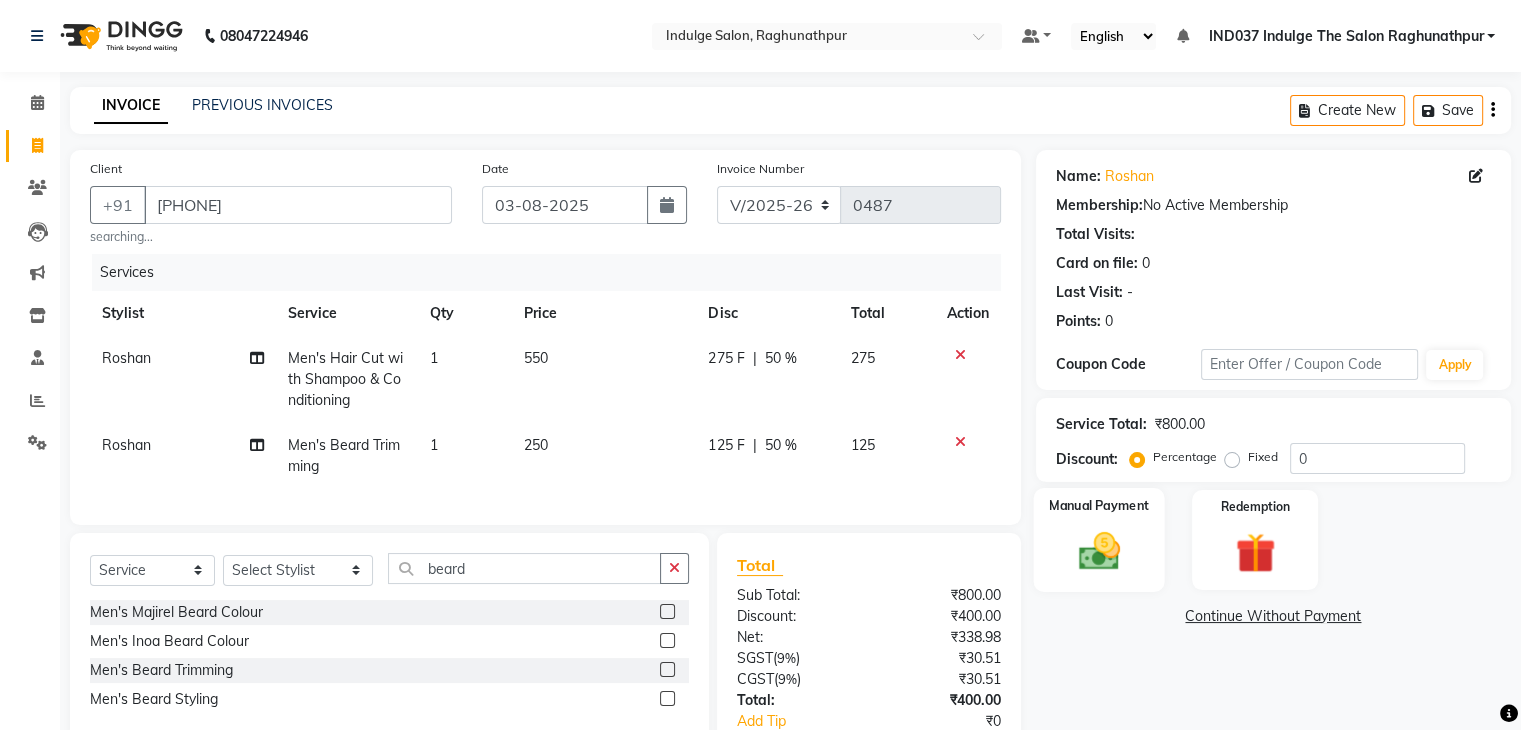 click on "Manual Payment" 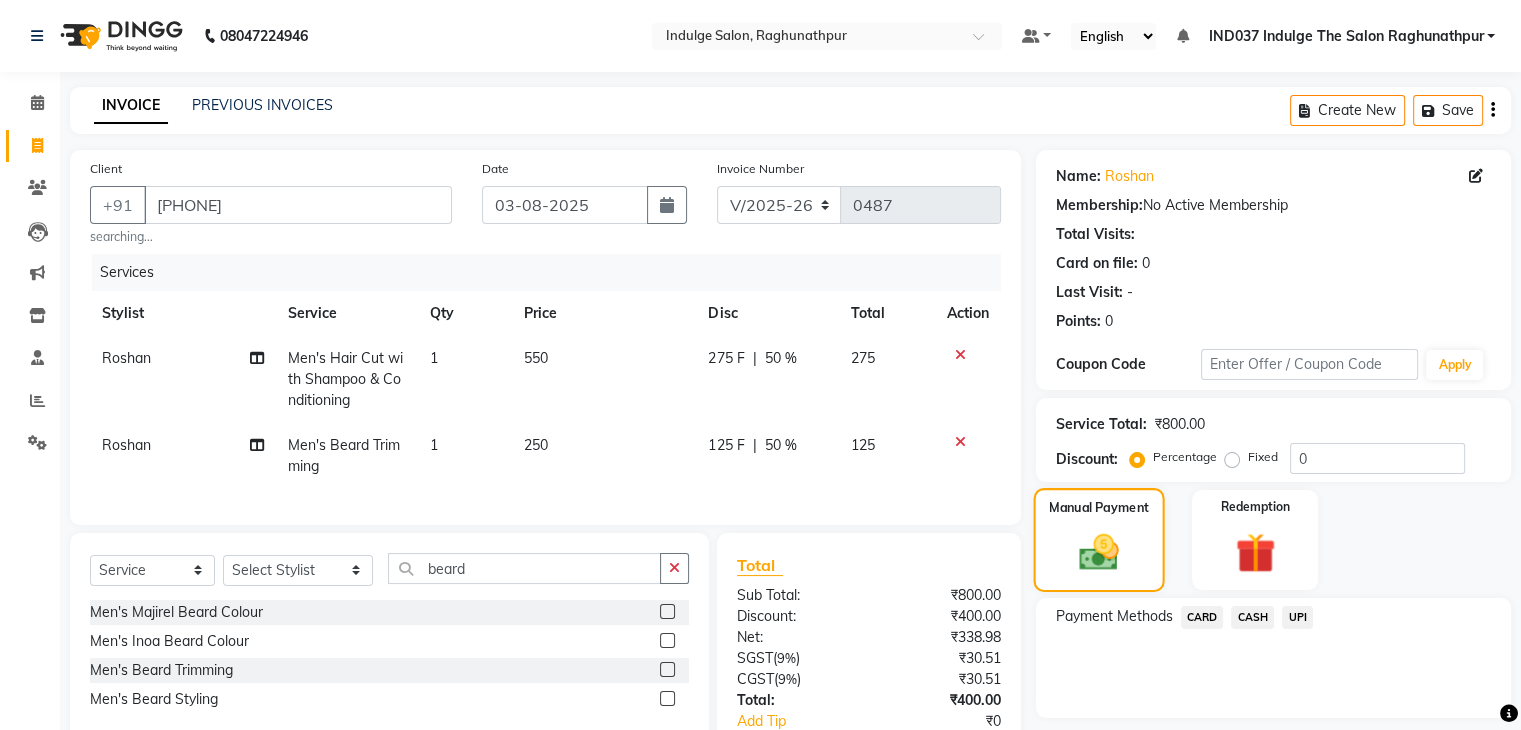 scroll, scrollTop: 143, scrollLeft: 0, axis: vertical 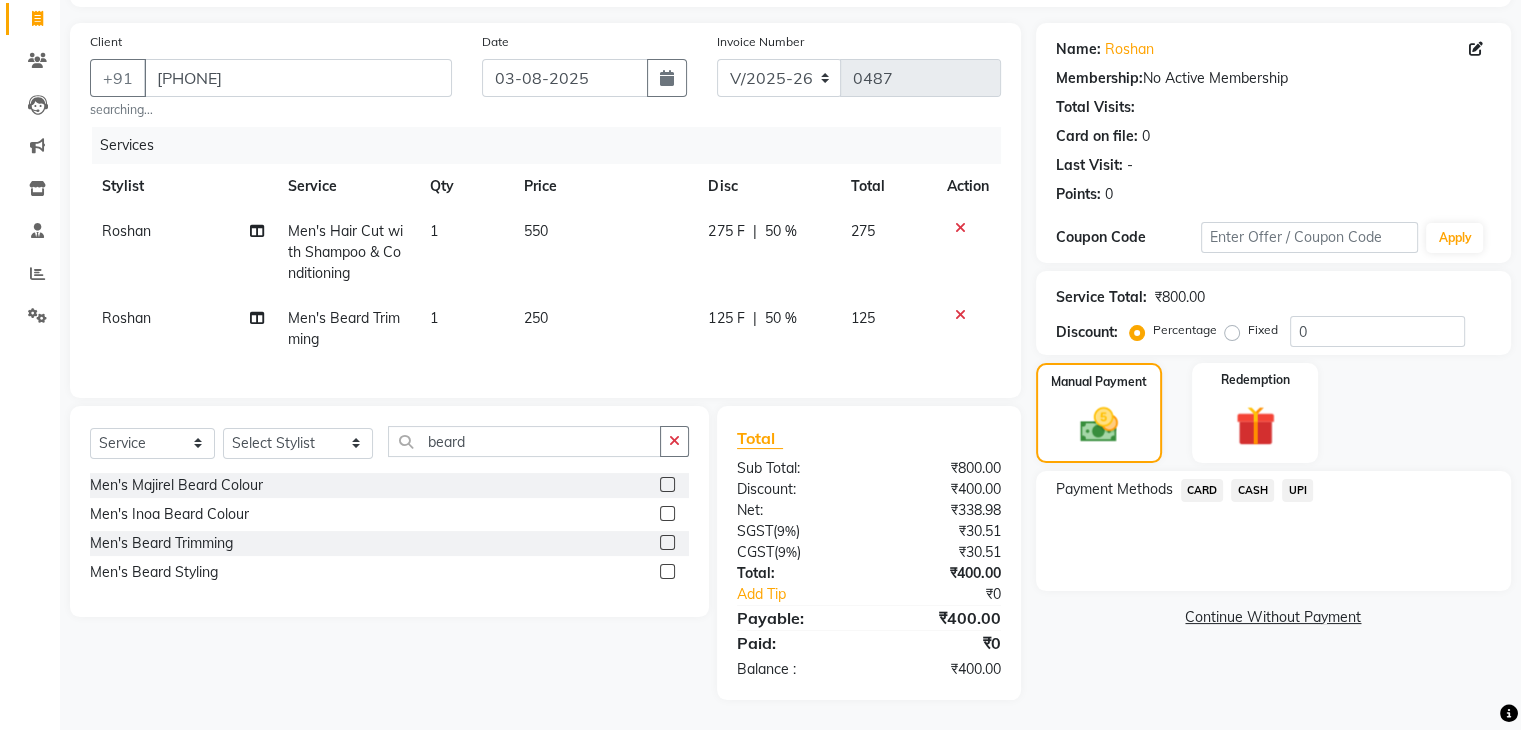 click on "UPI" 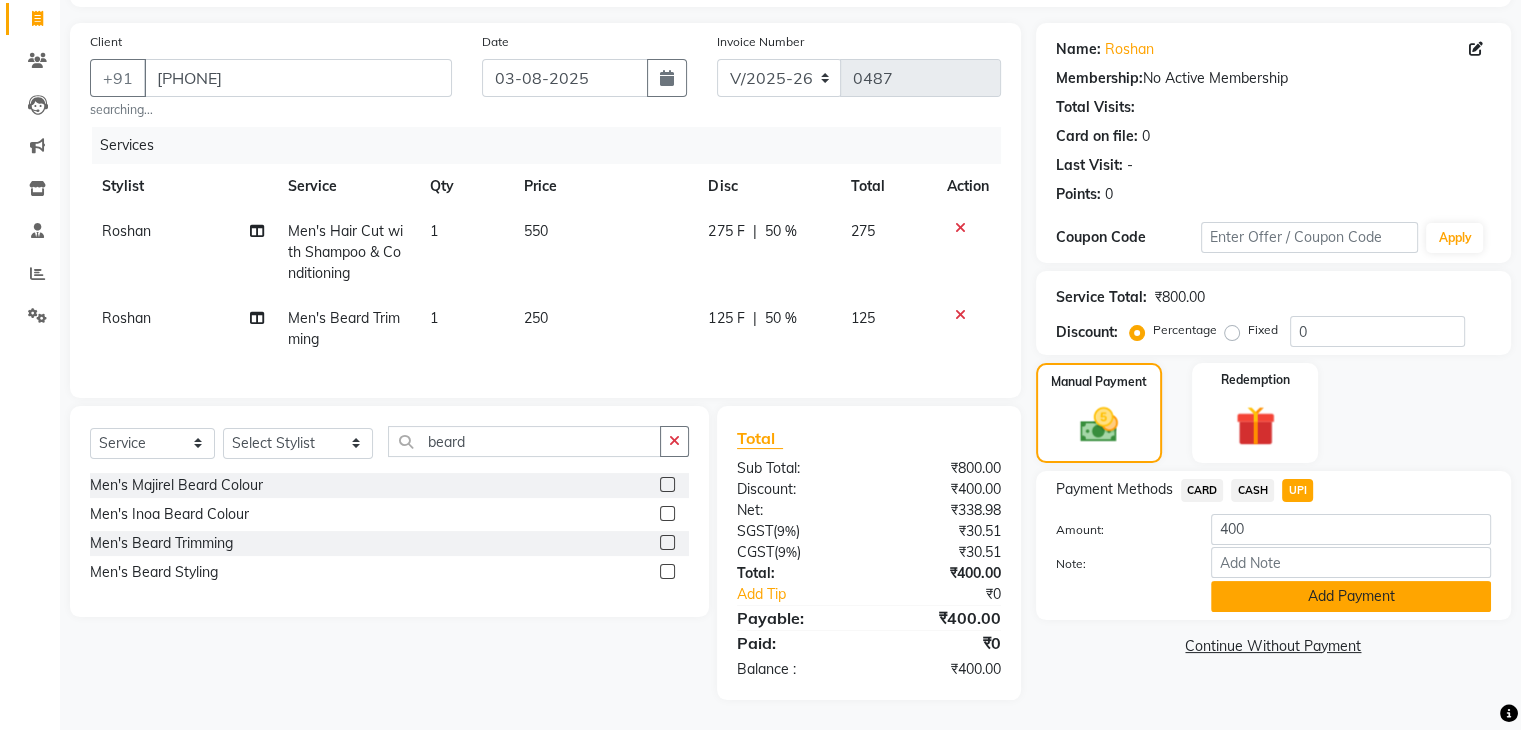 click on "Add Payment" 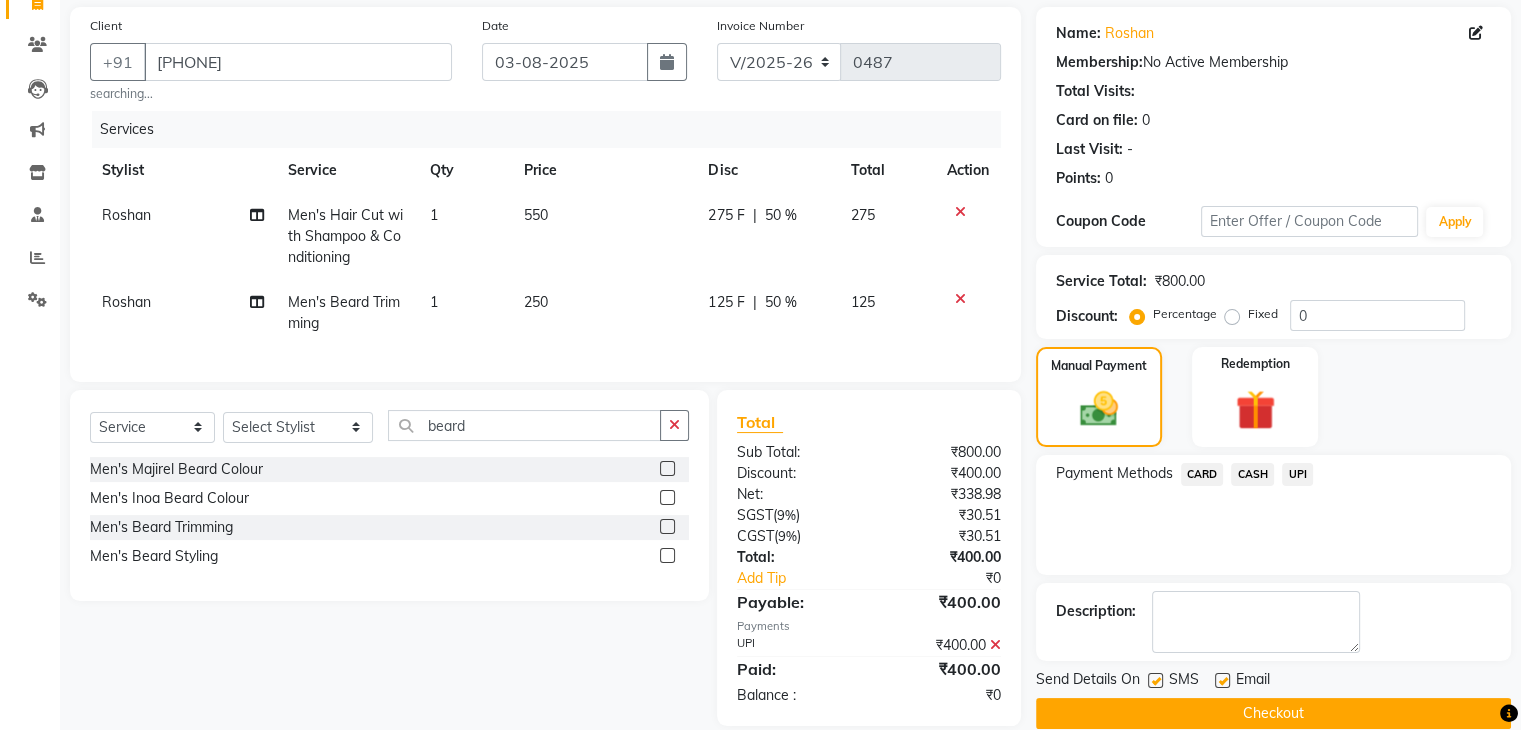 scroll, scrollTop: 185, scrollLeft: 0, axis: vertical 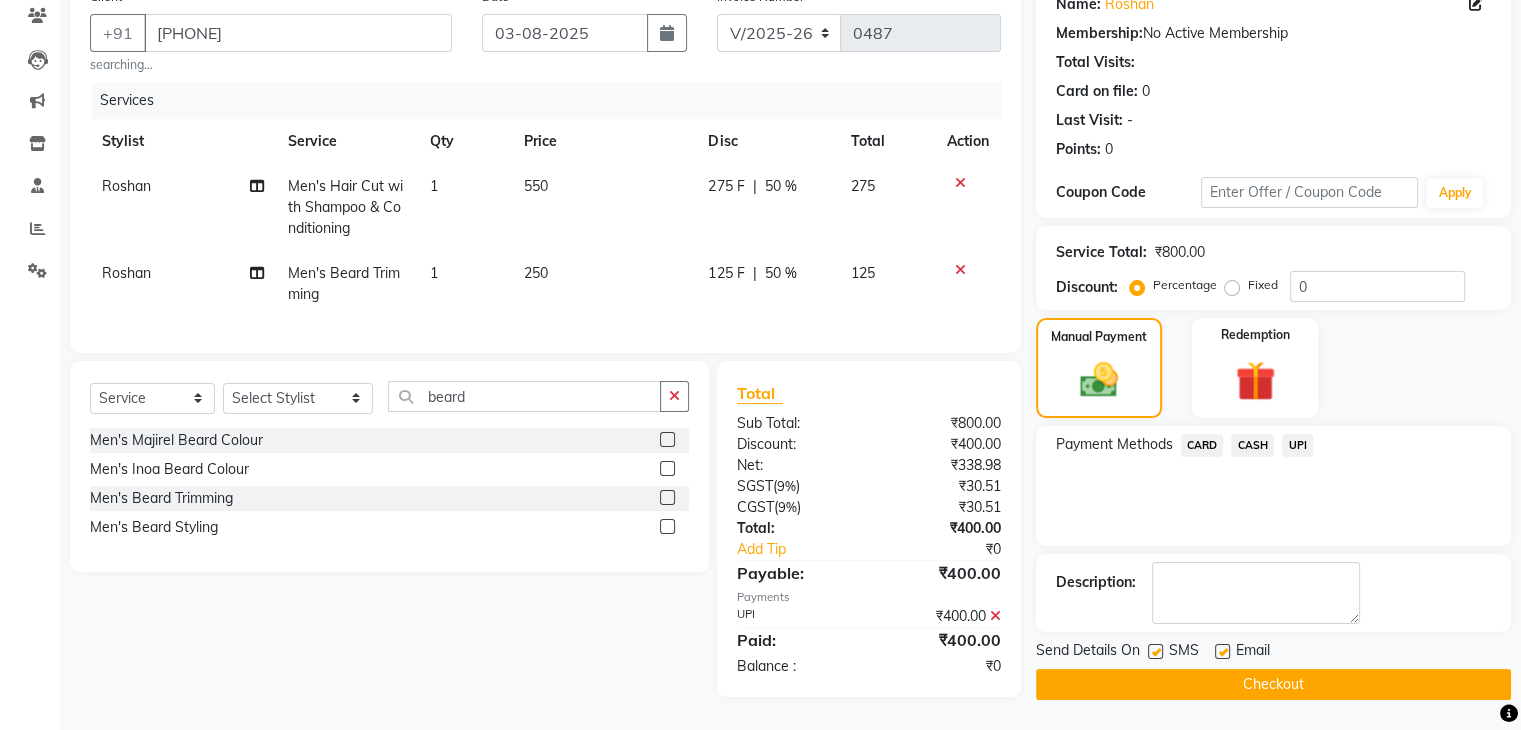 click 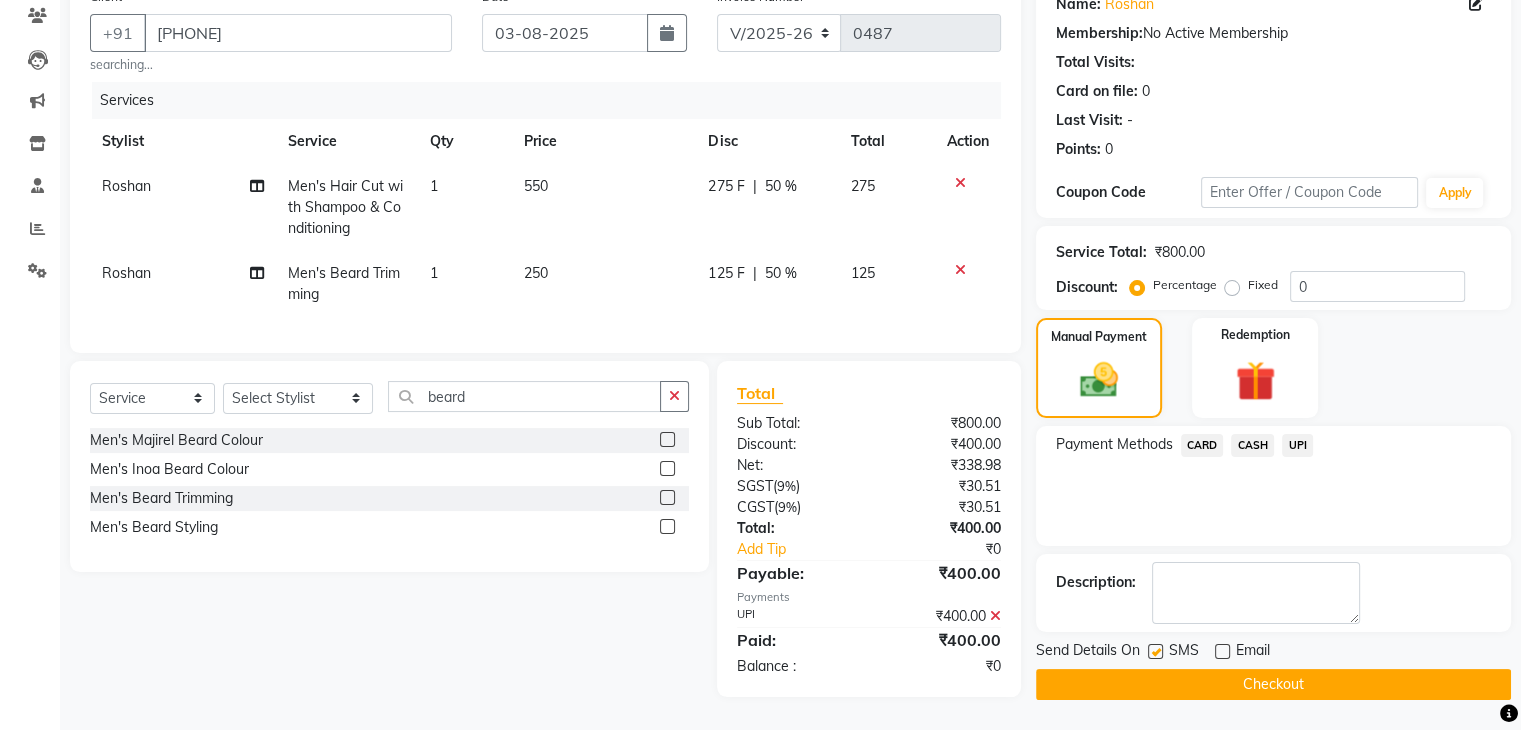 click on "Checkout" 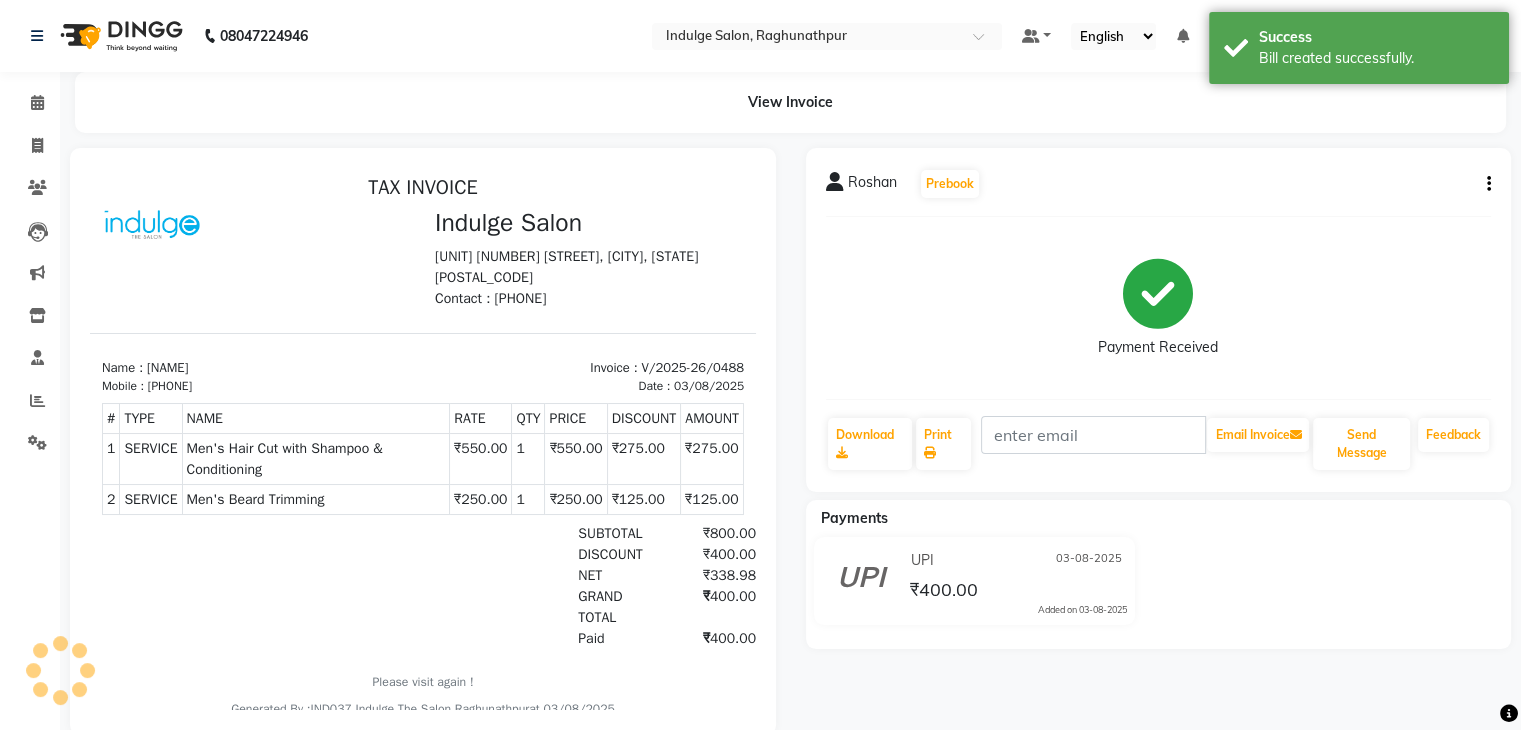 scroll, scrollTop: 0, scrollLeft: 0, axis: both 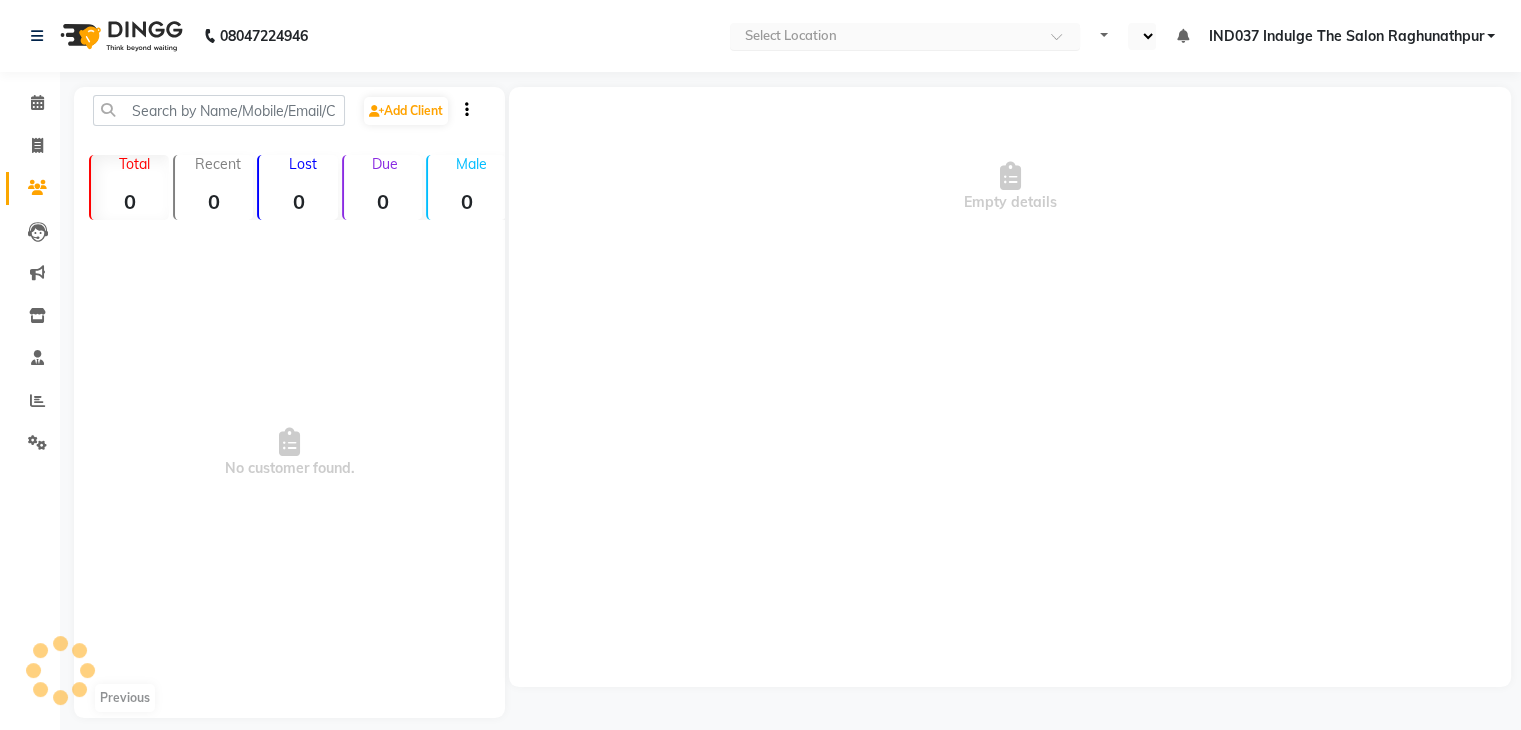 select on "en" 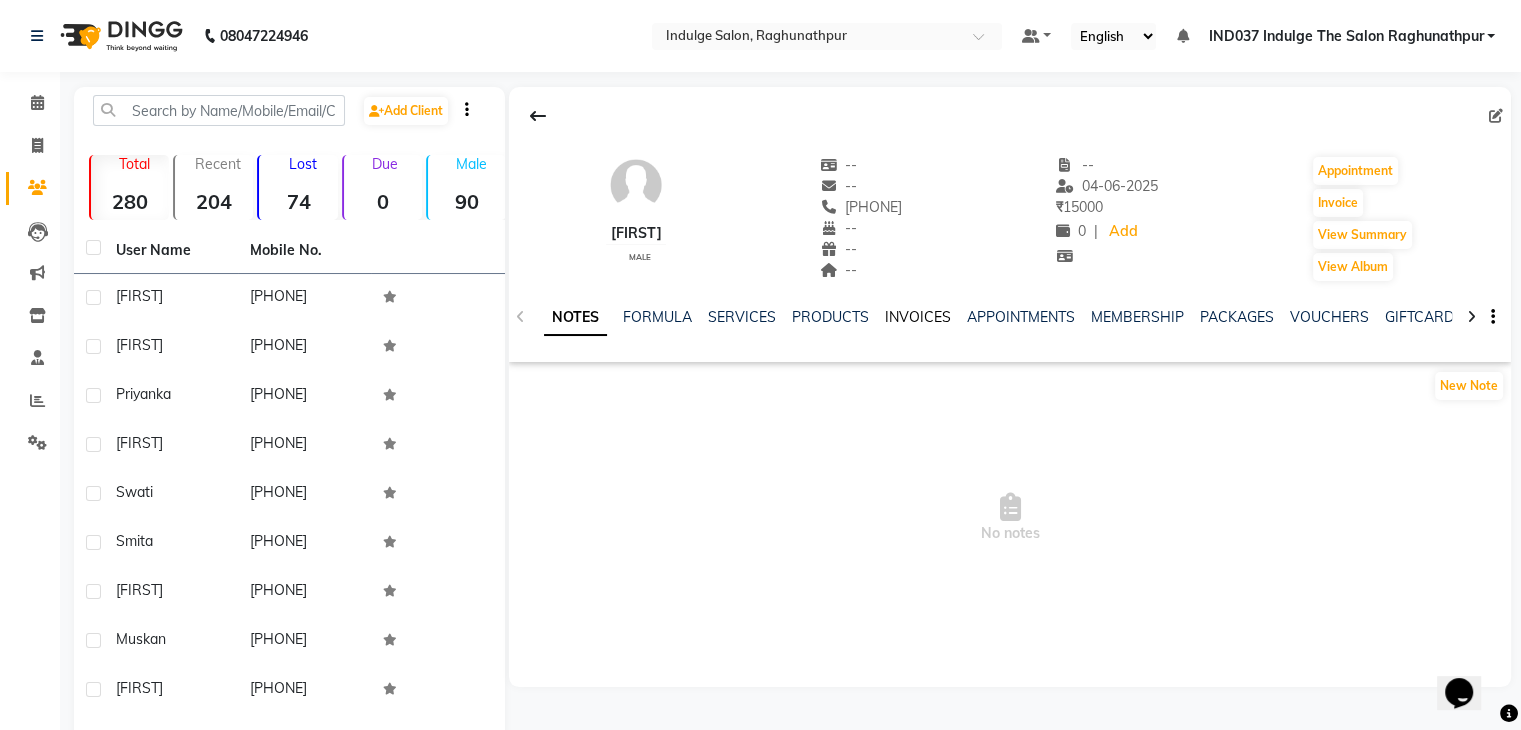 scroll, scrollTop: 0, scrollLeft: 0, axis: both 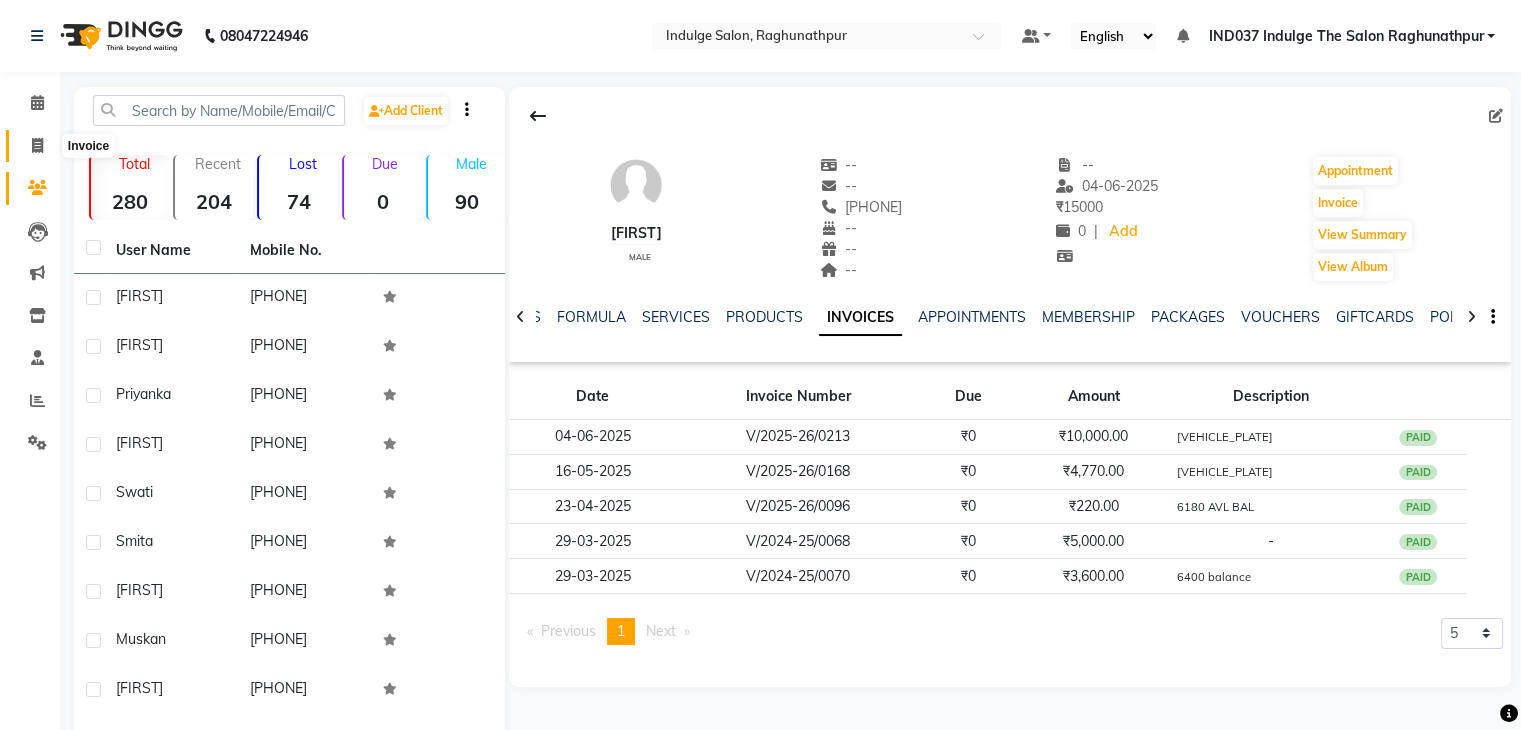 click 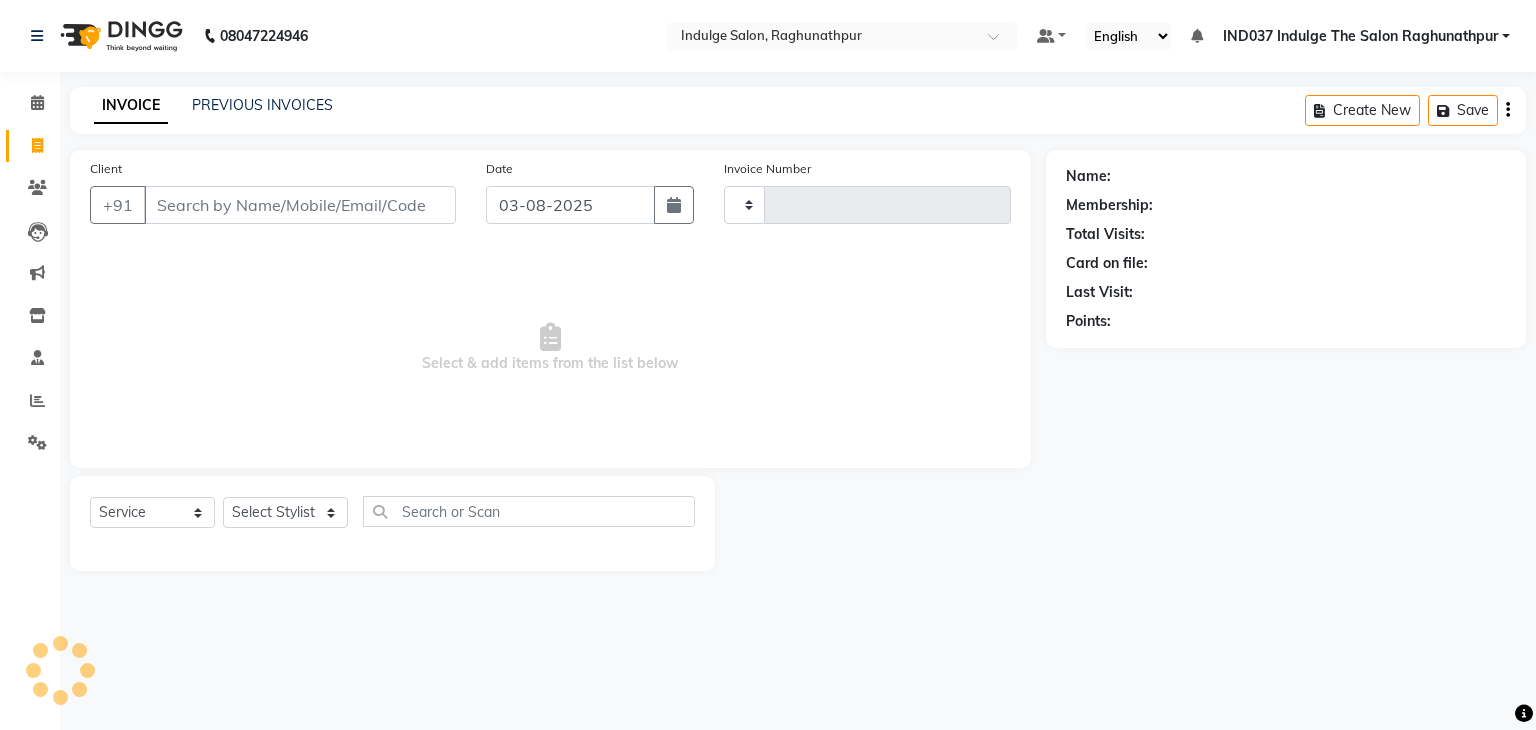 type on "0487" 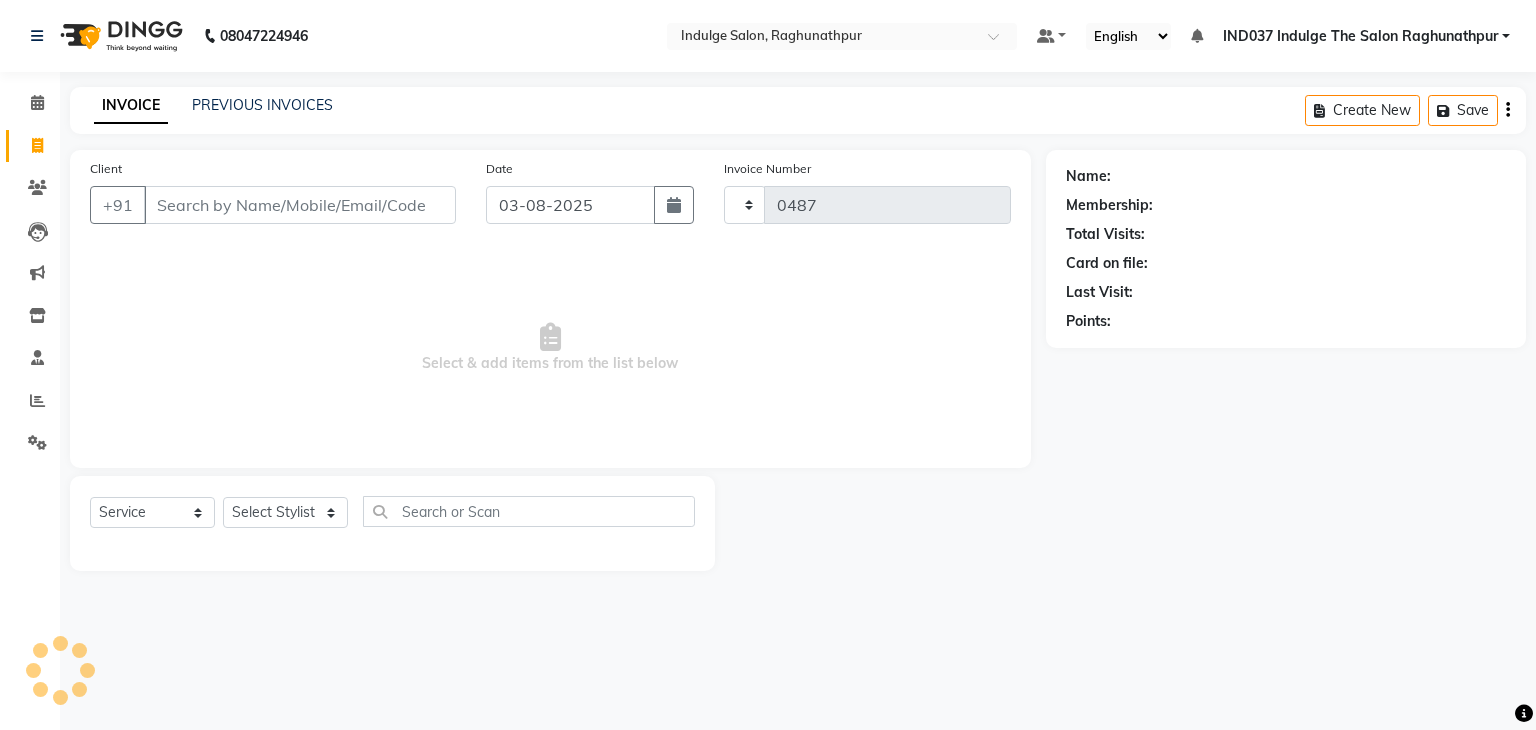 select on "7475" 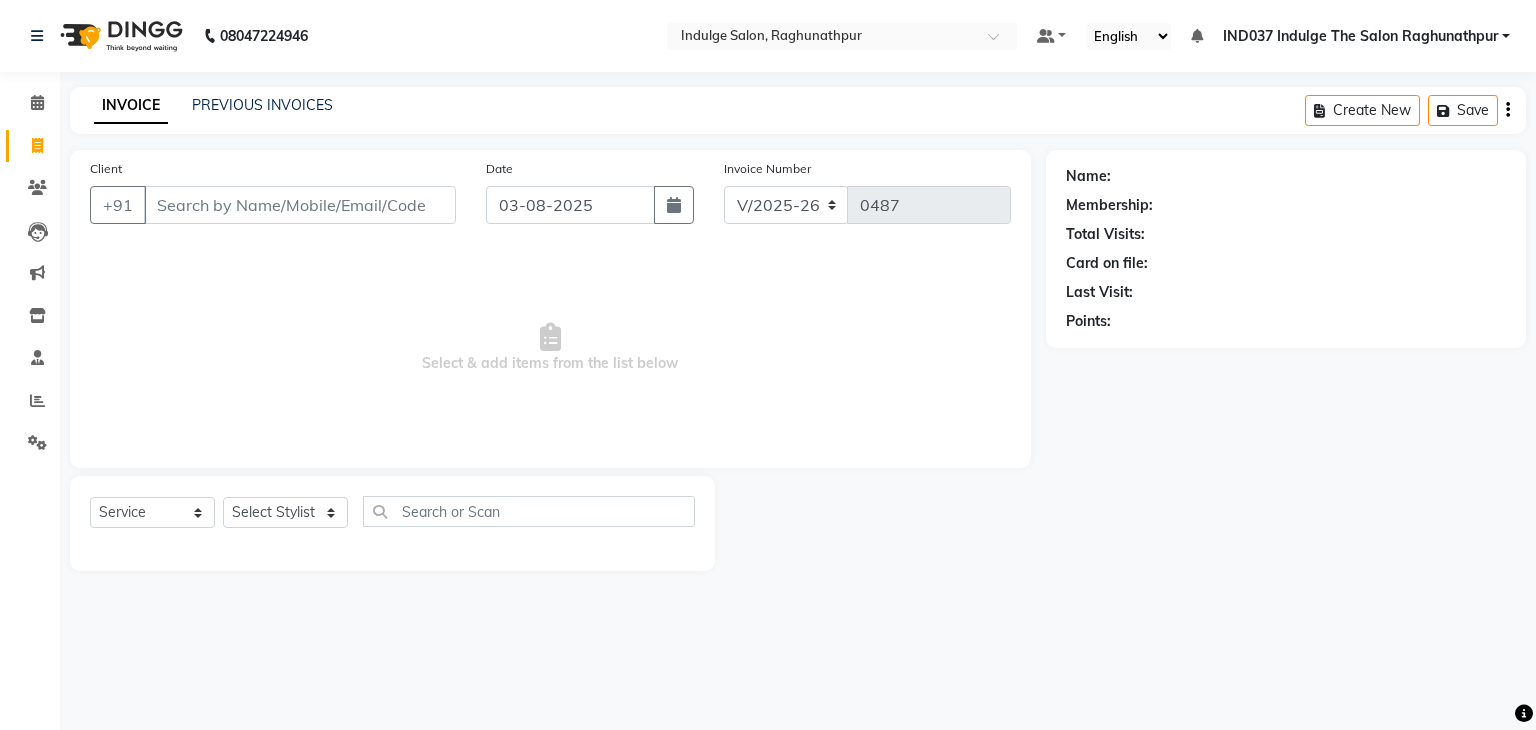 click on "Client" at bounding box center [300, 205] 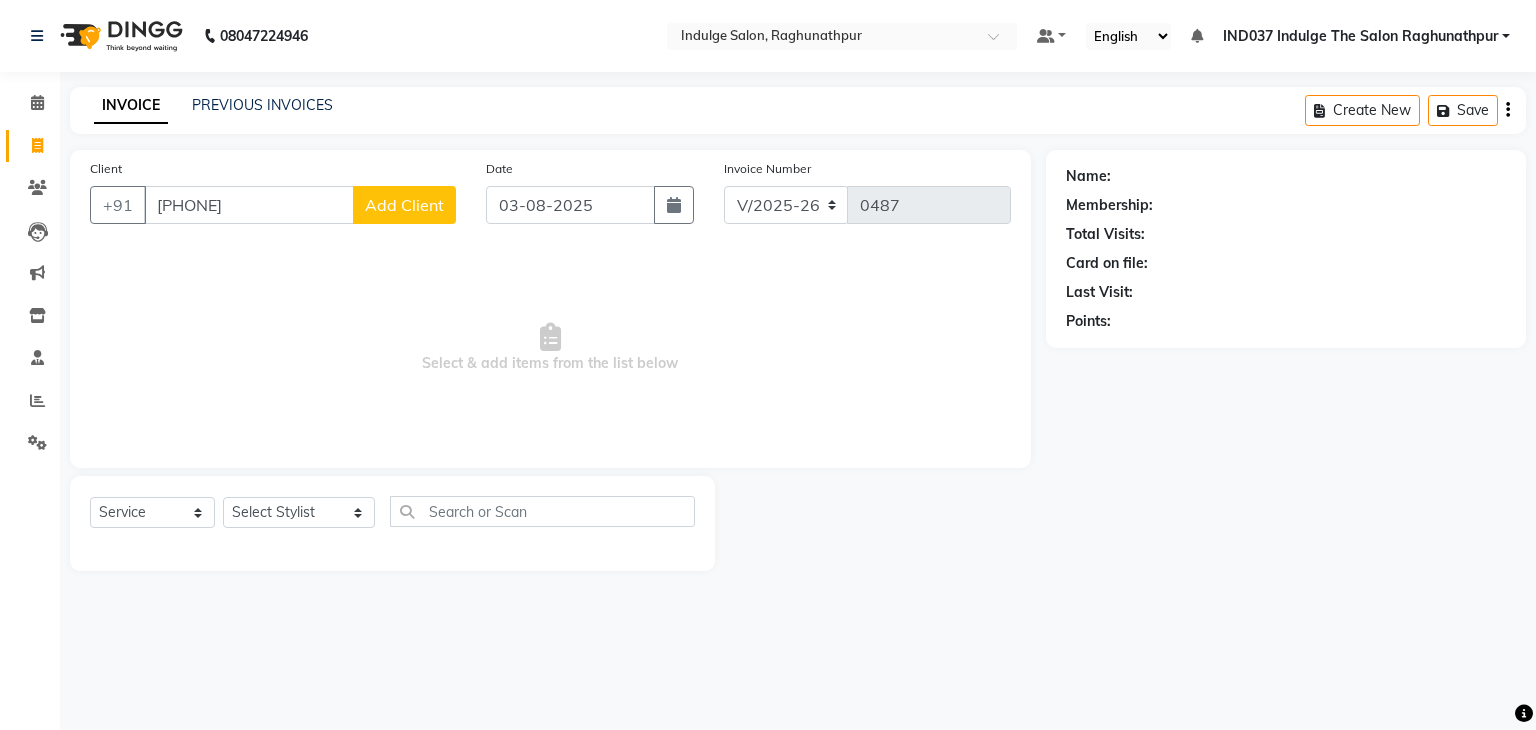 type on "[PHONE]" 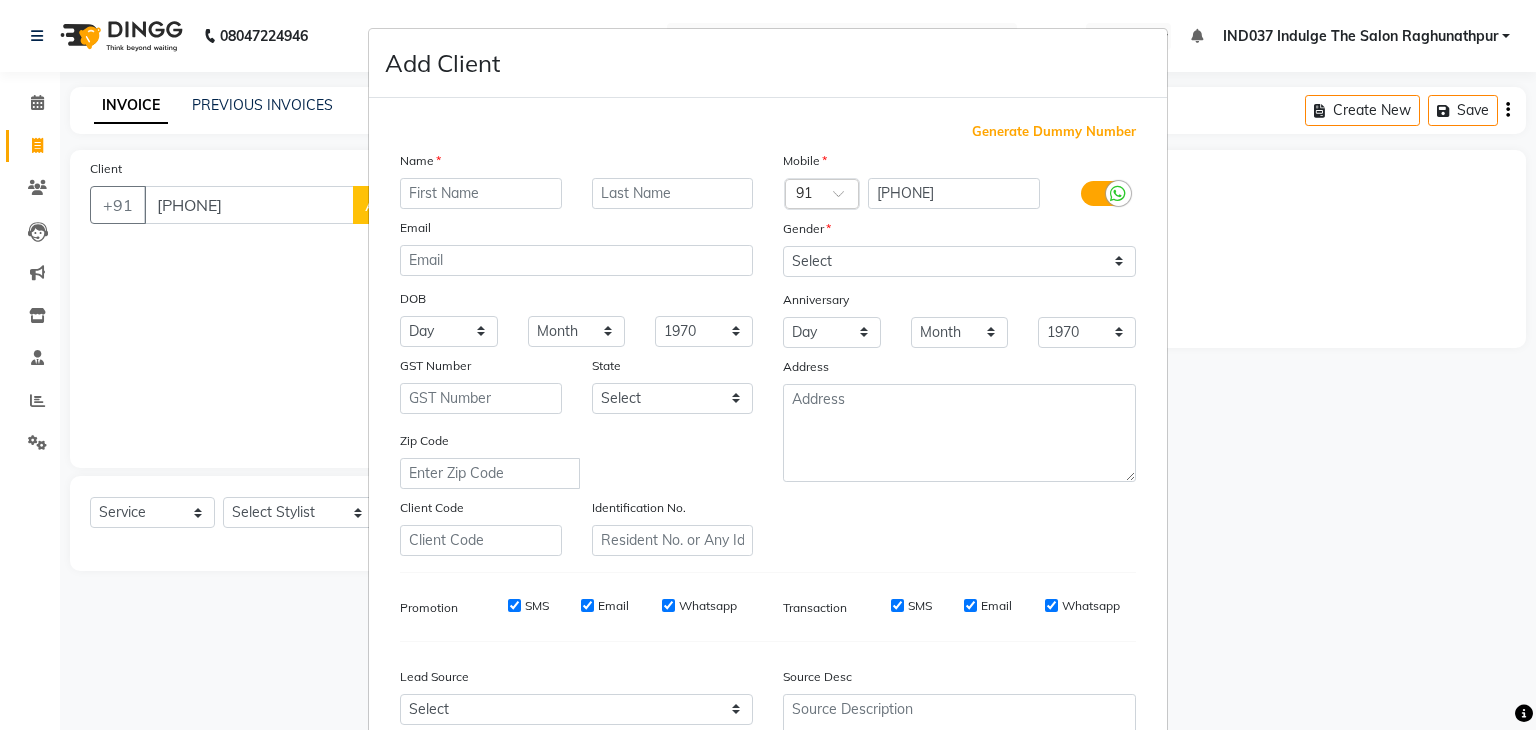 click at bounding box center (481, 193) 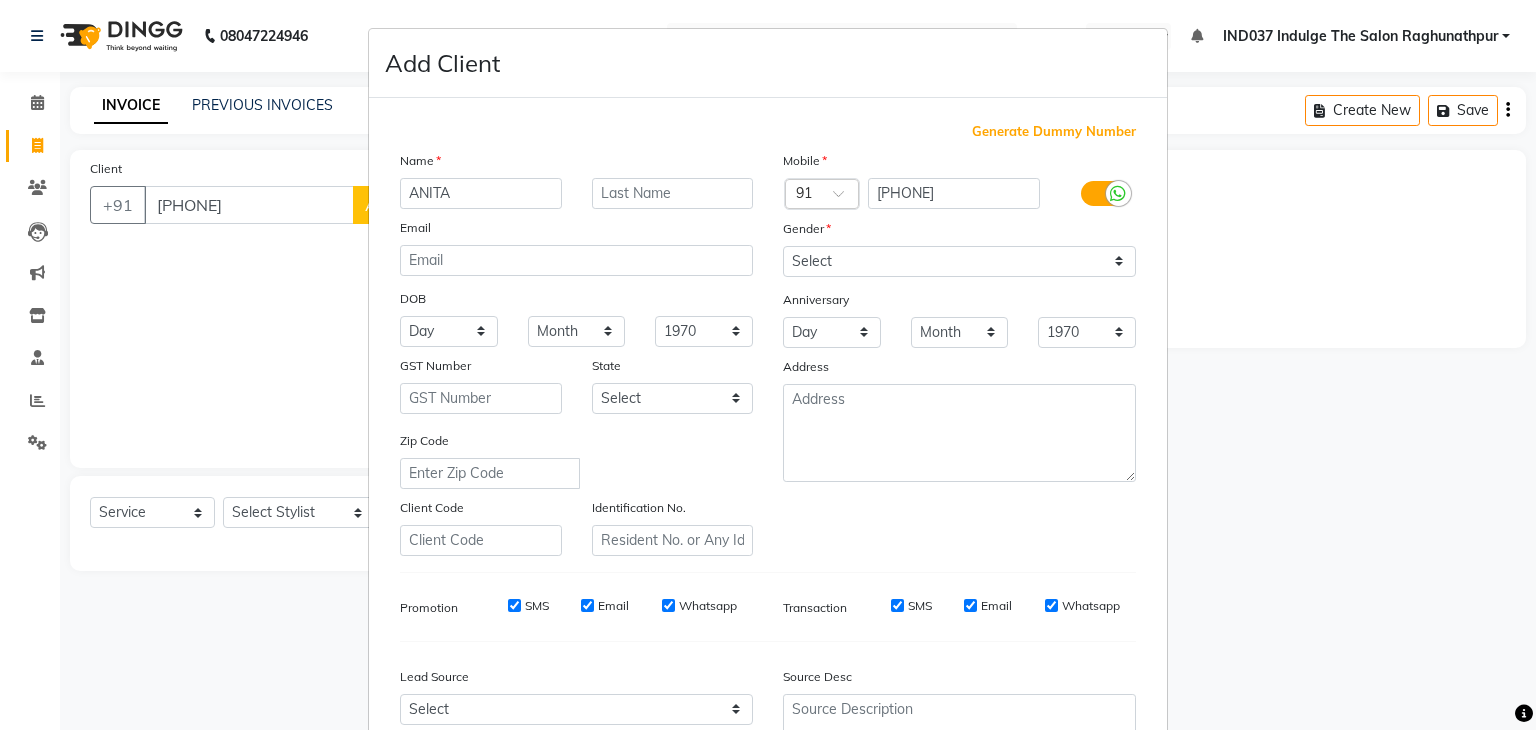 type on "ANITA" 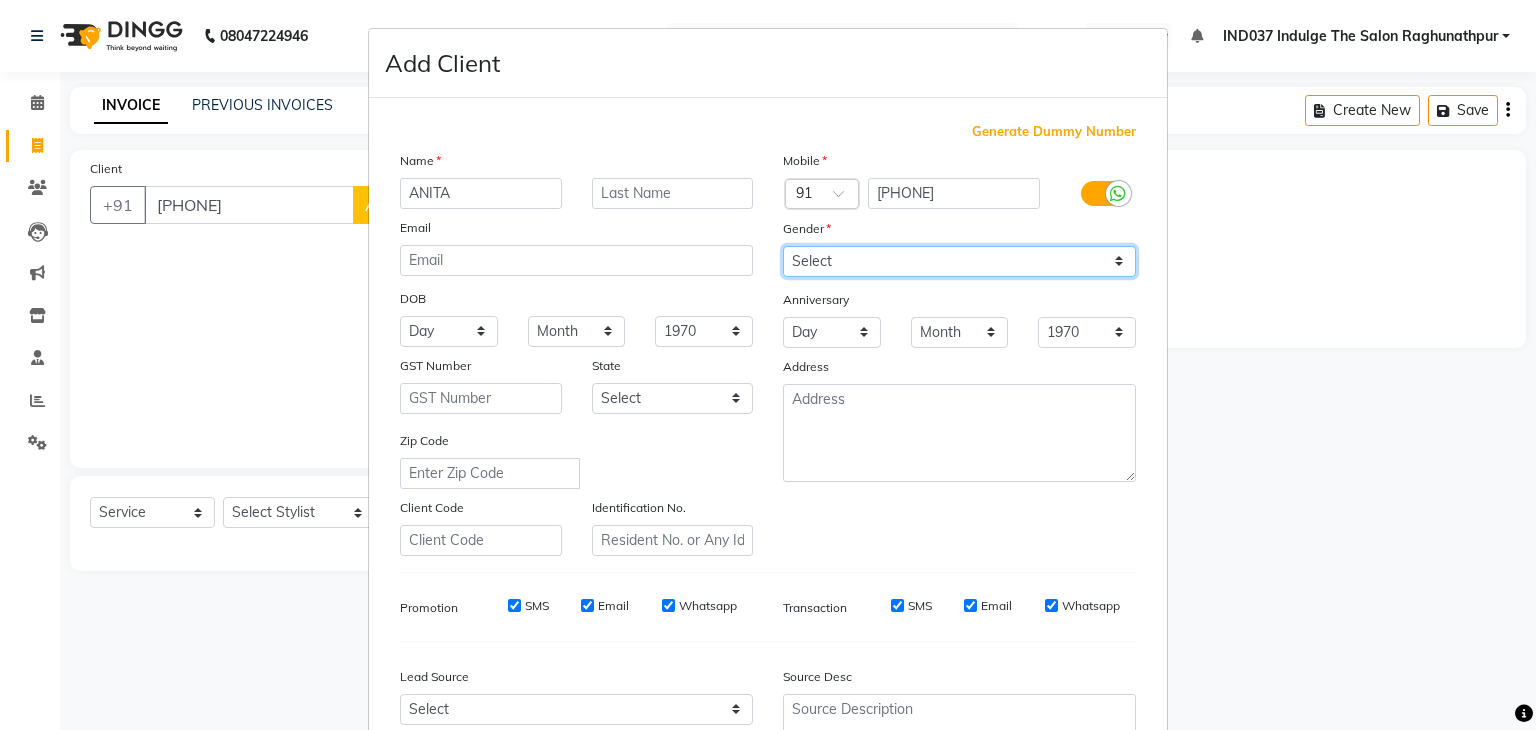 click on "Select Male Female Other Prefer Not To Say" at bounding box center [959, 261] 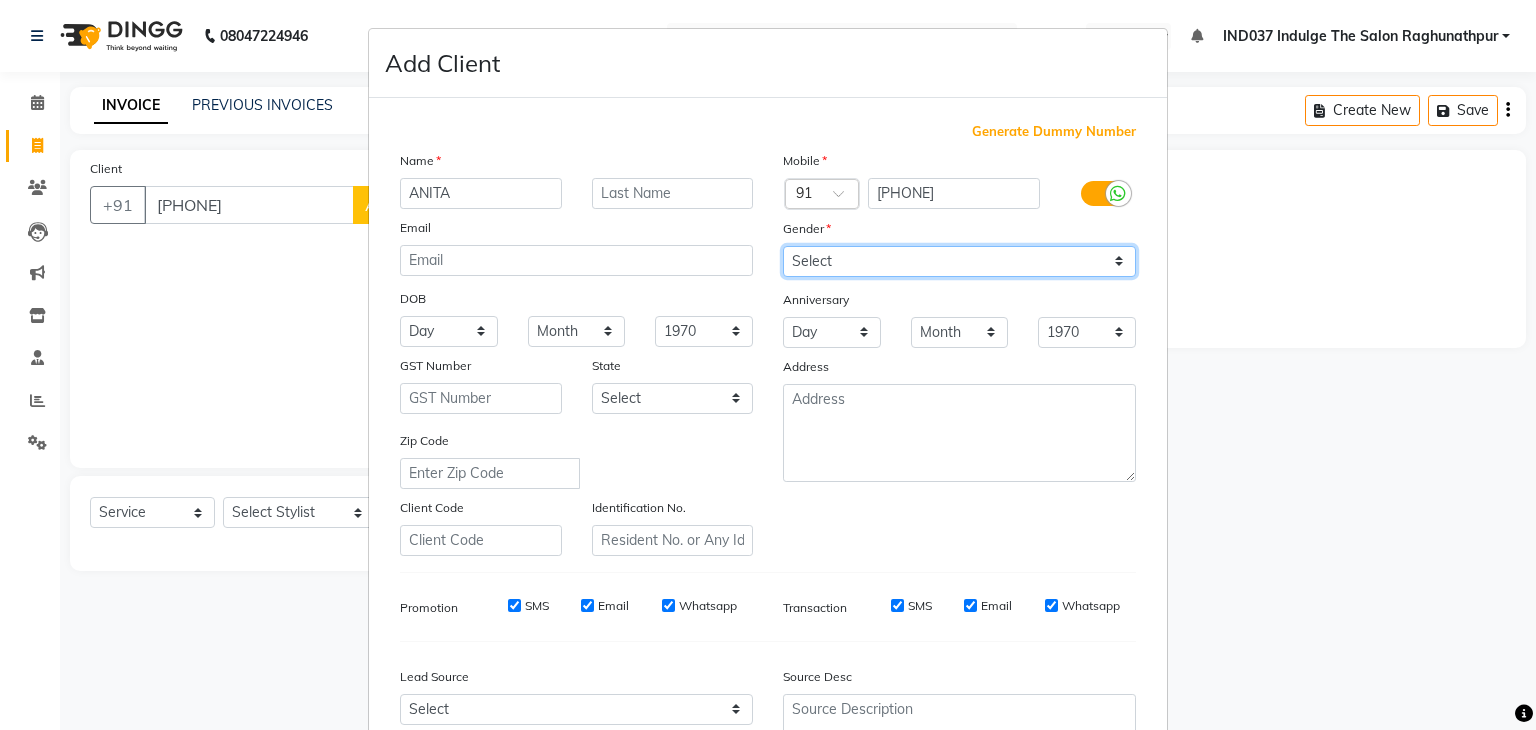 select on "female" 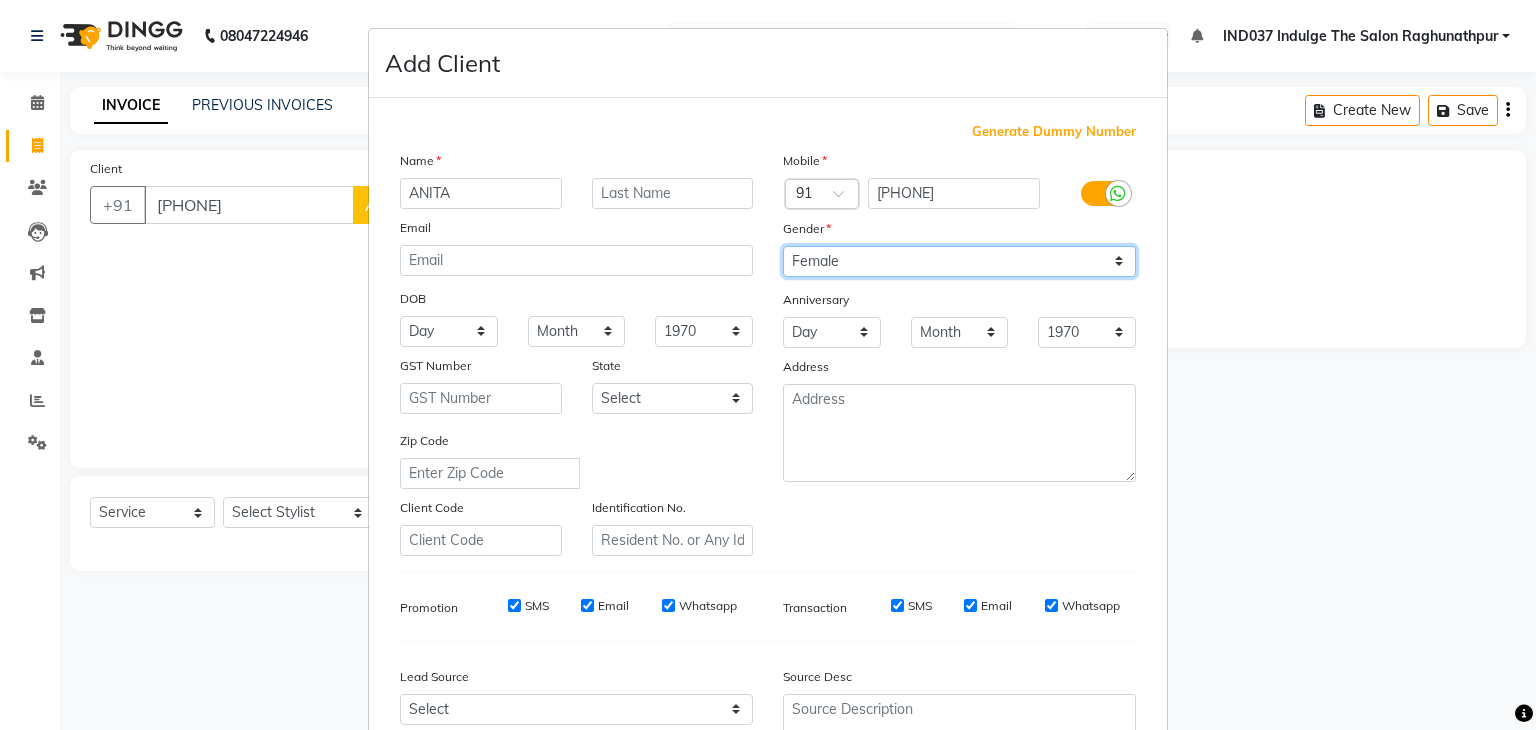 click on "Select Male Female Other Prefer Not To Say" at bounding box center (959, 261) 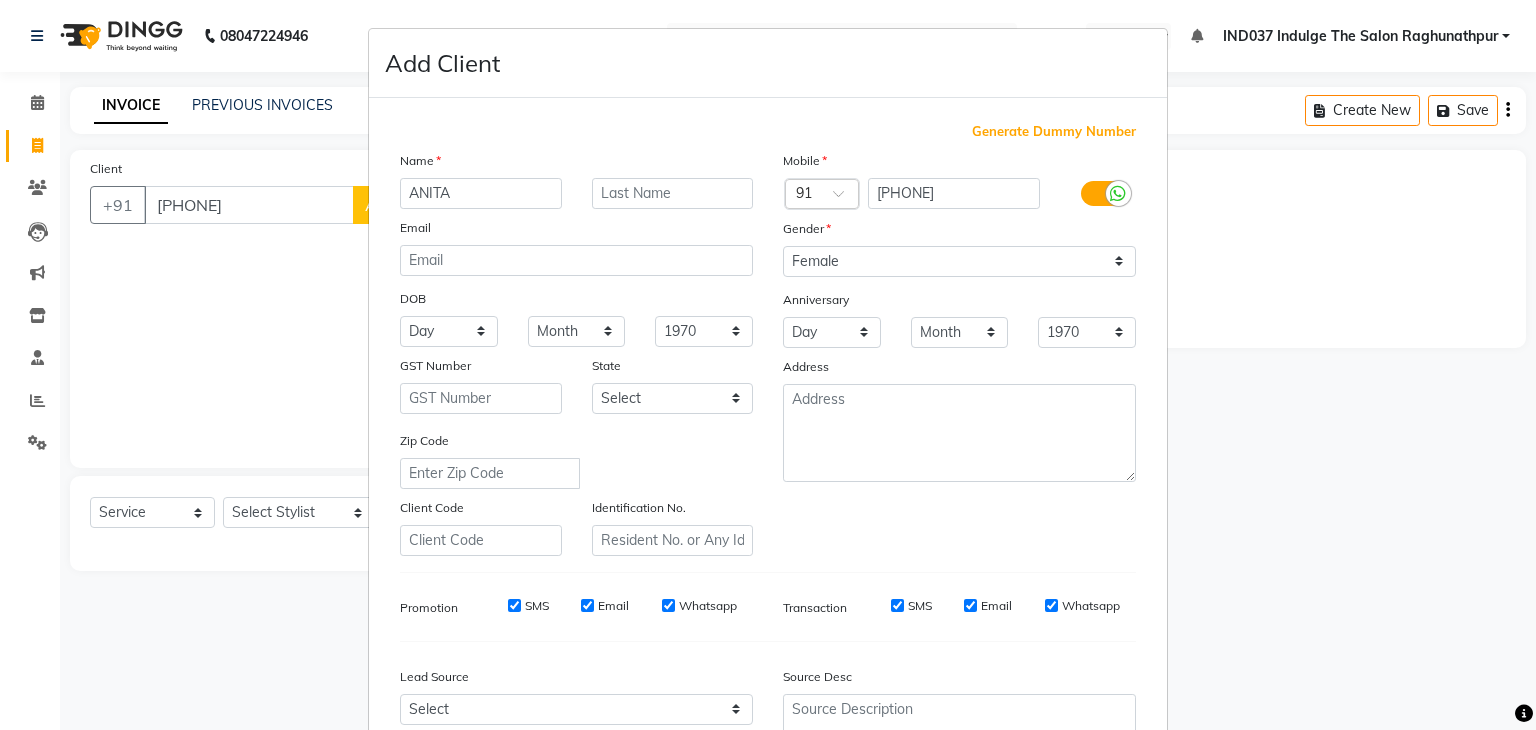 click on "Email" at bounding box center (970, 605) 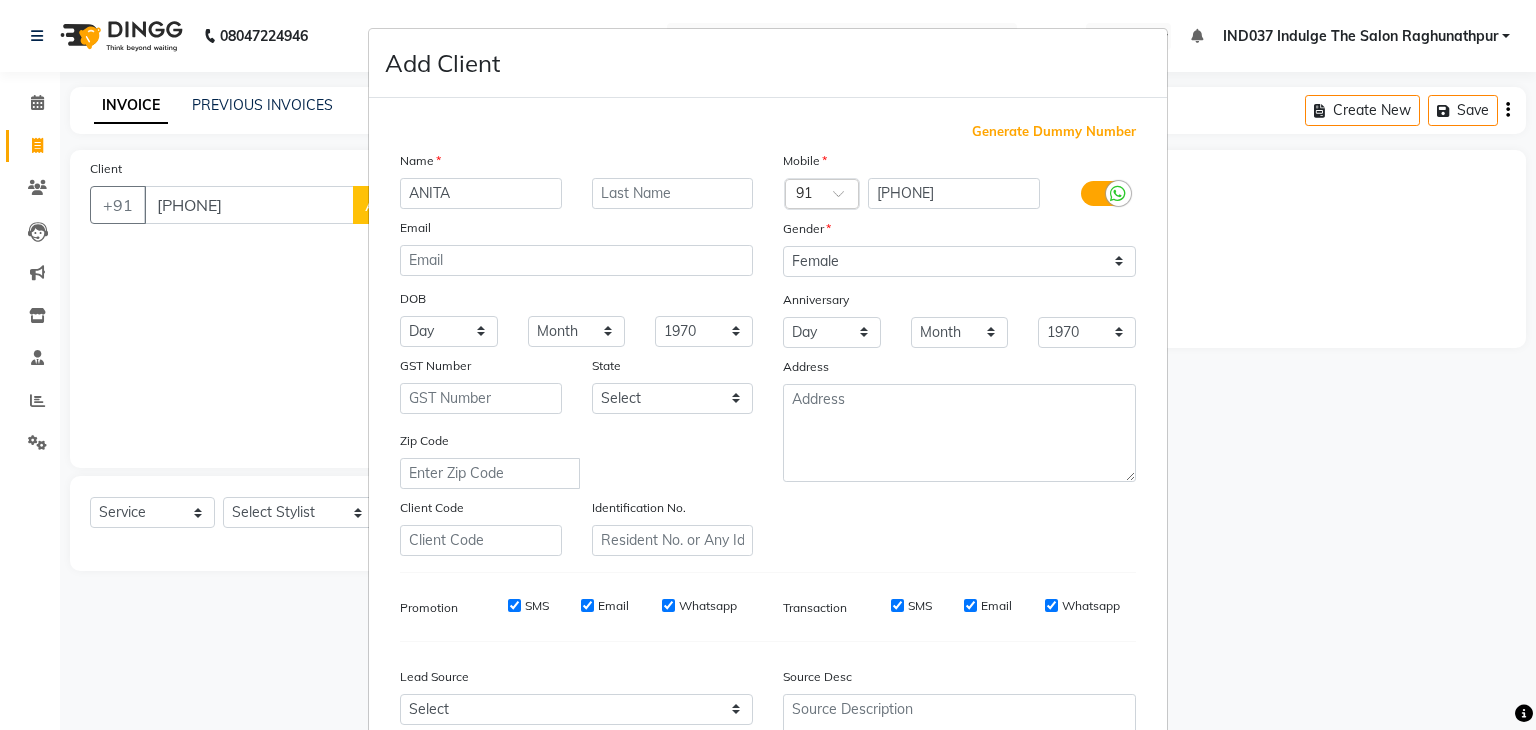 checkbox on "false" 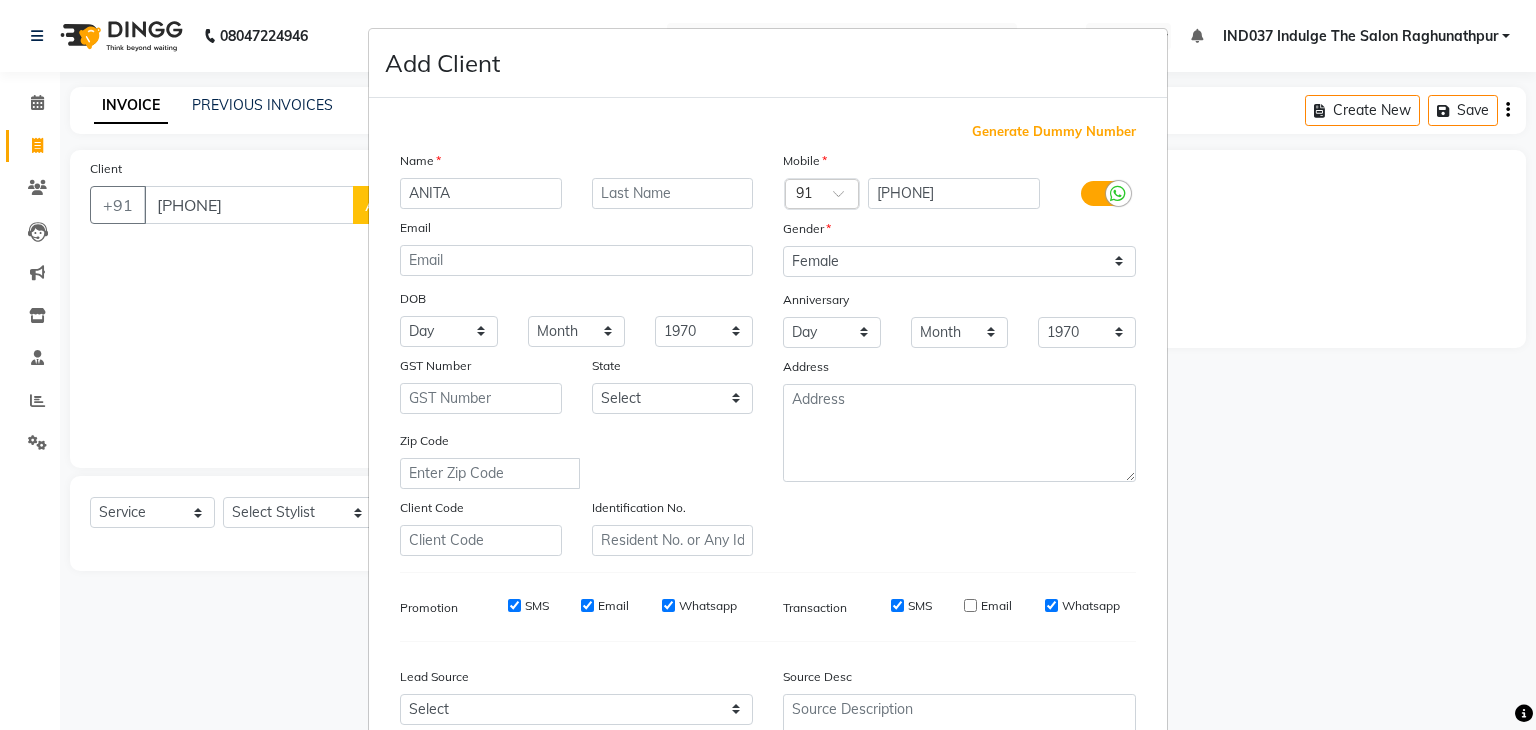 click on "Email" at bounding box center (587, 605) 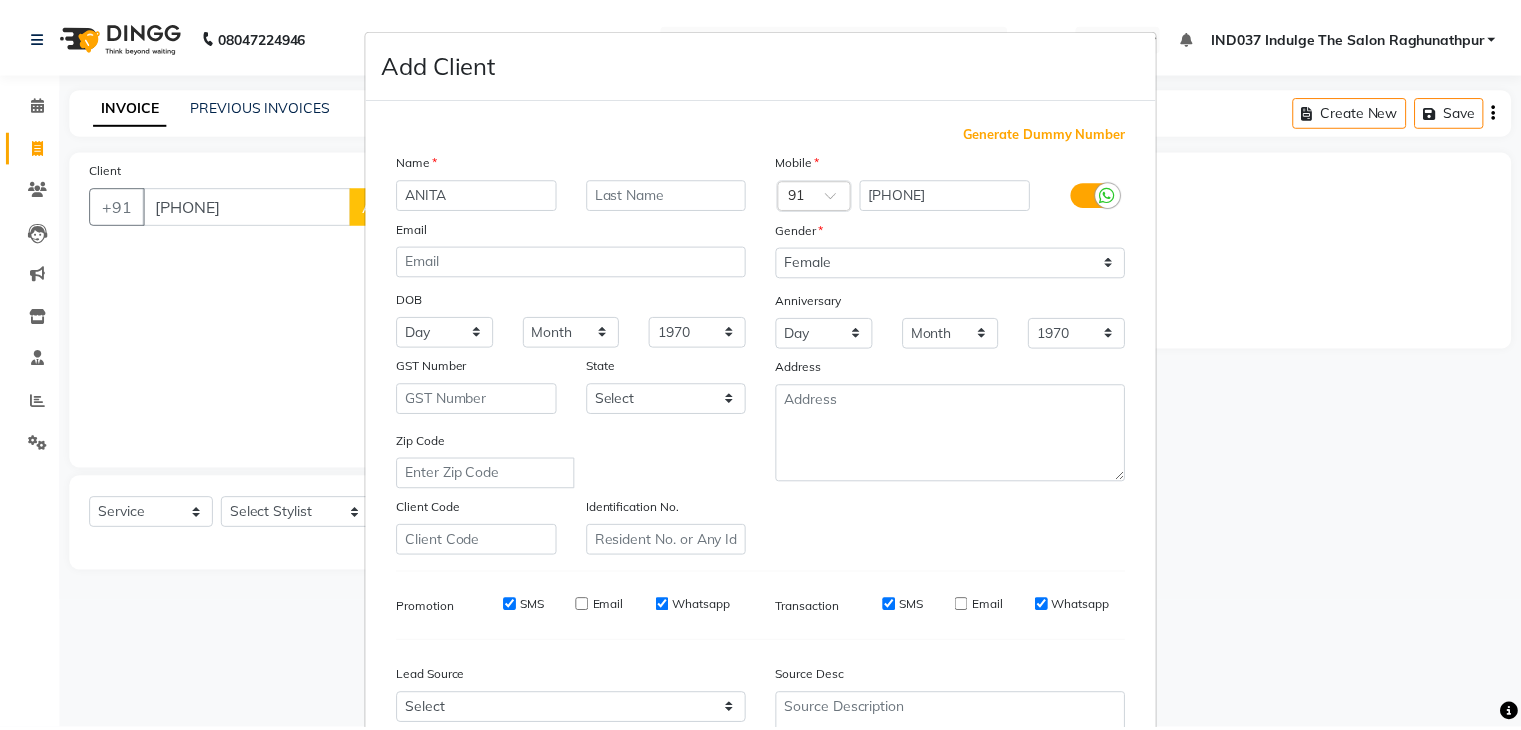 scroll, scrollTop: 203, scrollLeft: 0, axis: vertical 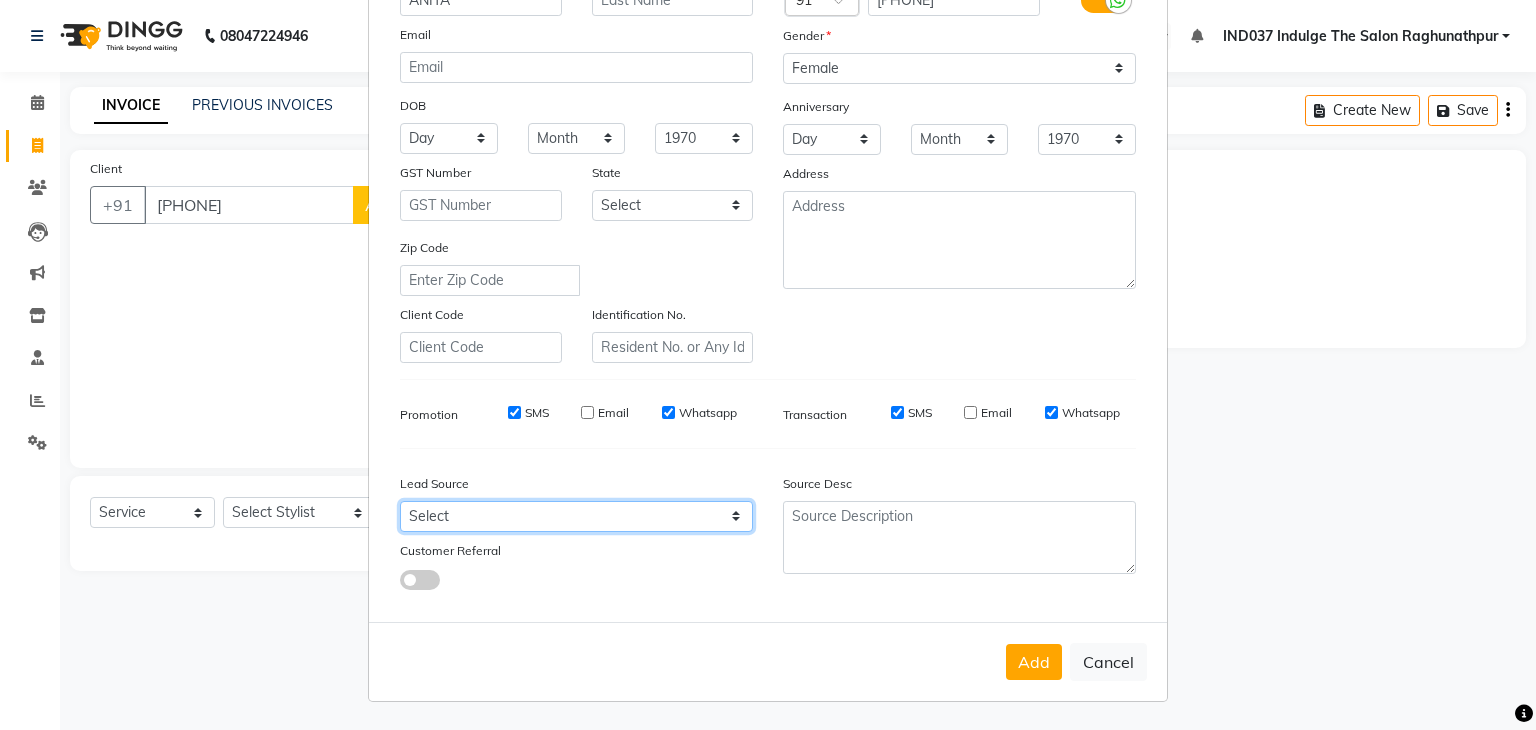 click on "Select Walk-in Referral Internet Friend Word of Mouth Advertisement Facebook JustDial Google Other" at bounding box center [576, 516] 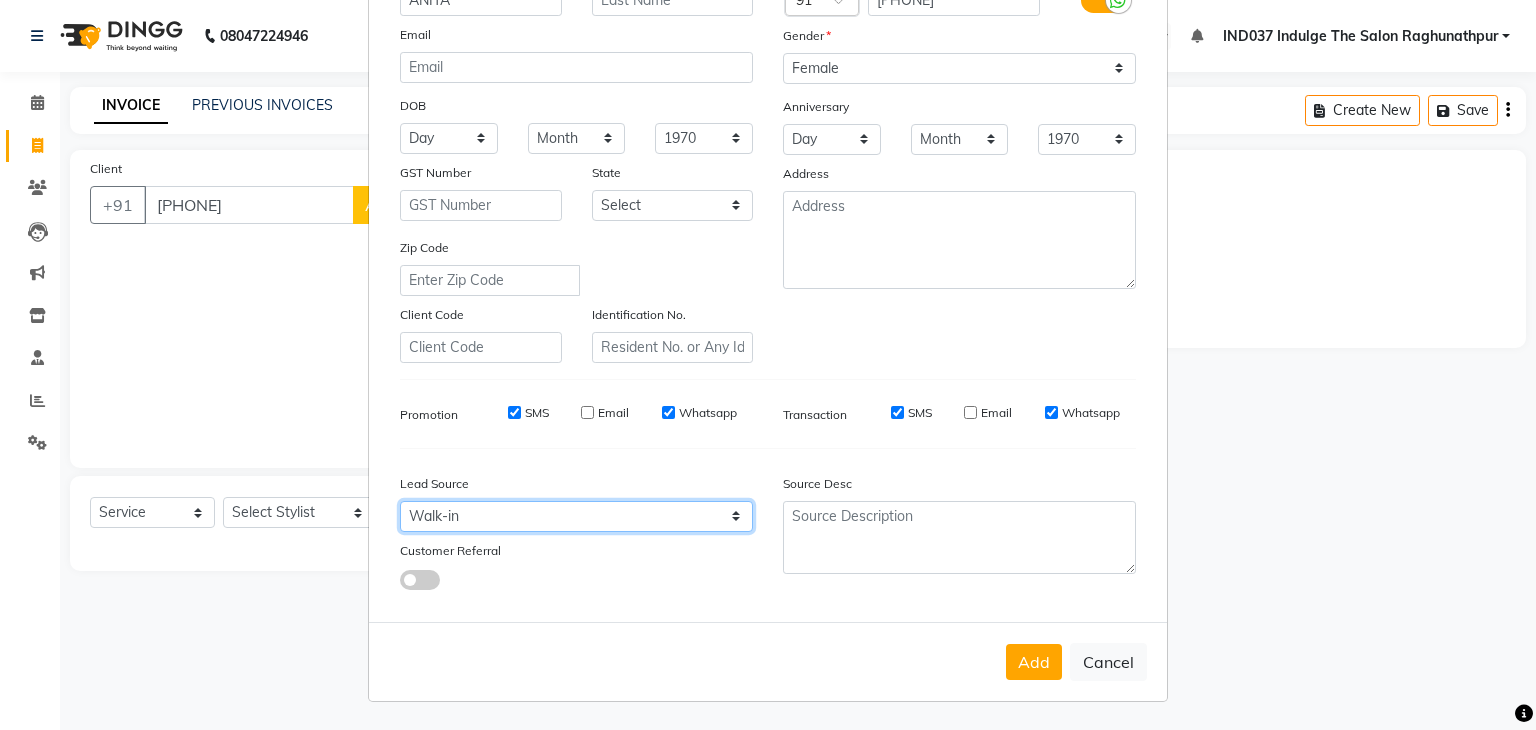 click on "Select Walk-in Referral Internet Friend Word of Mouth Advertisement Facebook JustDial Google Other" at bounding box center (576, 516) 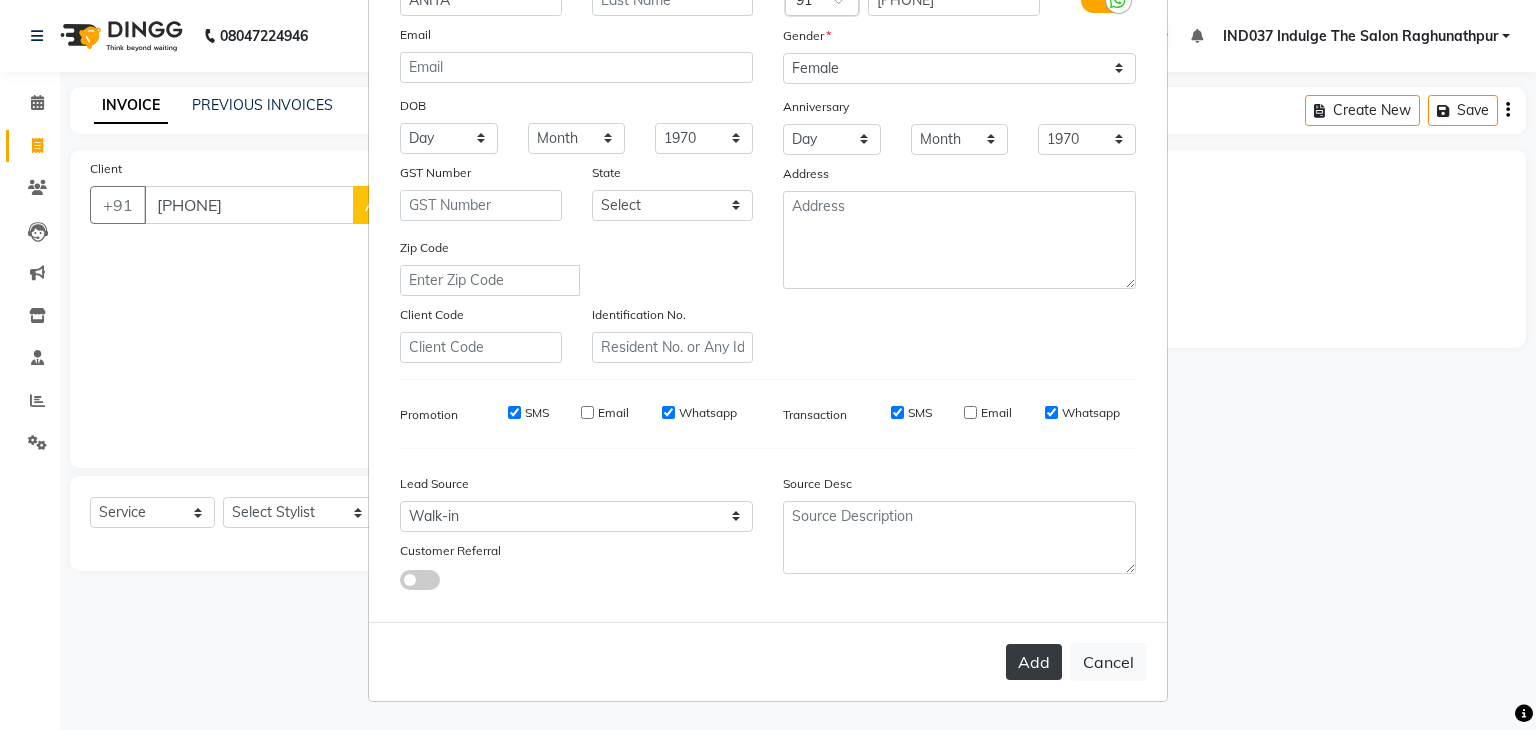 click on "Add" at bounding box center [1034, 662] 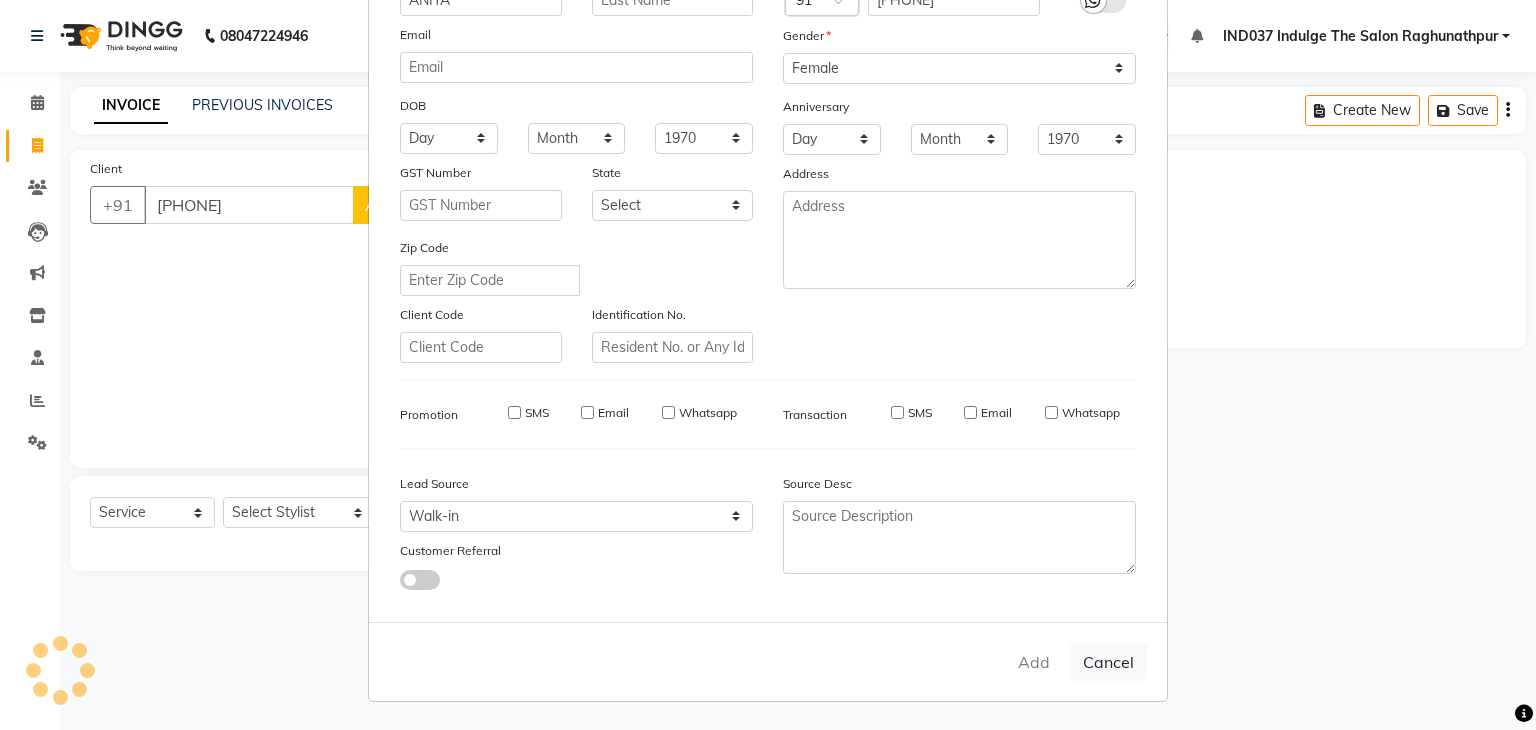 type 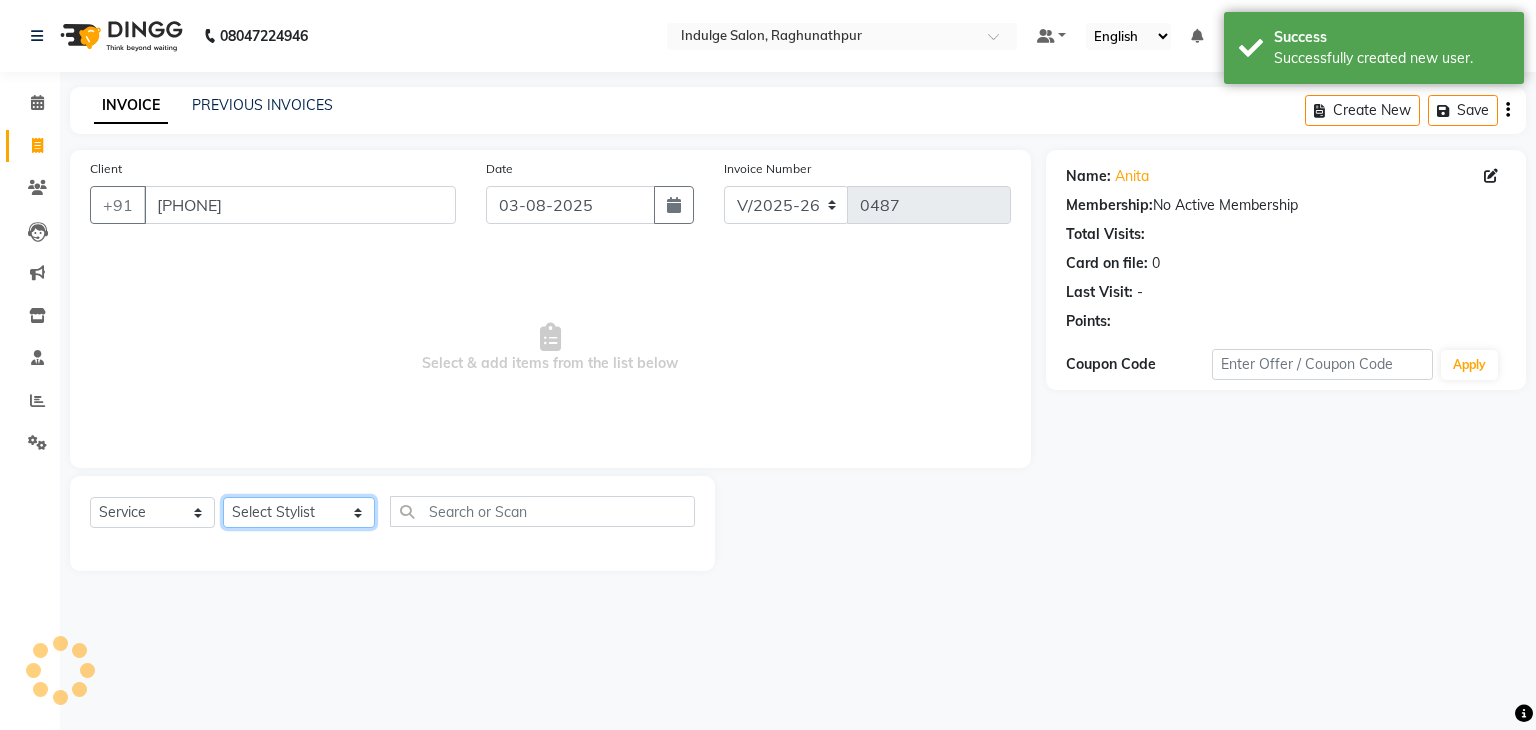 click on "Select Stylist [FIRST] [FIRST] IND037 Indulge The Salon Raghunathpur [FIRST] [FIRST] [FIRST] [FIRST] [FIRST] [FIRST] [FIRST]" 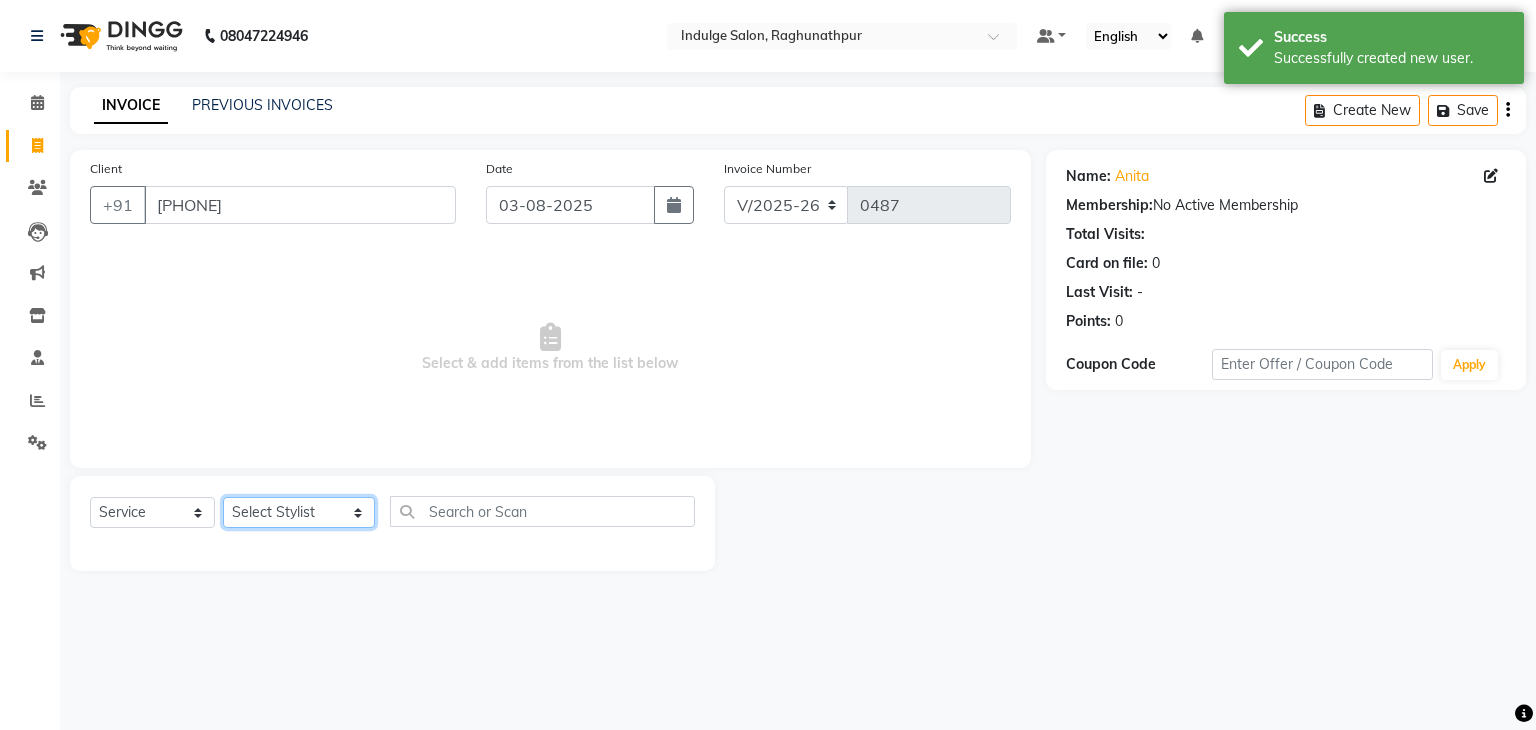 select on "66537" 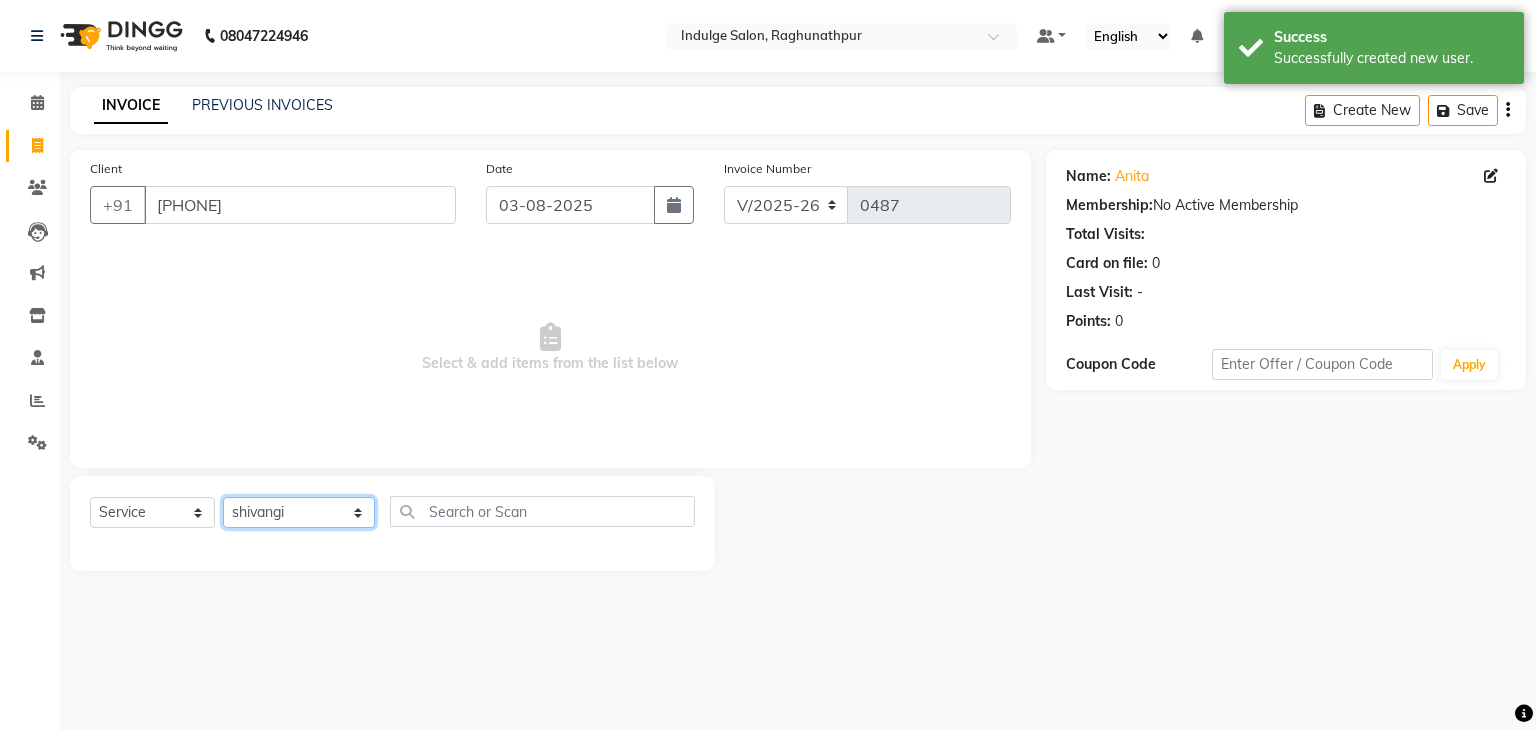 click on "Select Stylist [FIRST] [FIRST] IND037 Indulge The Salon Raghunathpur [FIRST] [FIRST] [FIRST] [FIRST] [FIRST] [FIRST] [FIRST]" 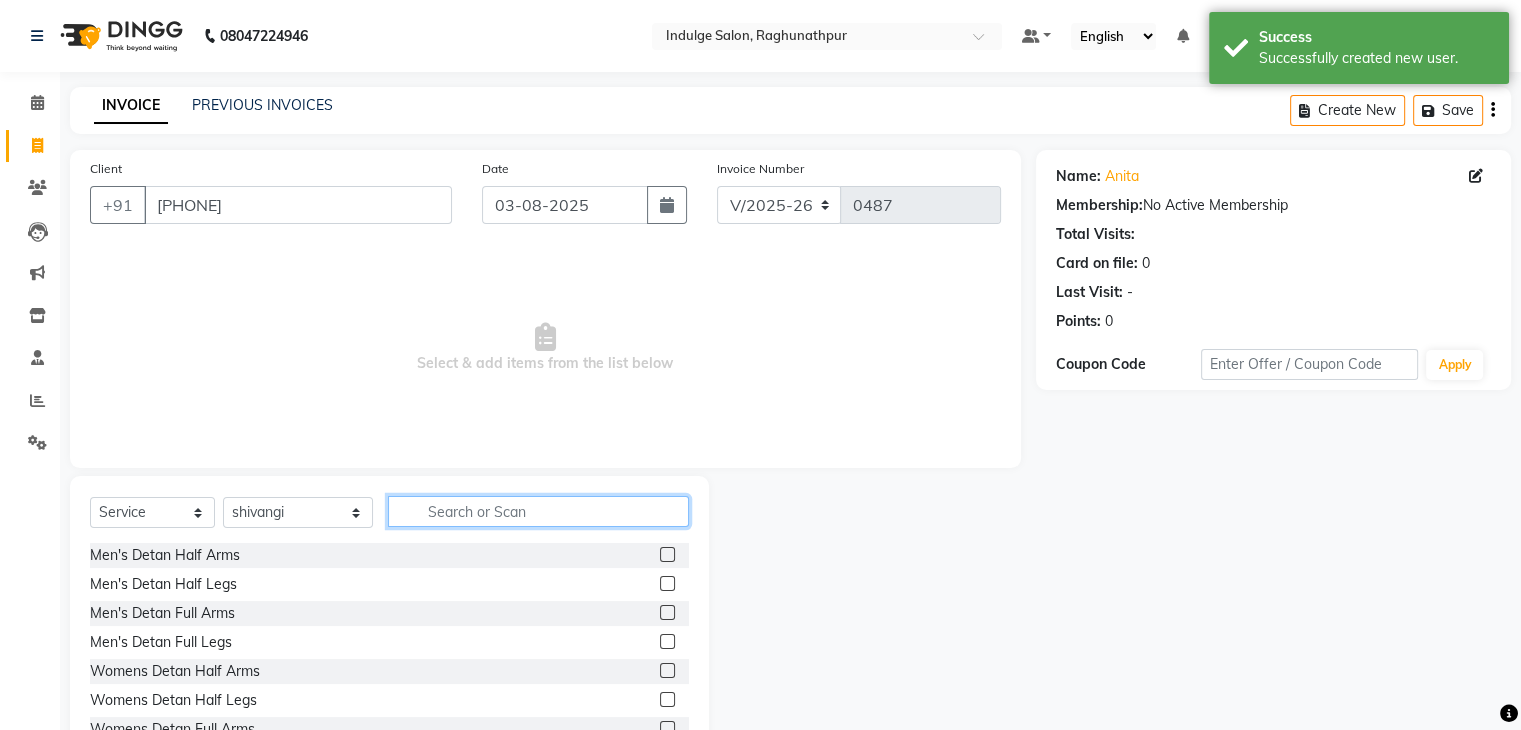 click 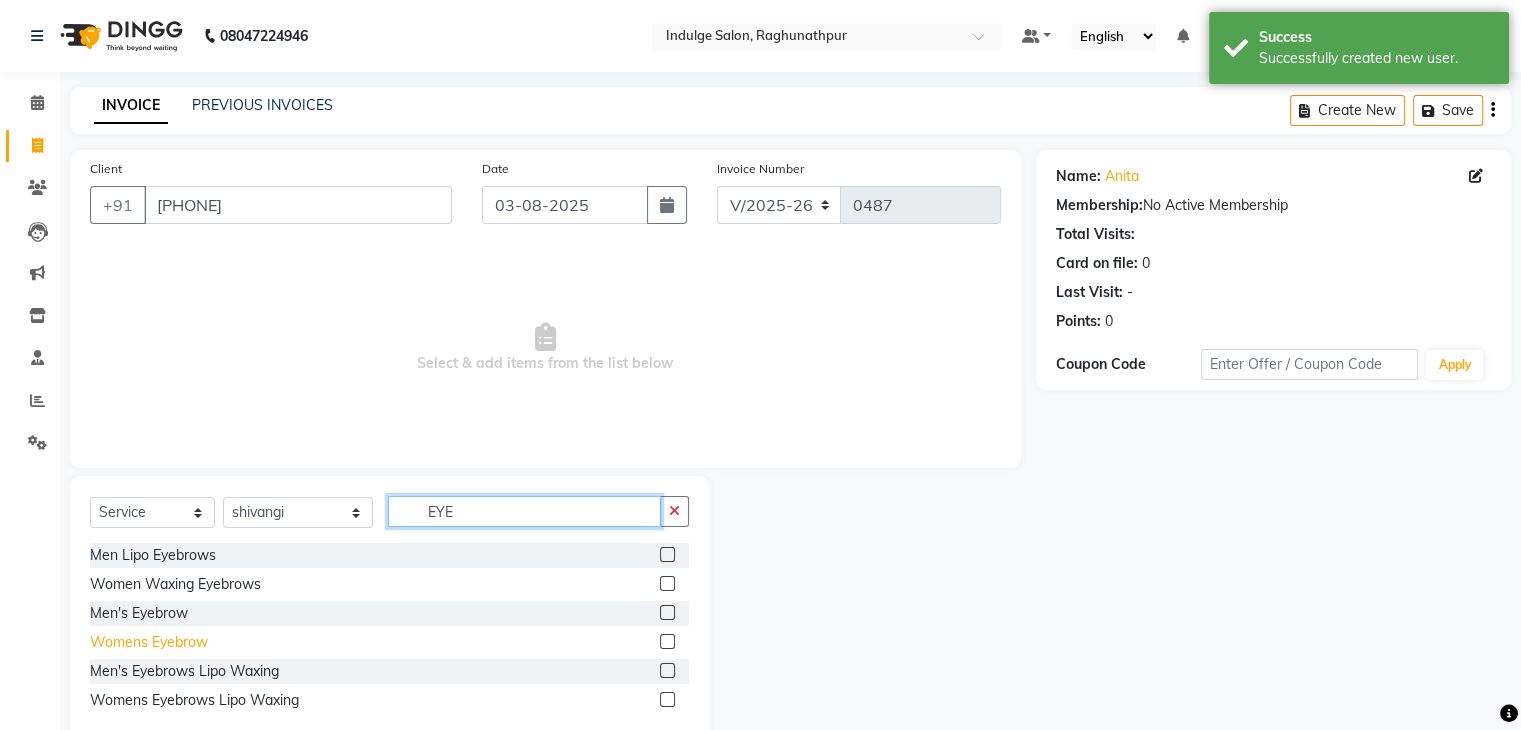 type on "EYE" 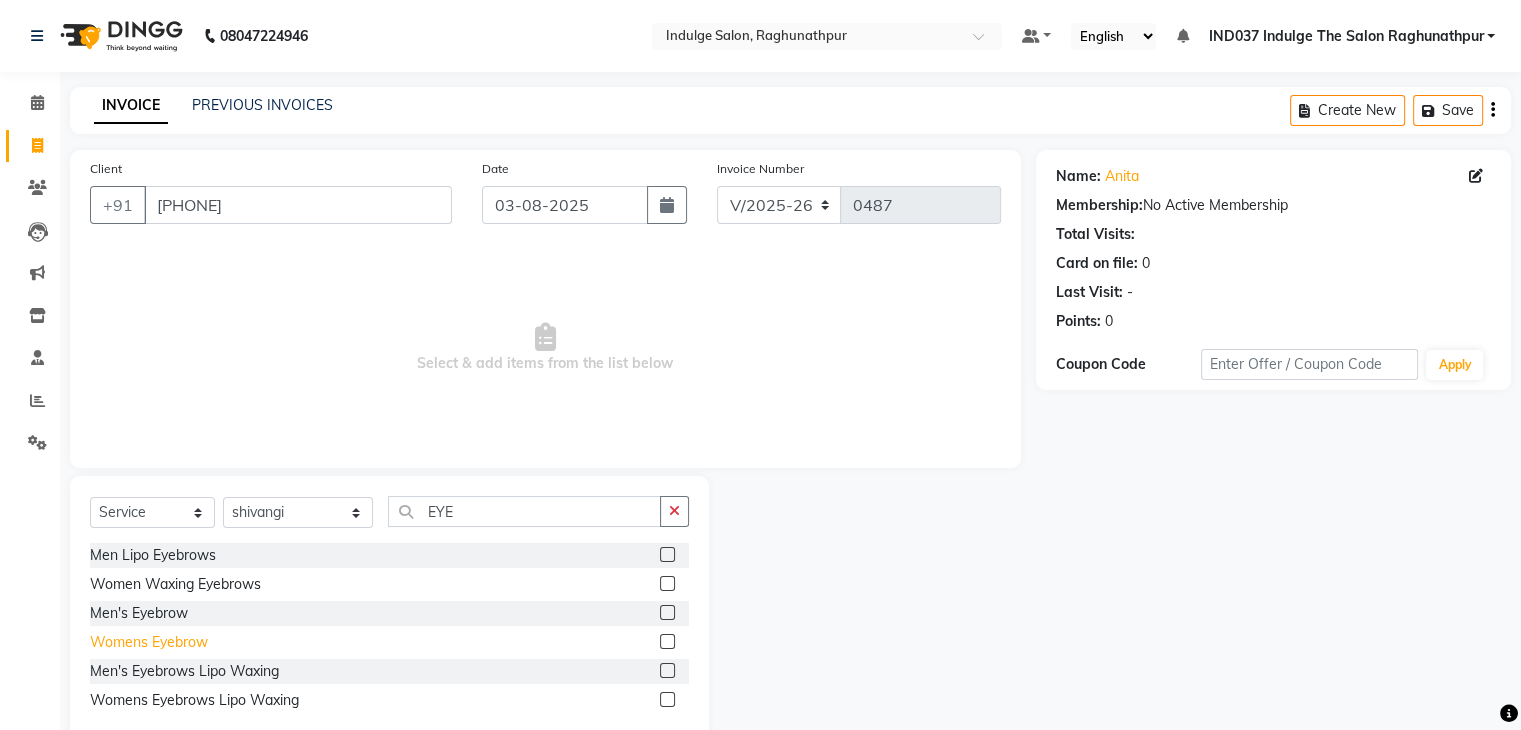click on "Womens Eyebrow" 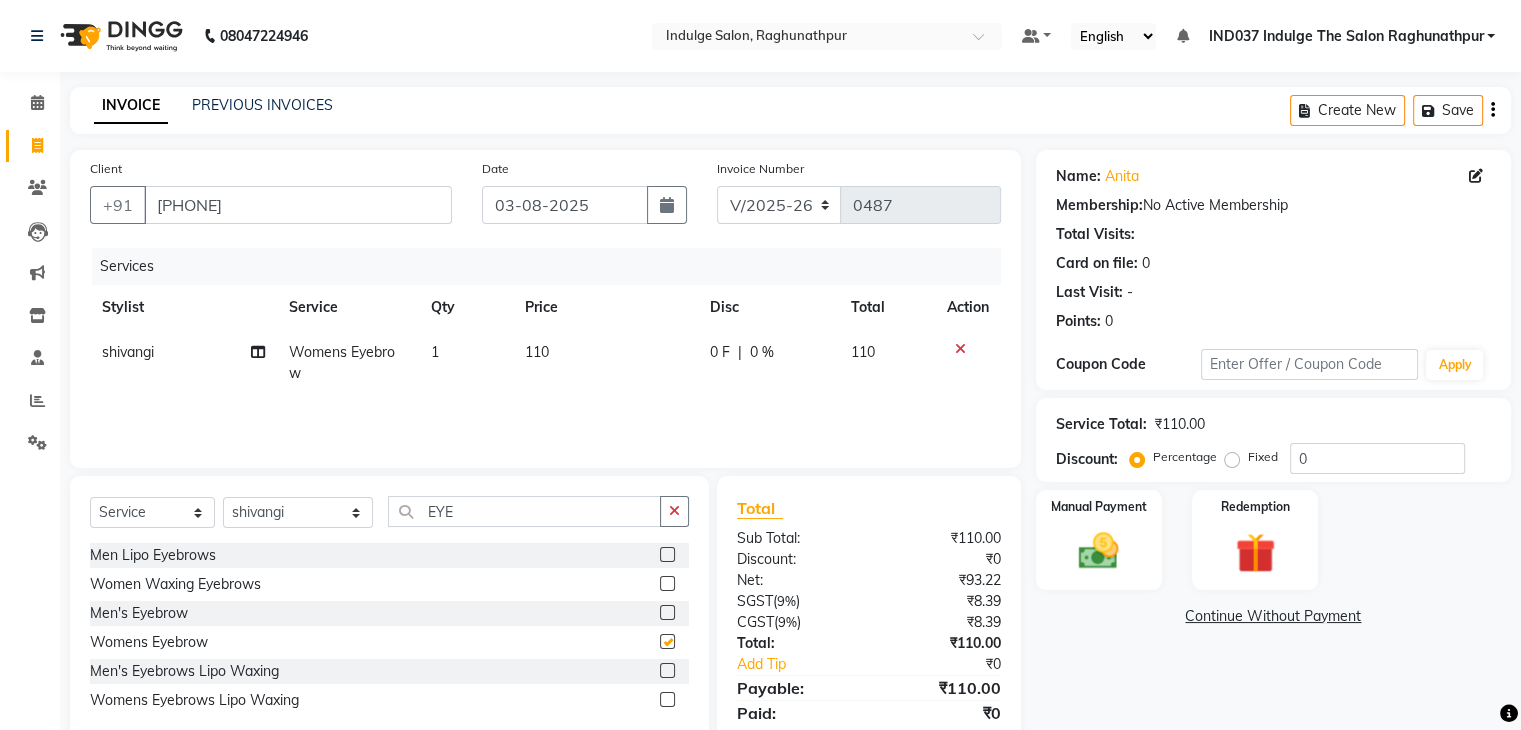 checkbox on "false" 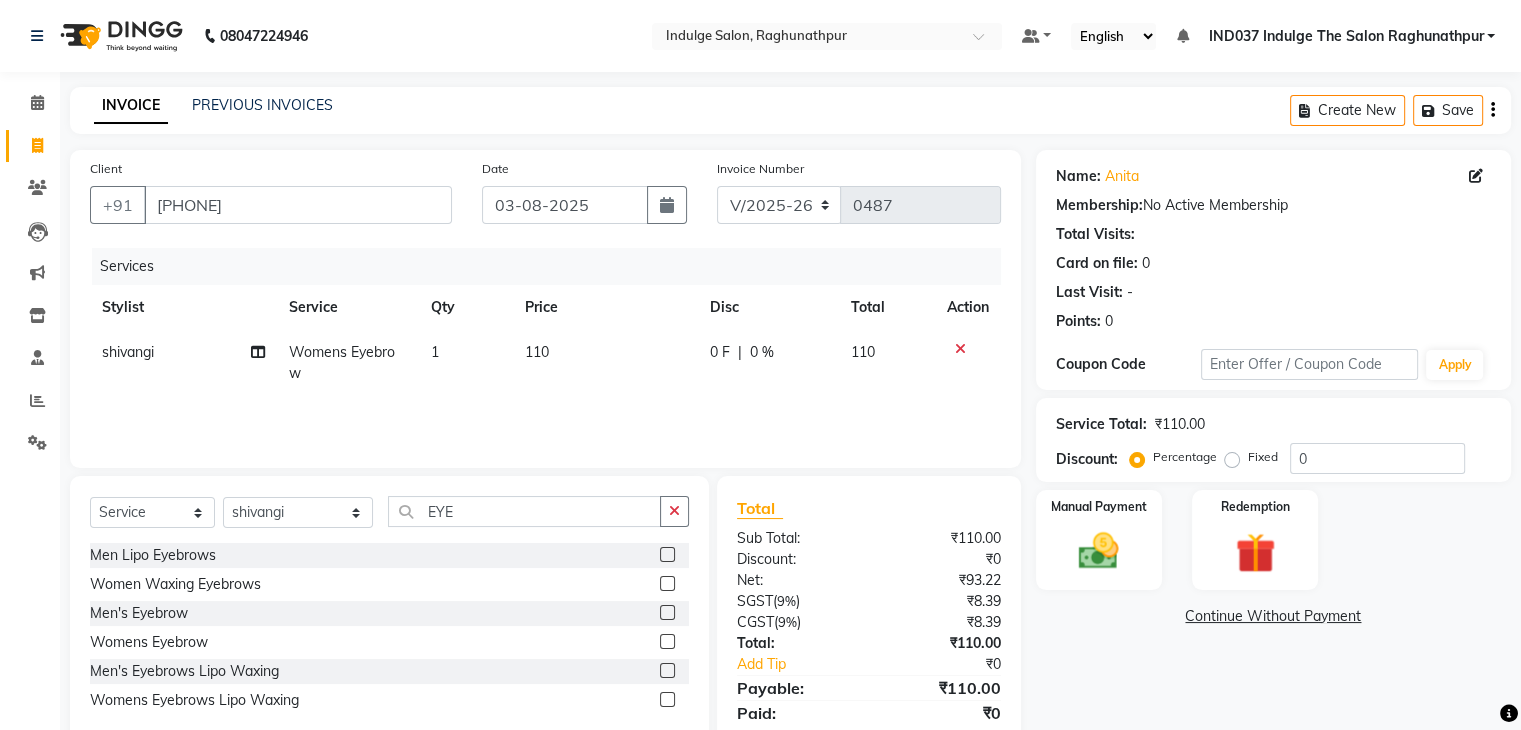 click on "0 %" 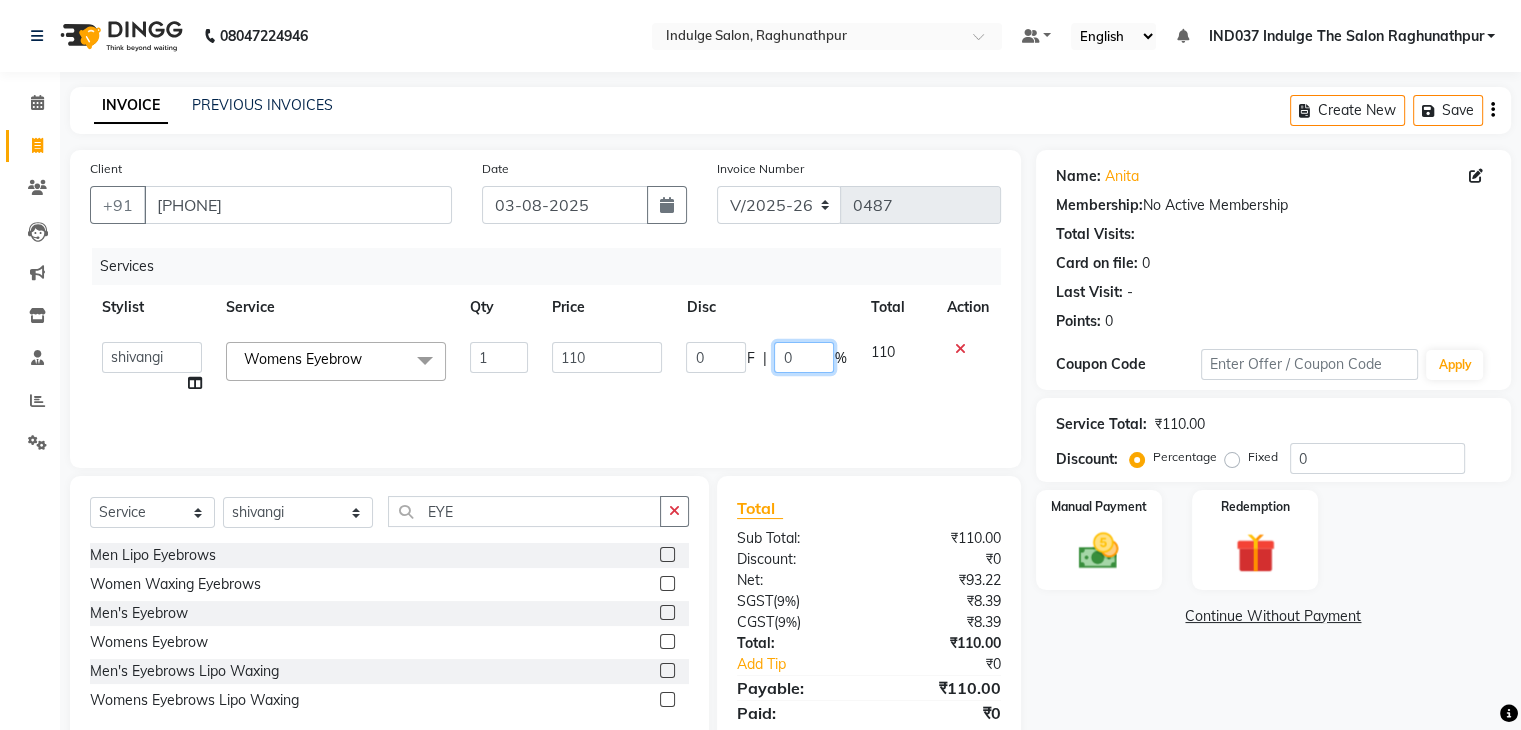 click on "0" 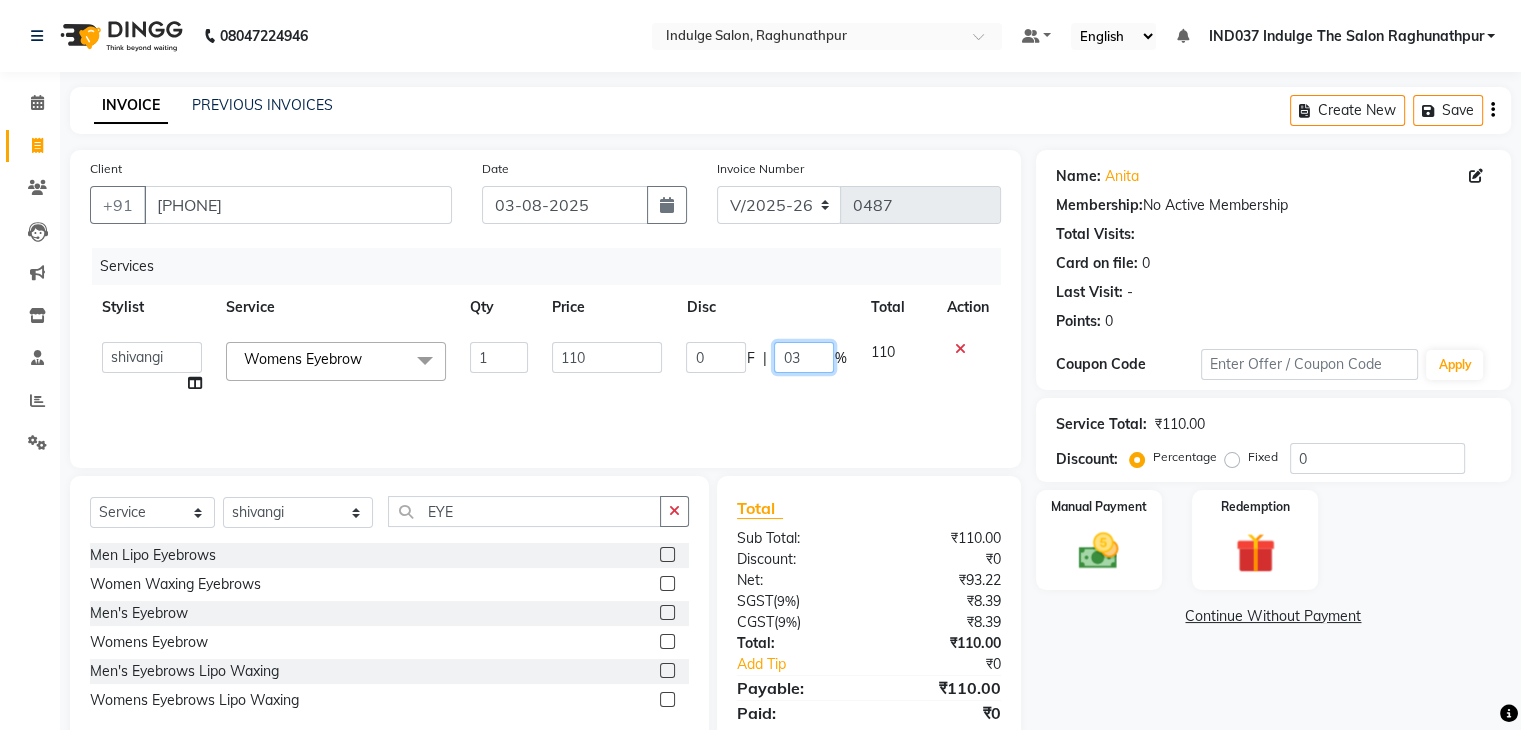 type on "030" 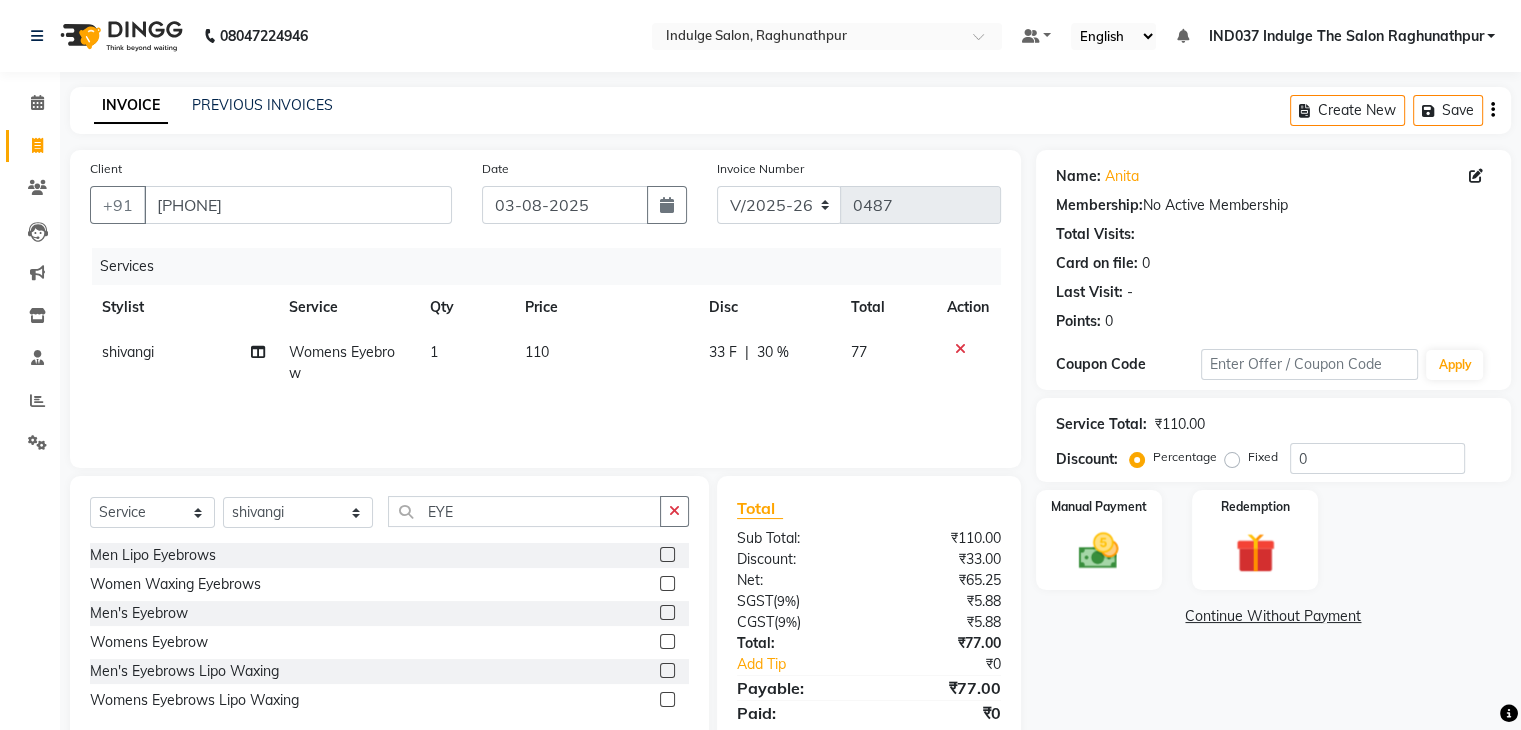 click on "Name: [FIRST] Membership: No Active Membership Total Visits: - Card on file: 0 Last Visit: - Points: 0 Coupon Code Apply Service Total: ₹110.00 Discount: Percentage Fixed 0 Manual Payment Redemption Continue Without Payment" 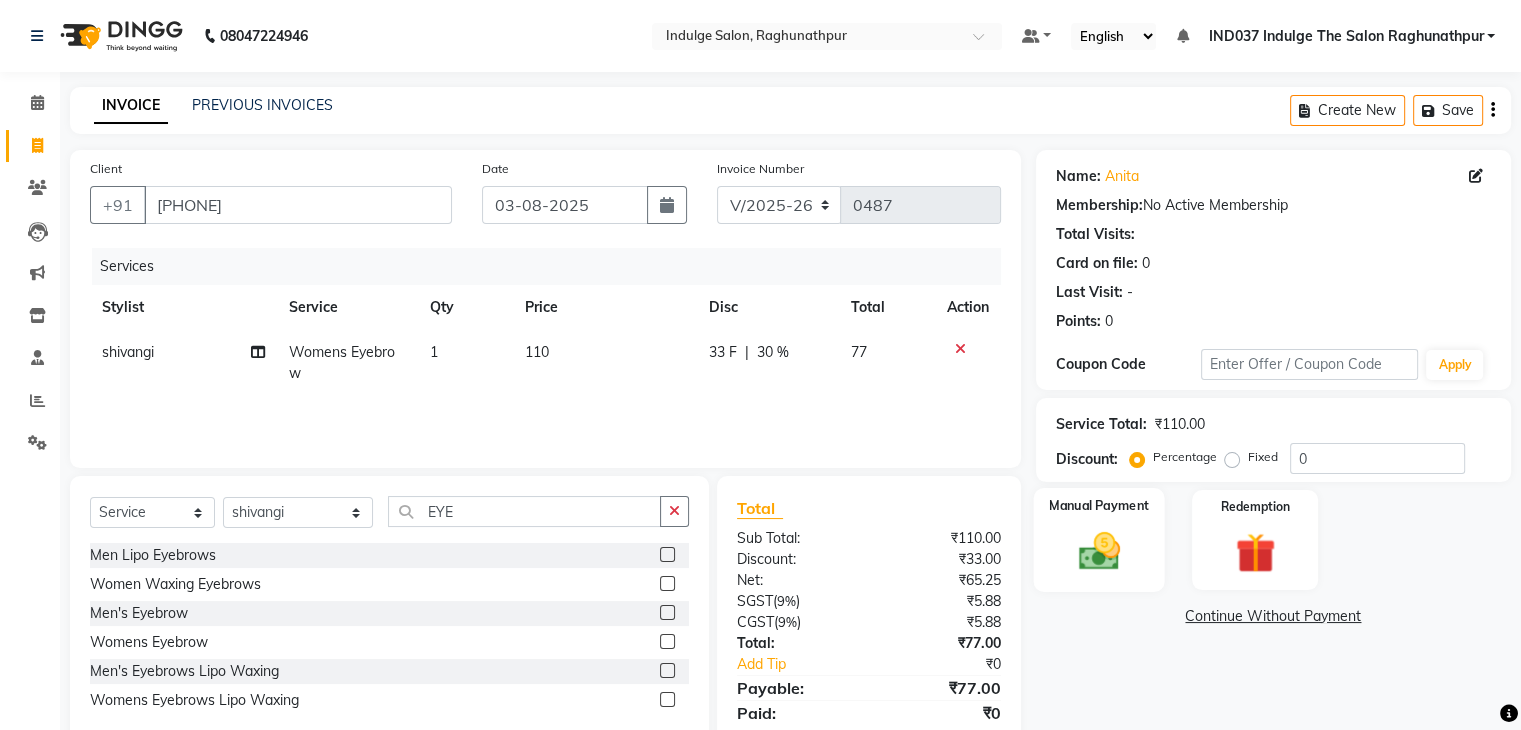 click 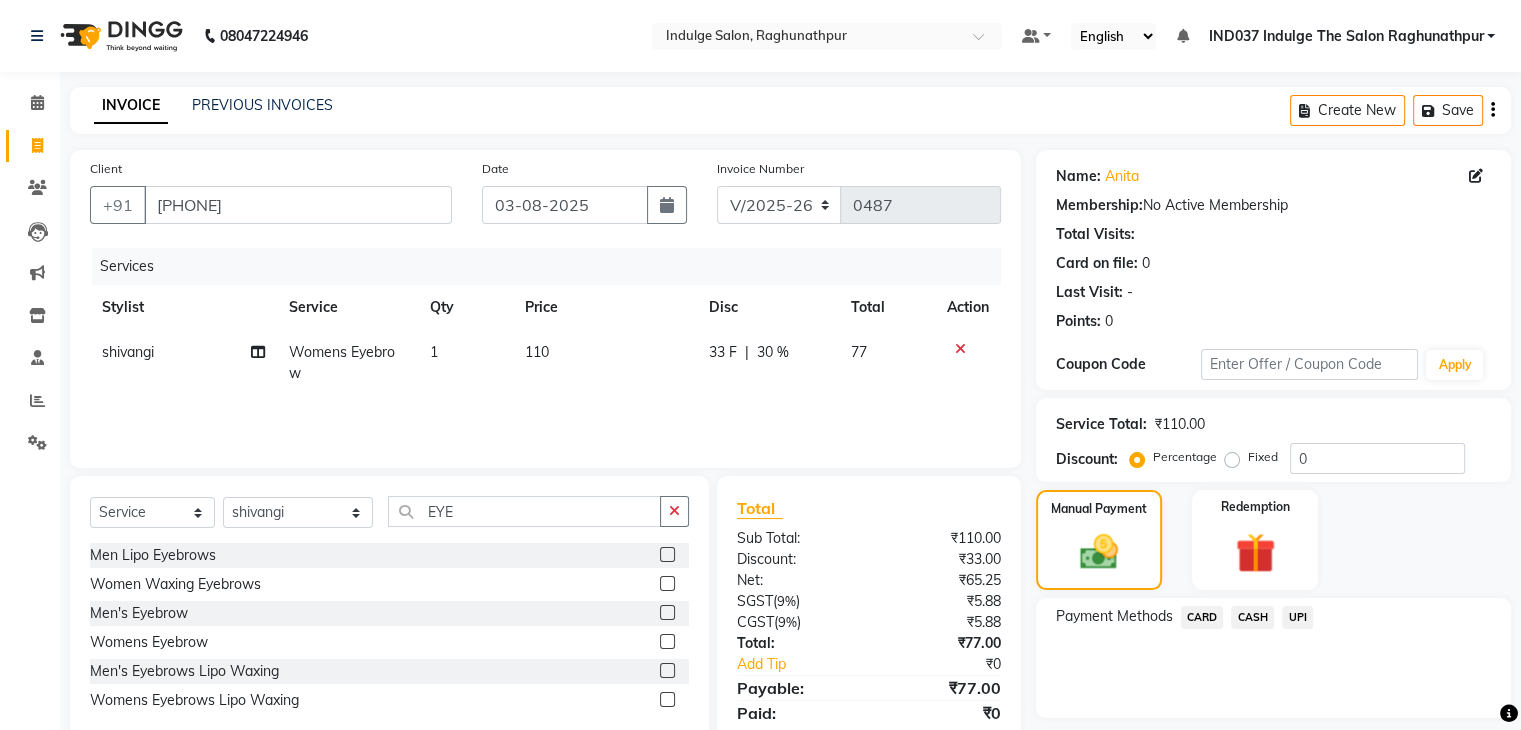 click on "UPI" 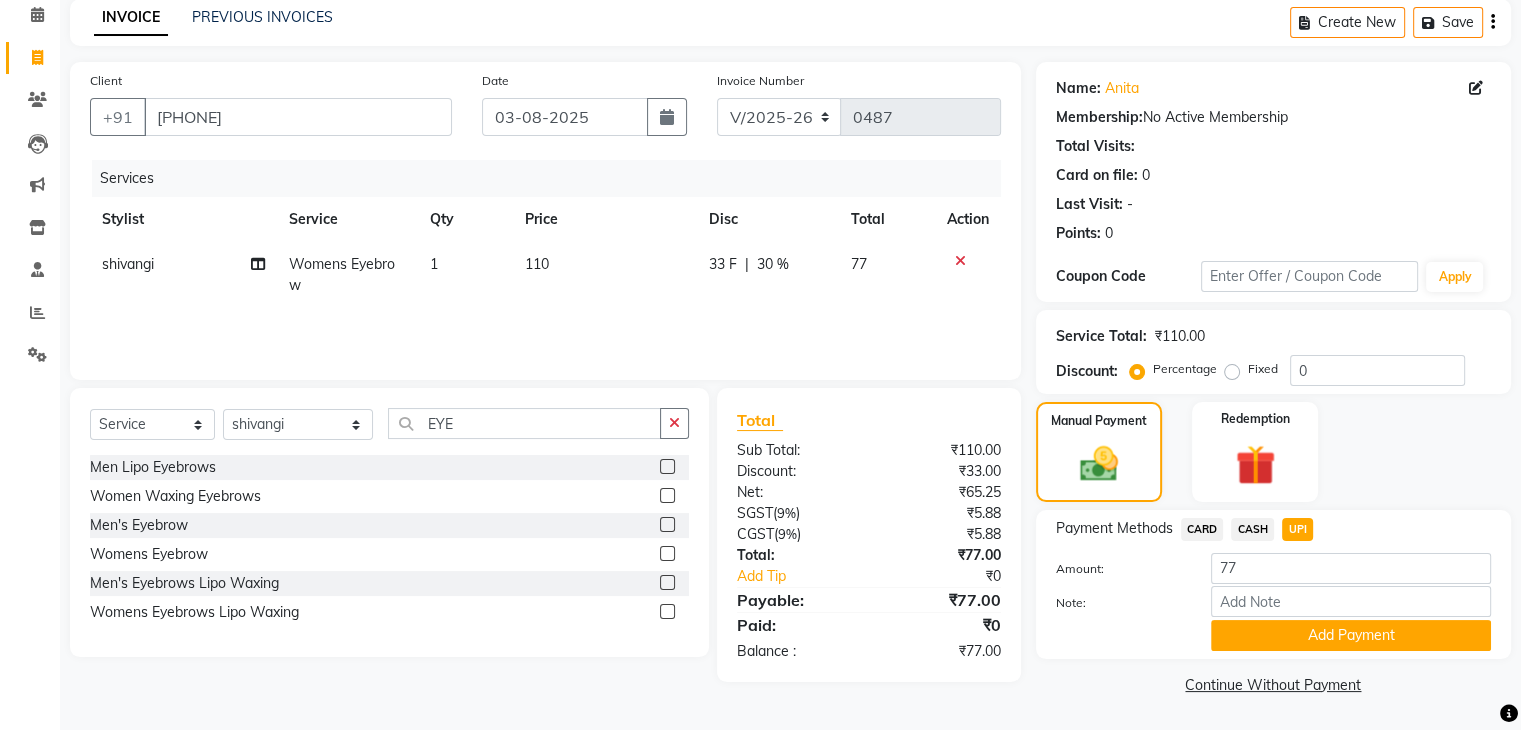 scroll, scrollTop: 88, scrollLeft: 0, axis: vertical 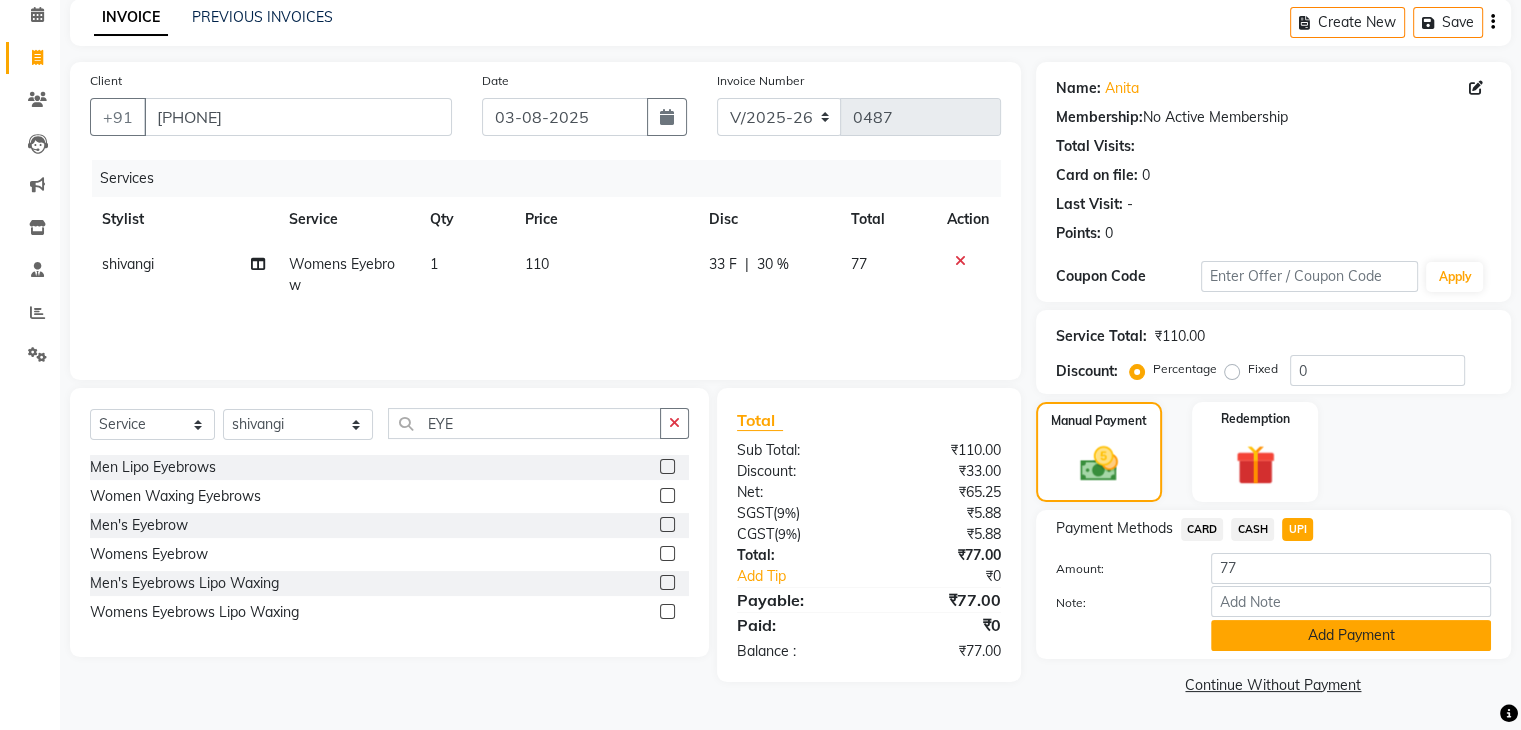 click on "Add Payment" 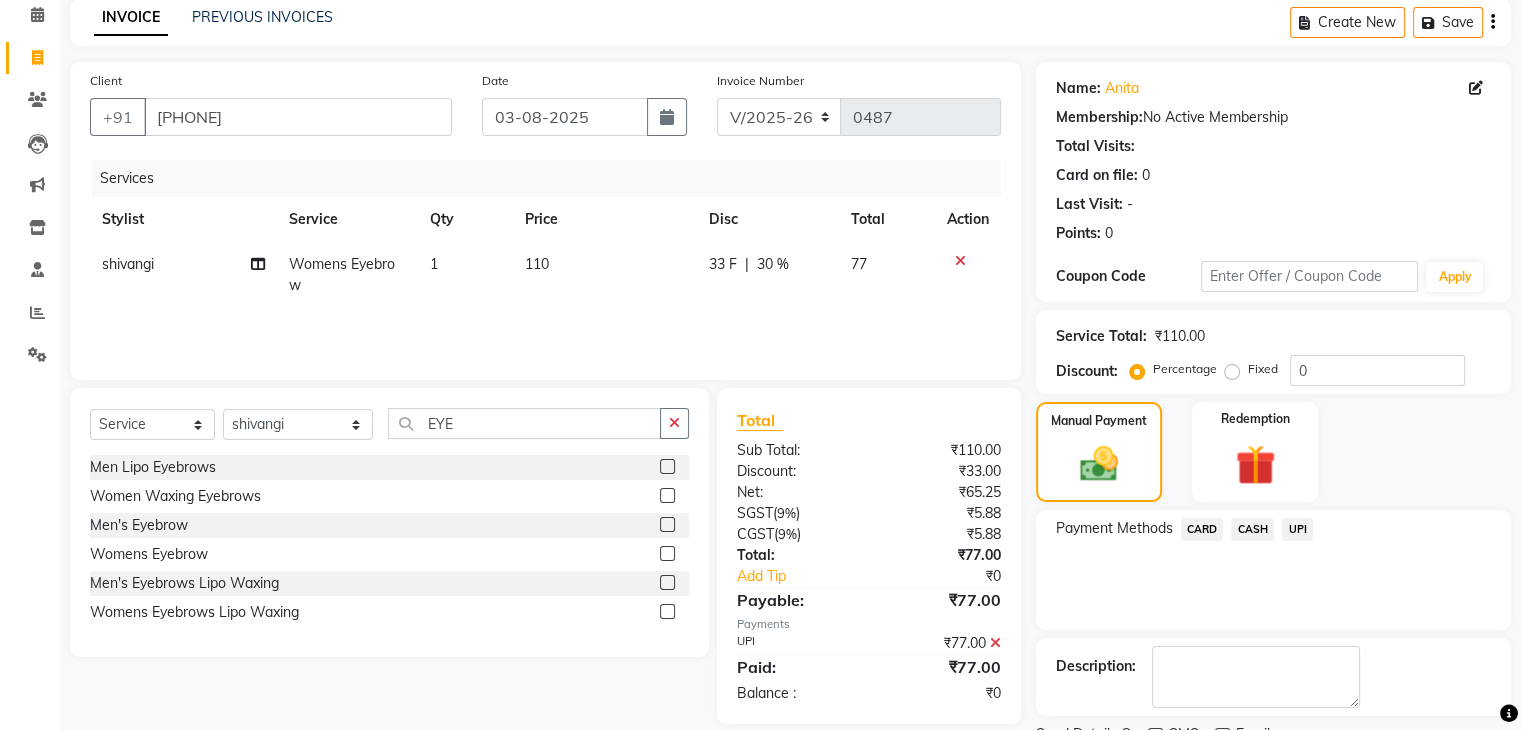 scroll, scrollTop: 171, scrollLeft: 0, axis: vertical 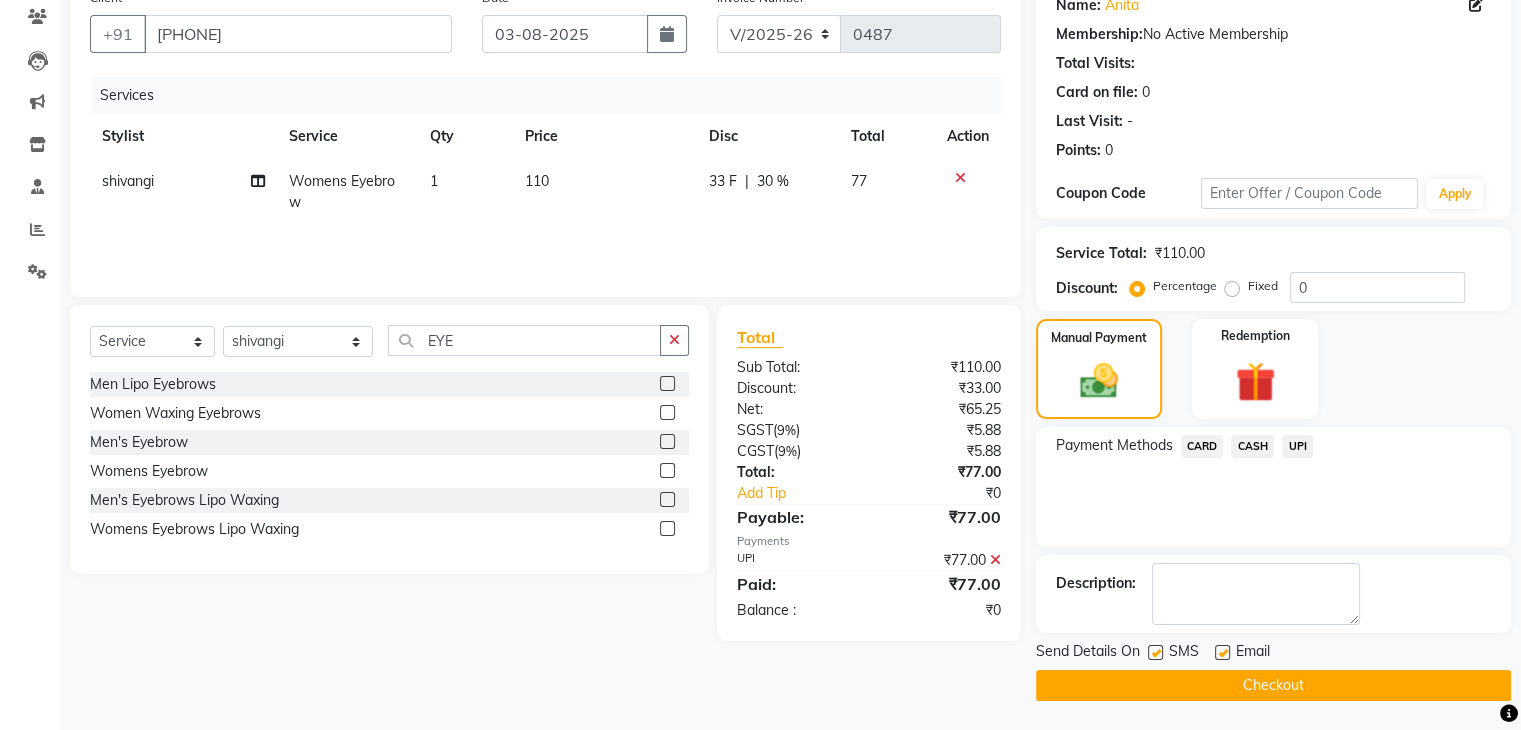 click 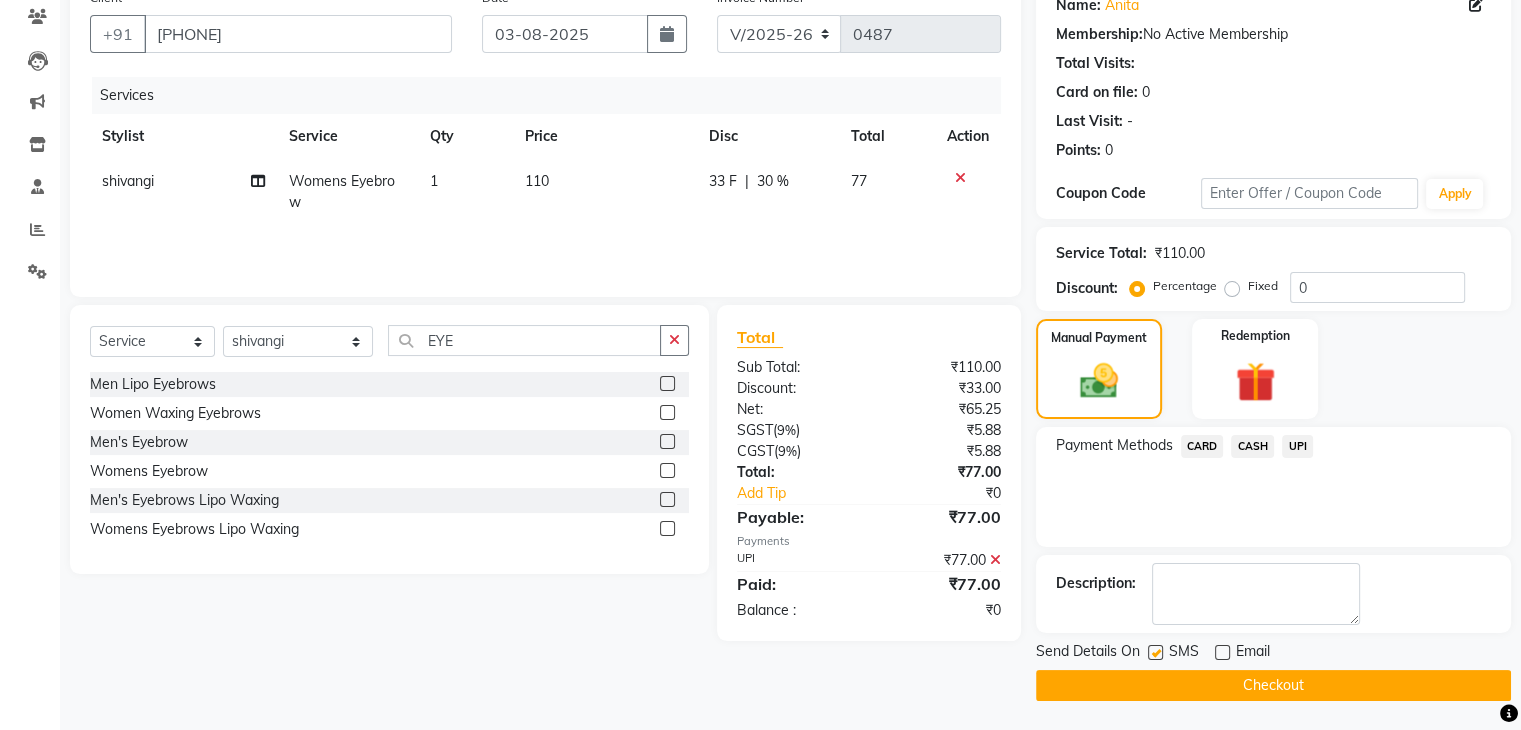 click on "Checkout" 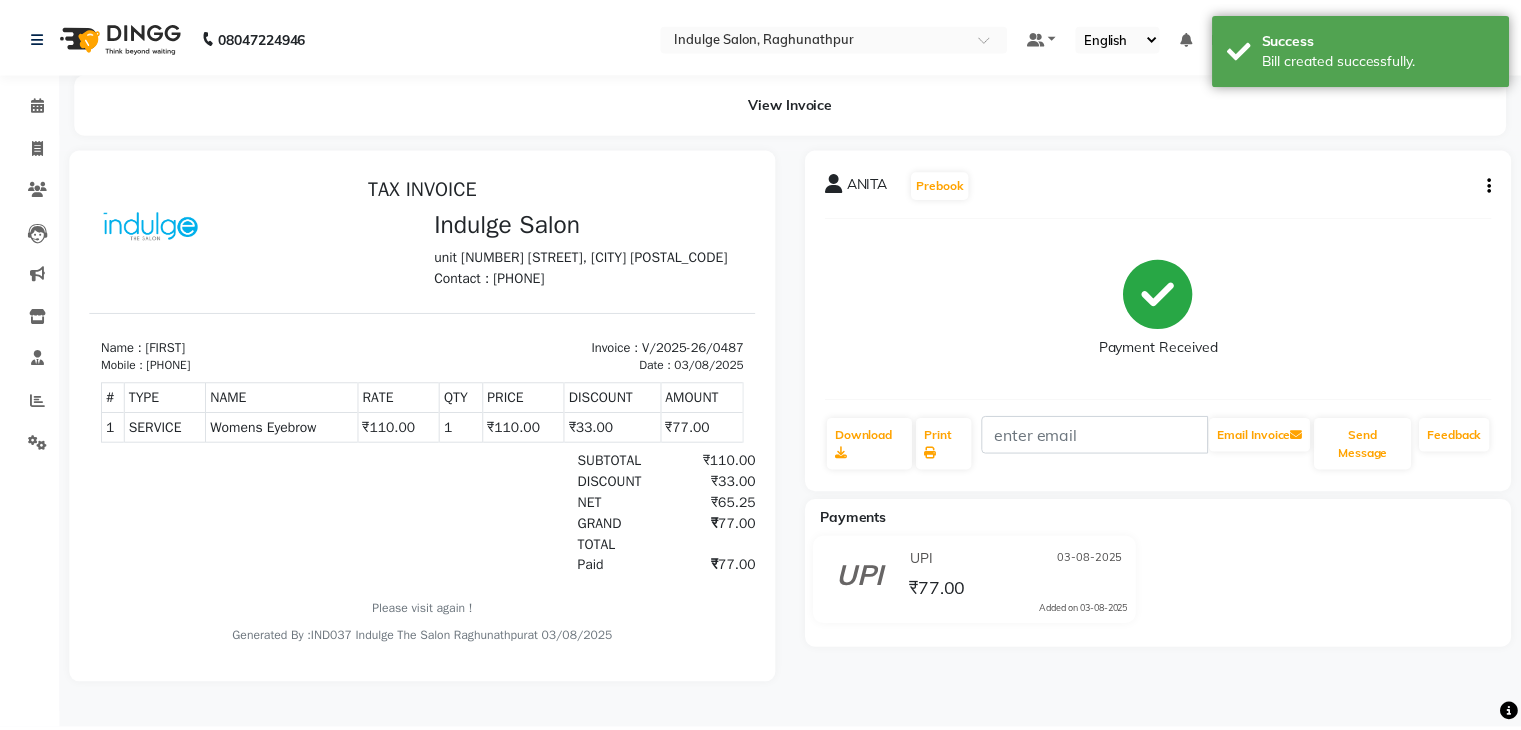 scroll, scrollTop: 0, scrollLeft: 0, axis: both 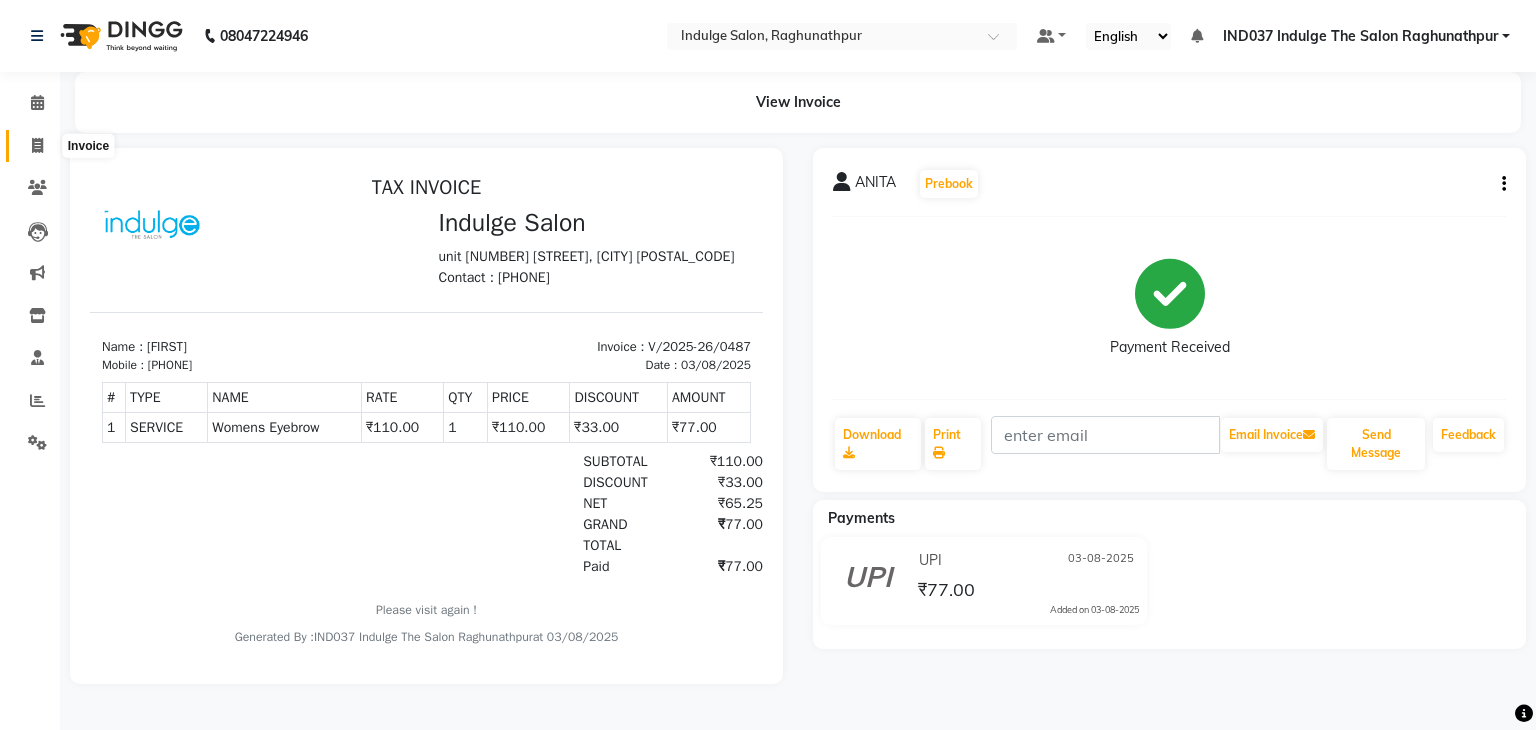 click 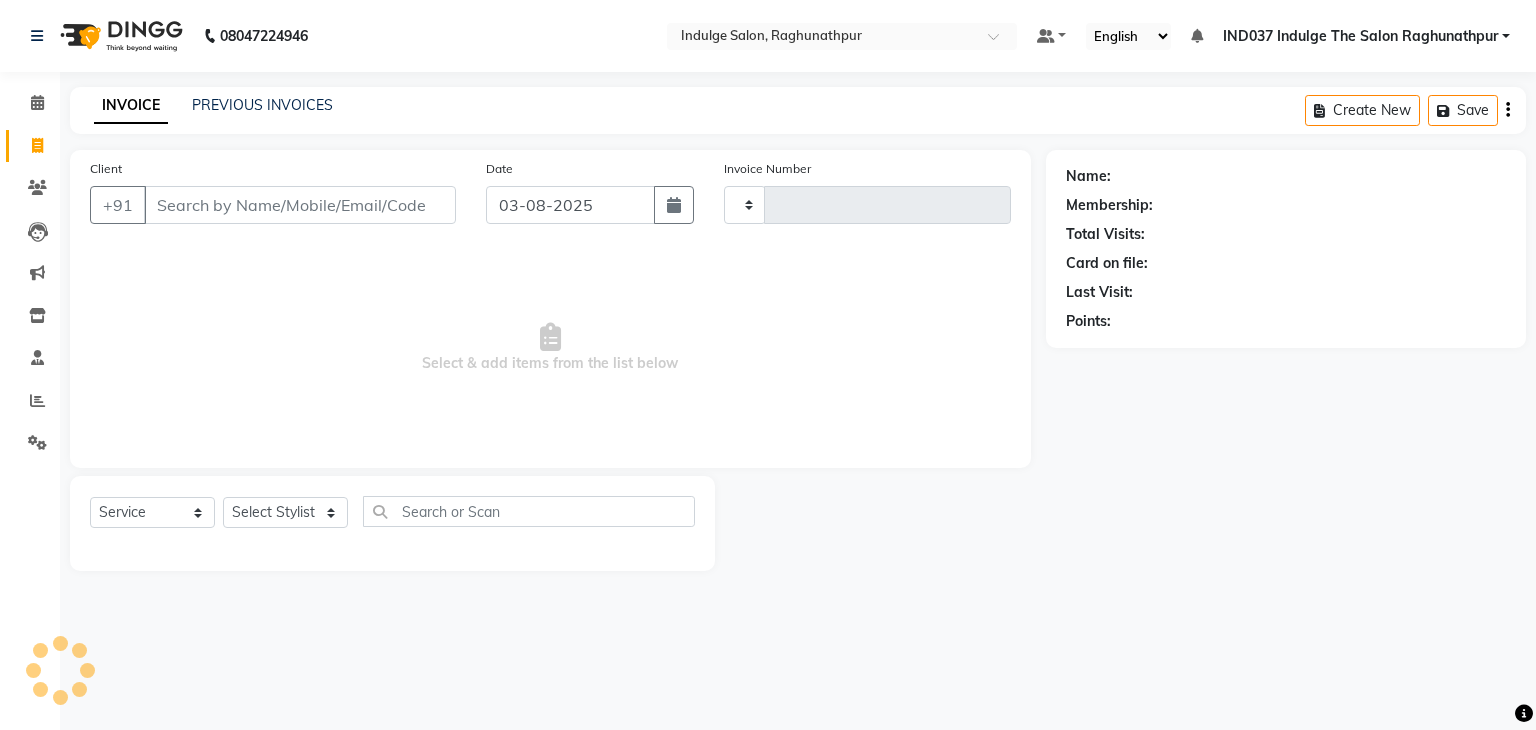 type on "0489" 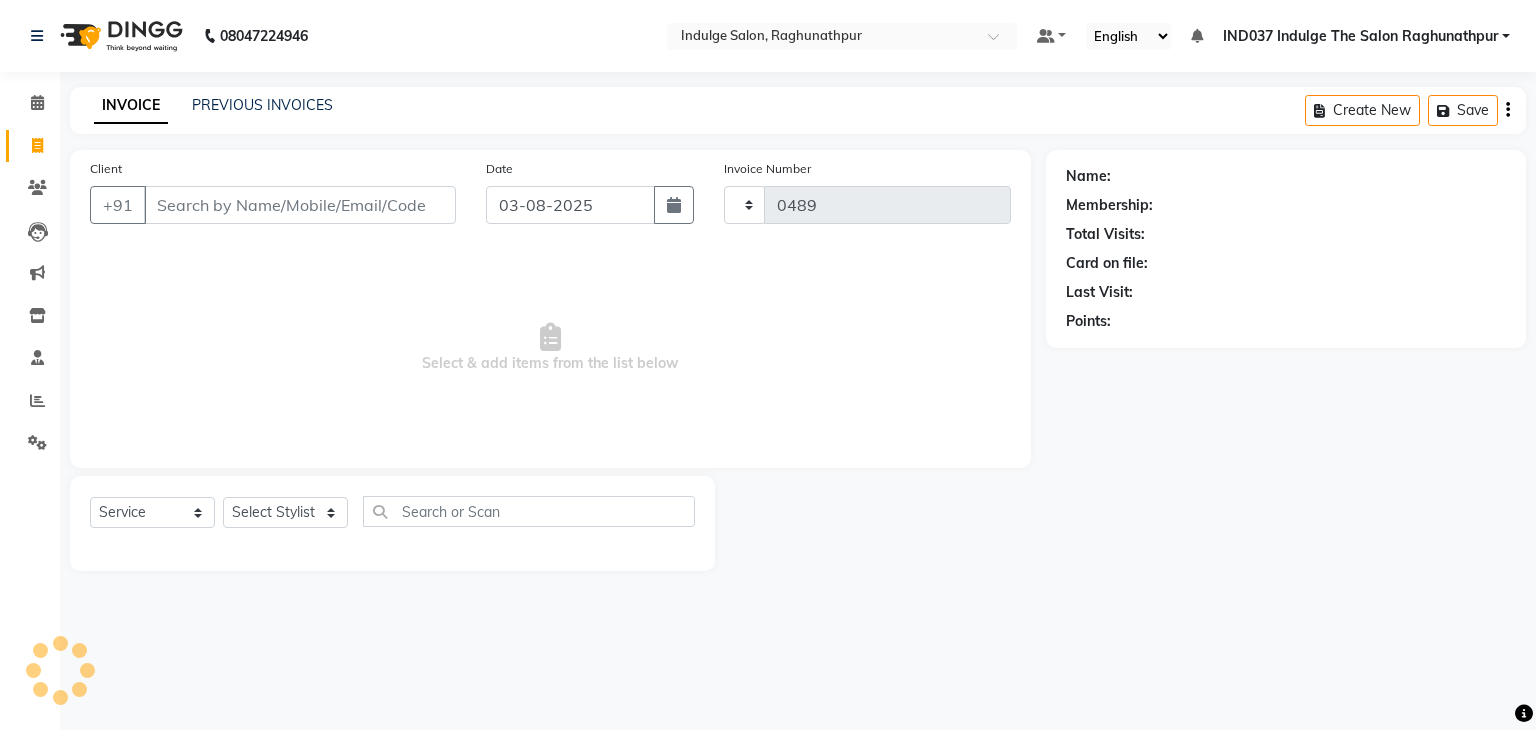 select on "7475" 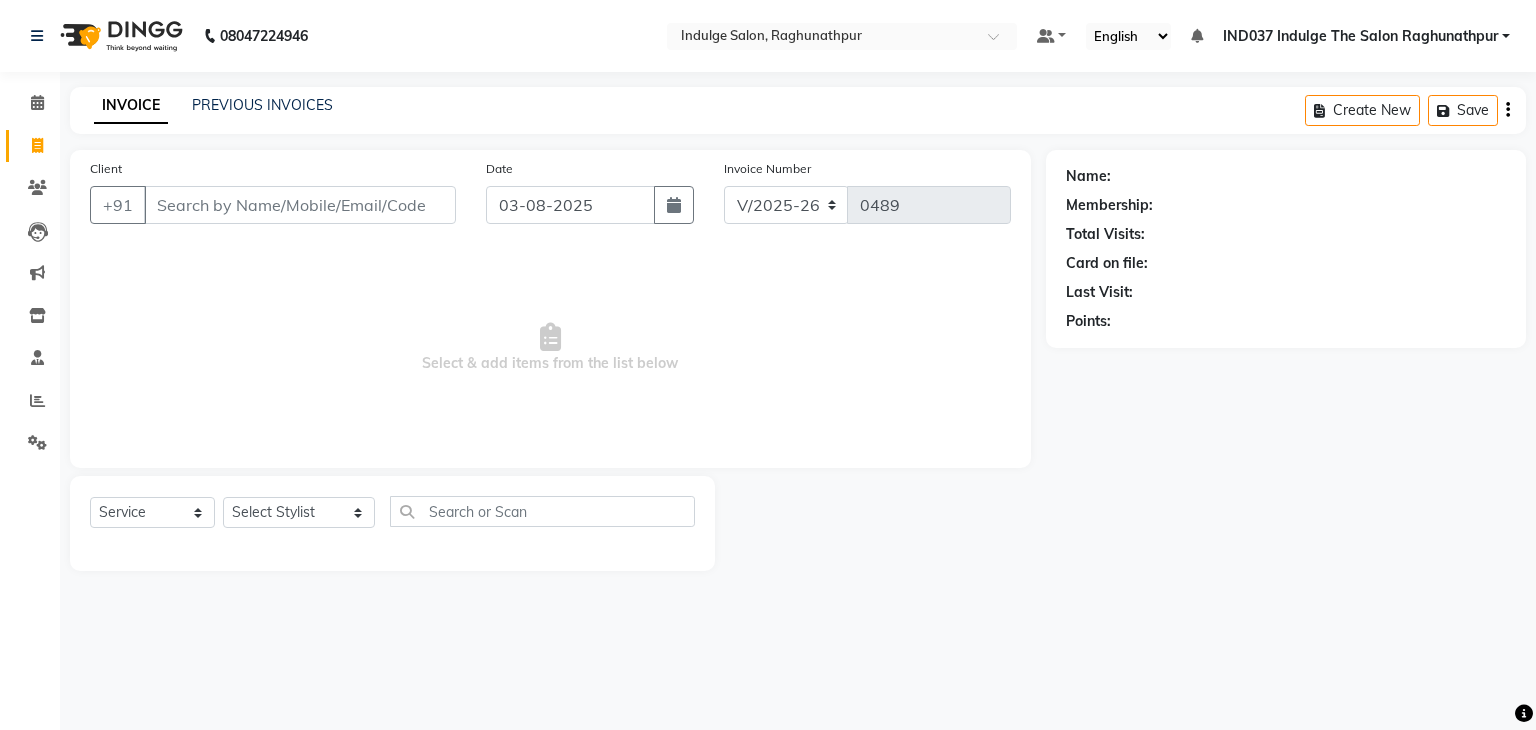 click on "Client" at bounding box center [300, 205] 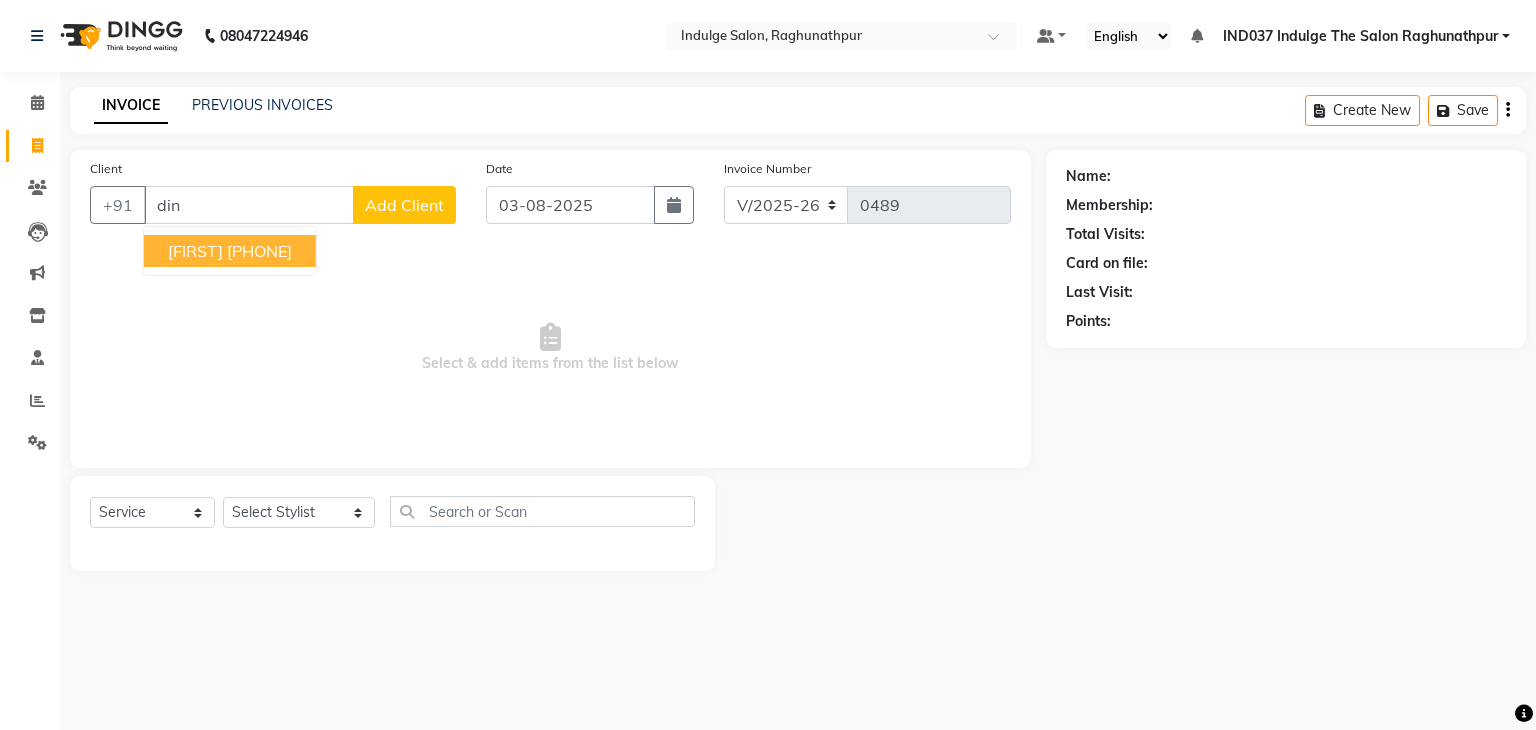 click on "[PHONE]" at bounding box center [259, 251] 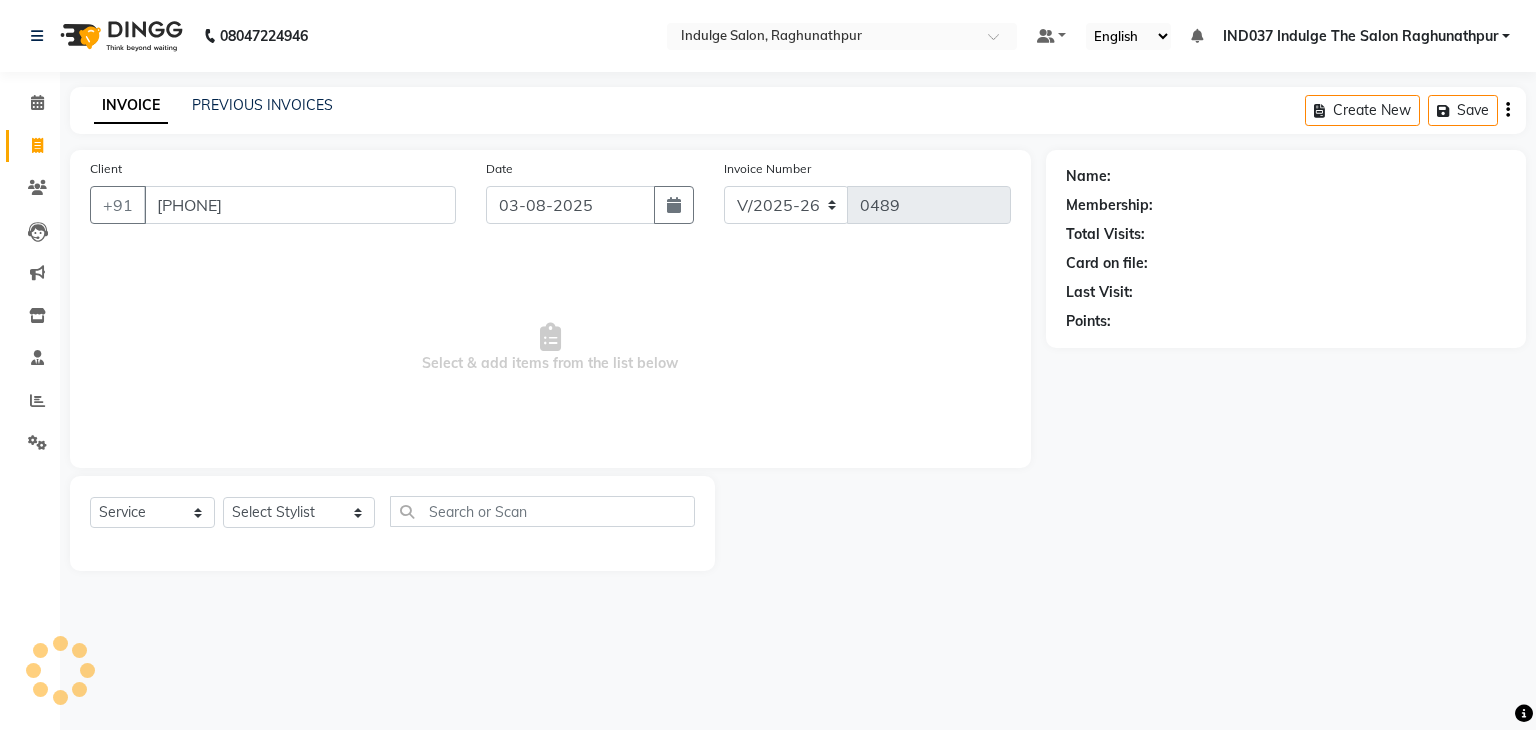 type on "[PHONE]" 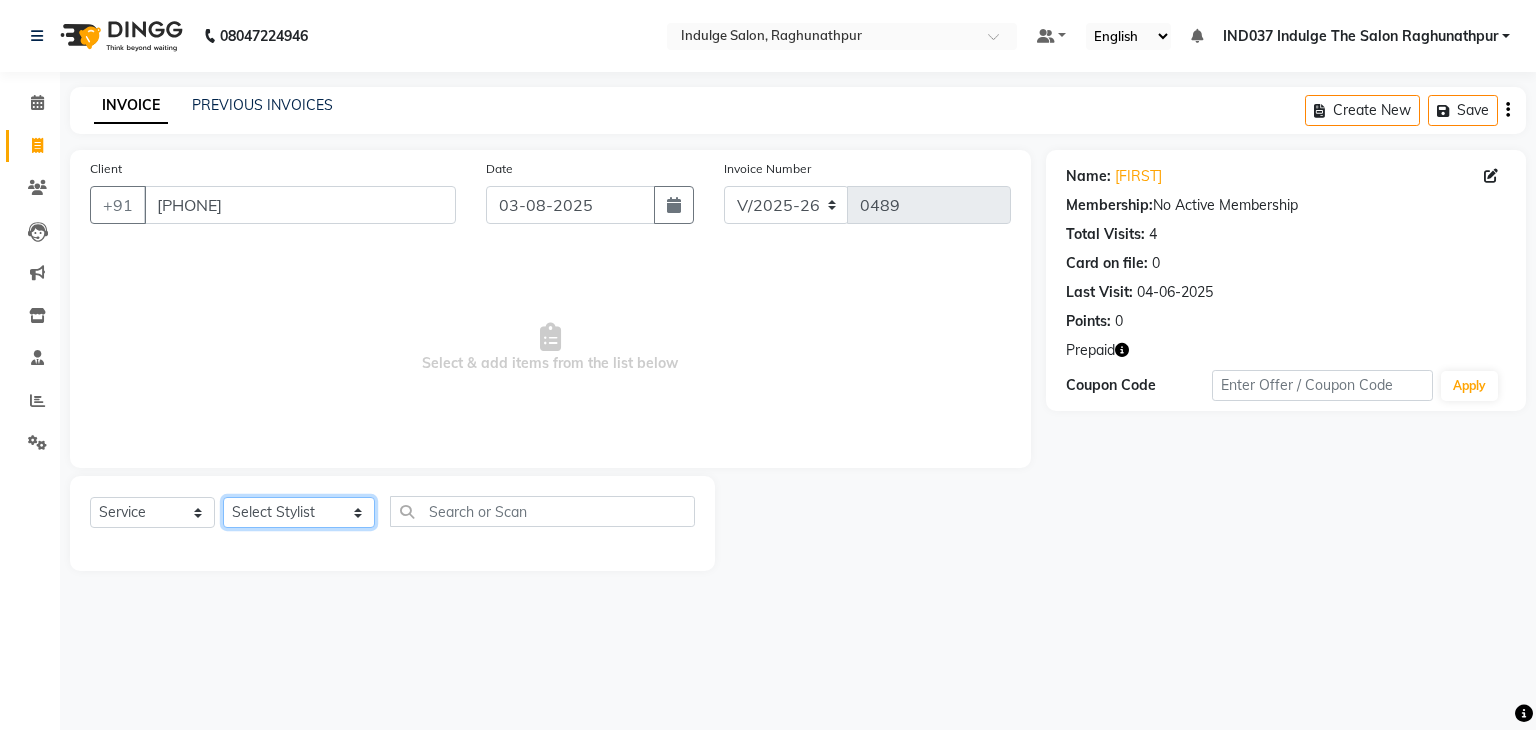 click on "Select Stylist [FIRST] [FIRST] IND037 Indulge The Salon Raghunathpur [FIRST] [FIRST] [FIRST] [FIRST] [FIRST] [FIRST] [FIRST]" 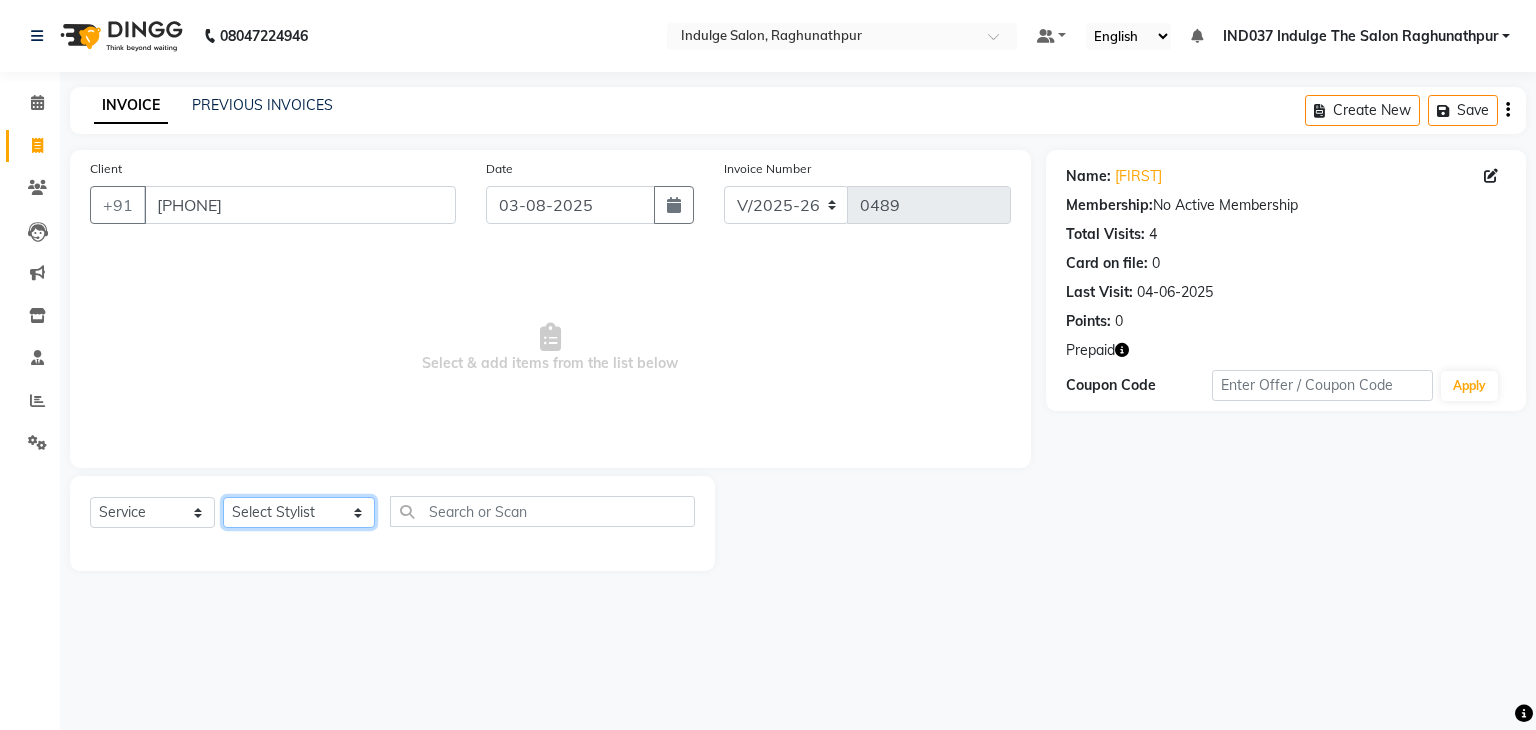 select on "78888" 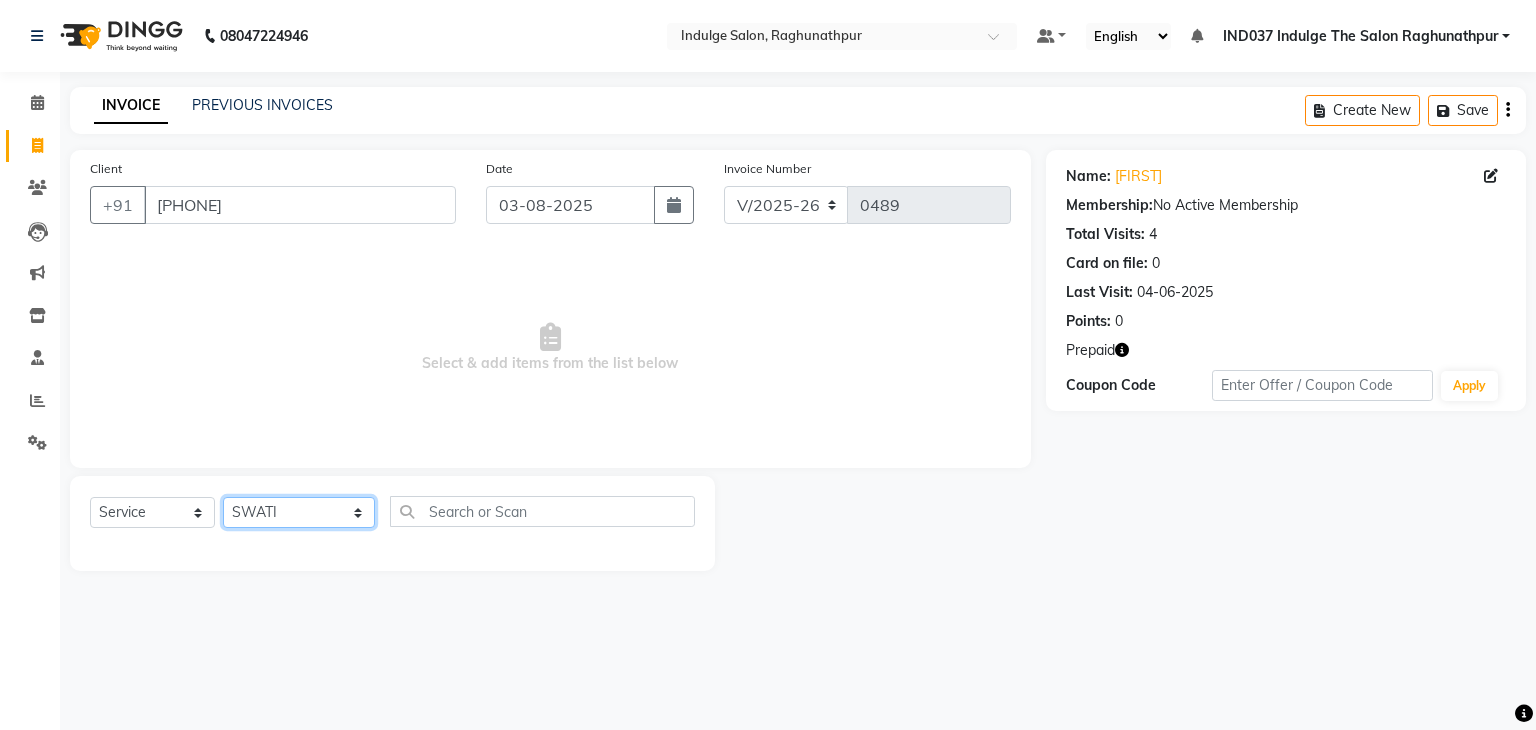 click on "Select Stylist [FIRST] [FIRST] IND037 Indulge The Salon Raghunathpur [FIRST] [FIRST] [FIRST] [FIRST] [FIRST] [FIRST] [FIRST]" 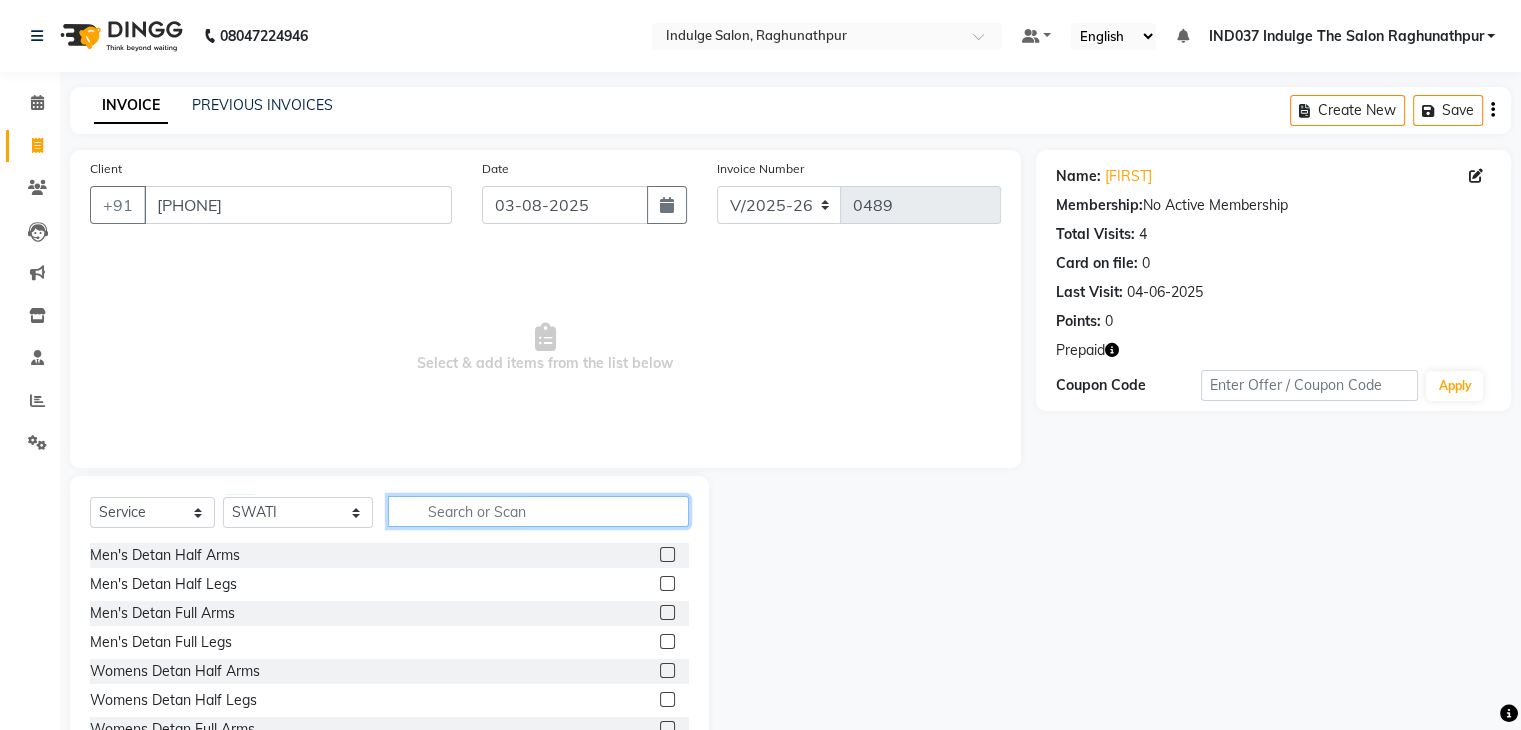 click 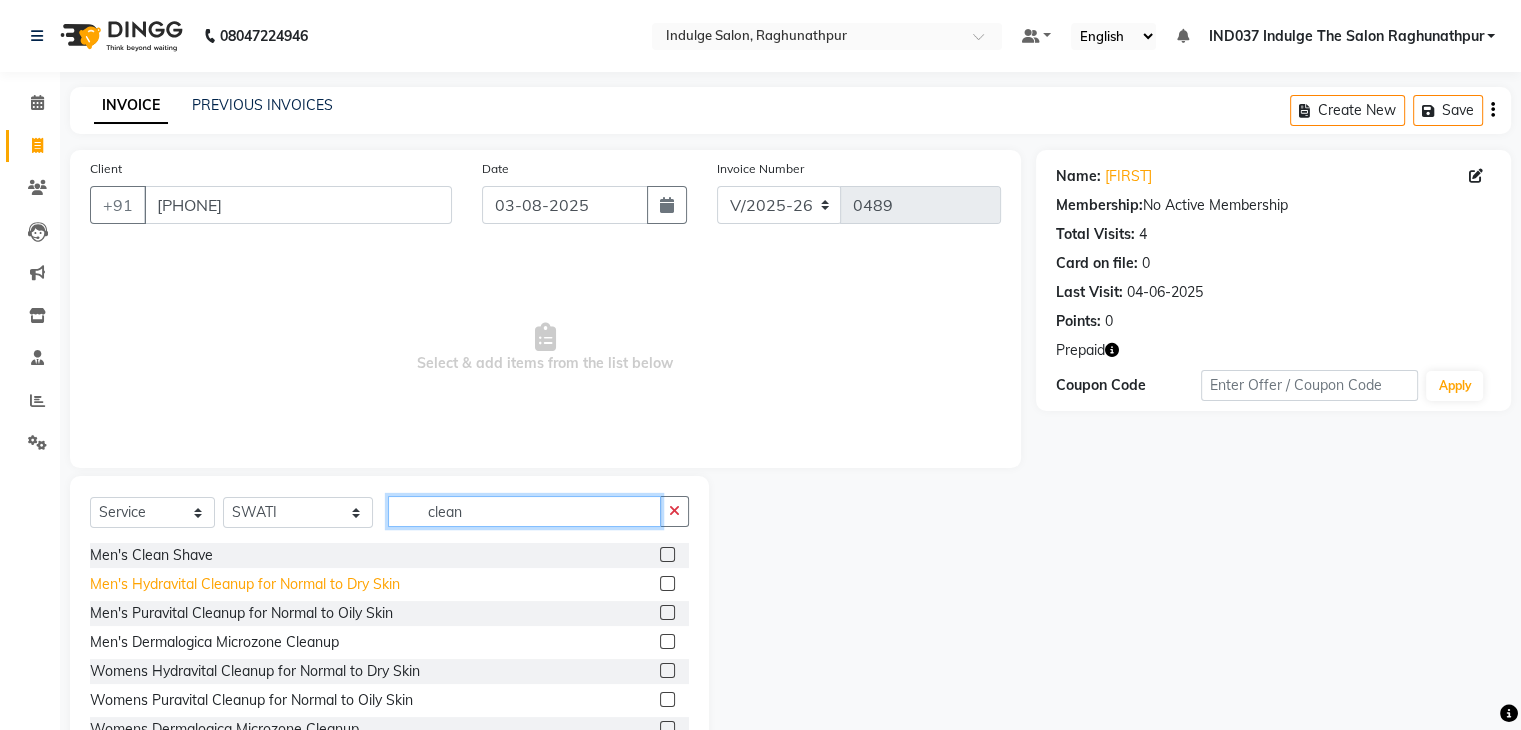 type on "clean" 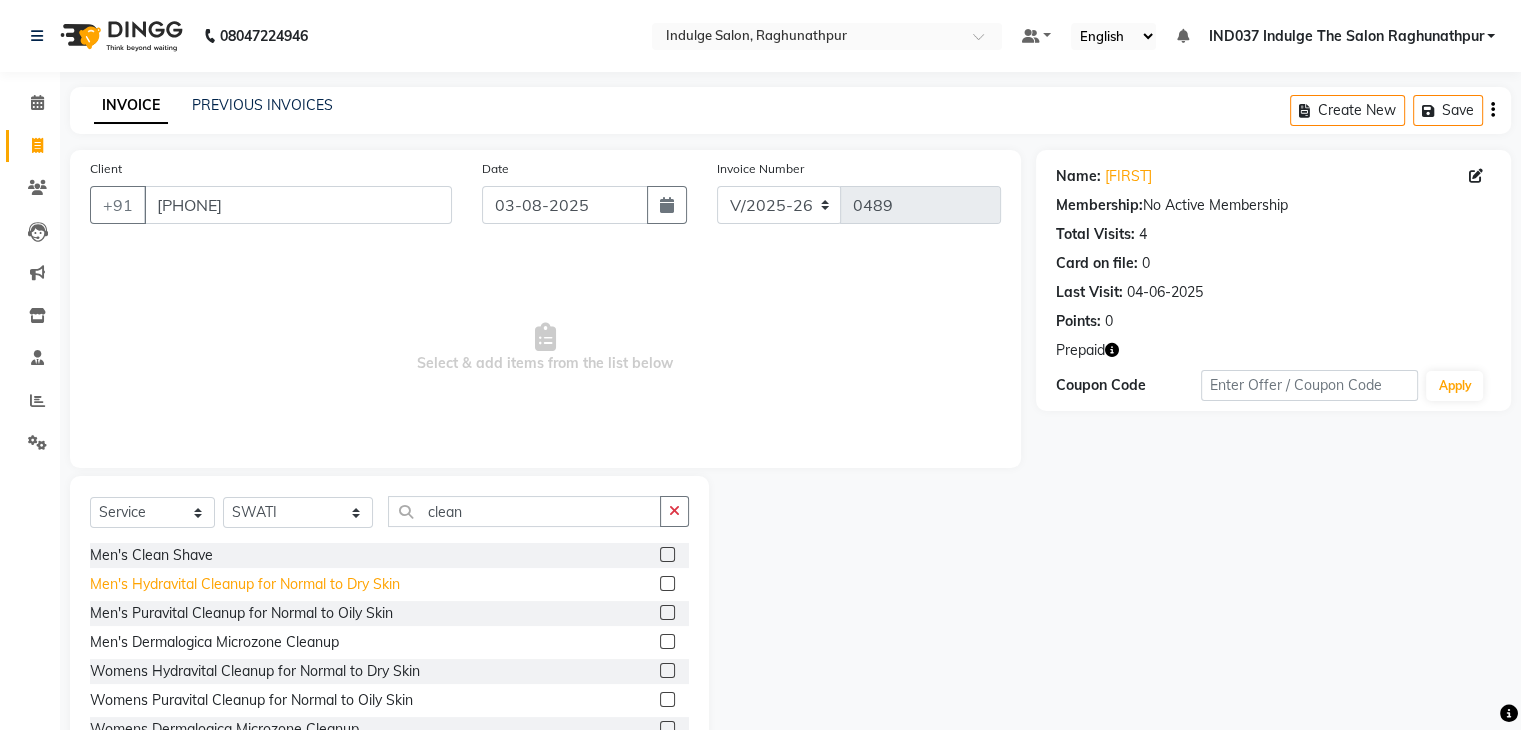 click on "Men's Hydravital Cleanup for Normal to Dry Skin" 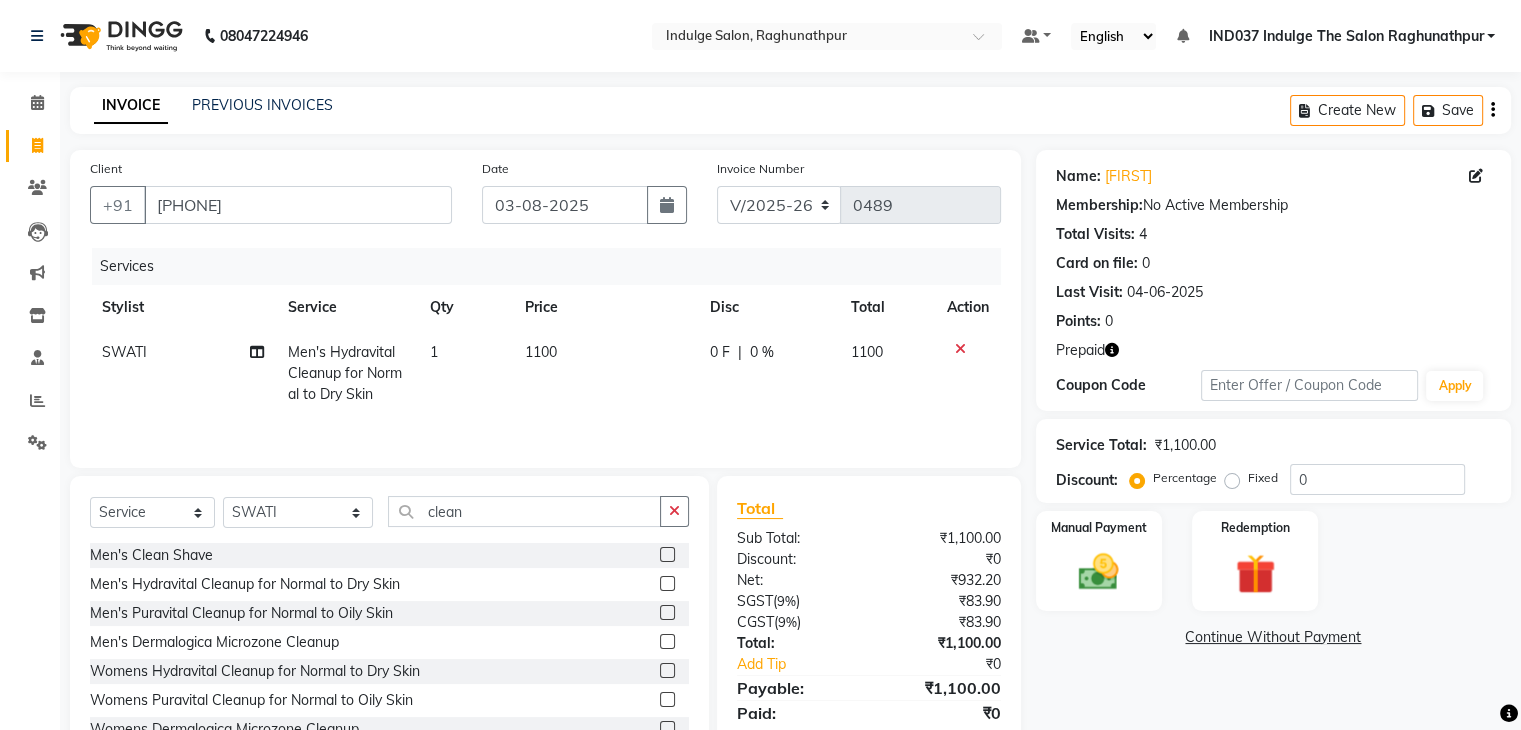 click 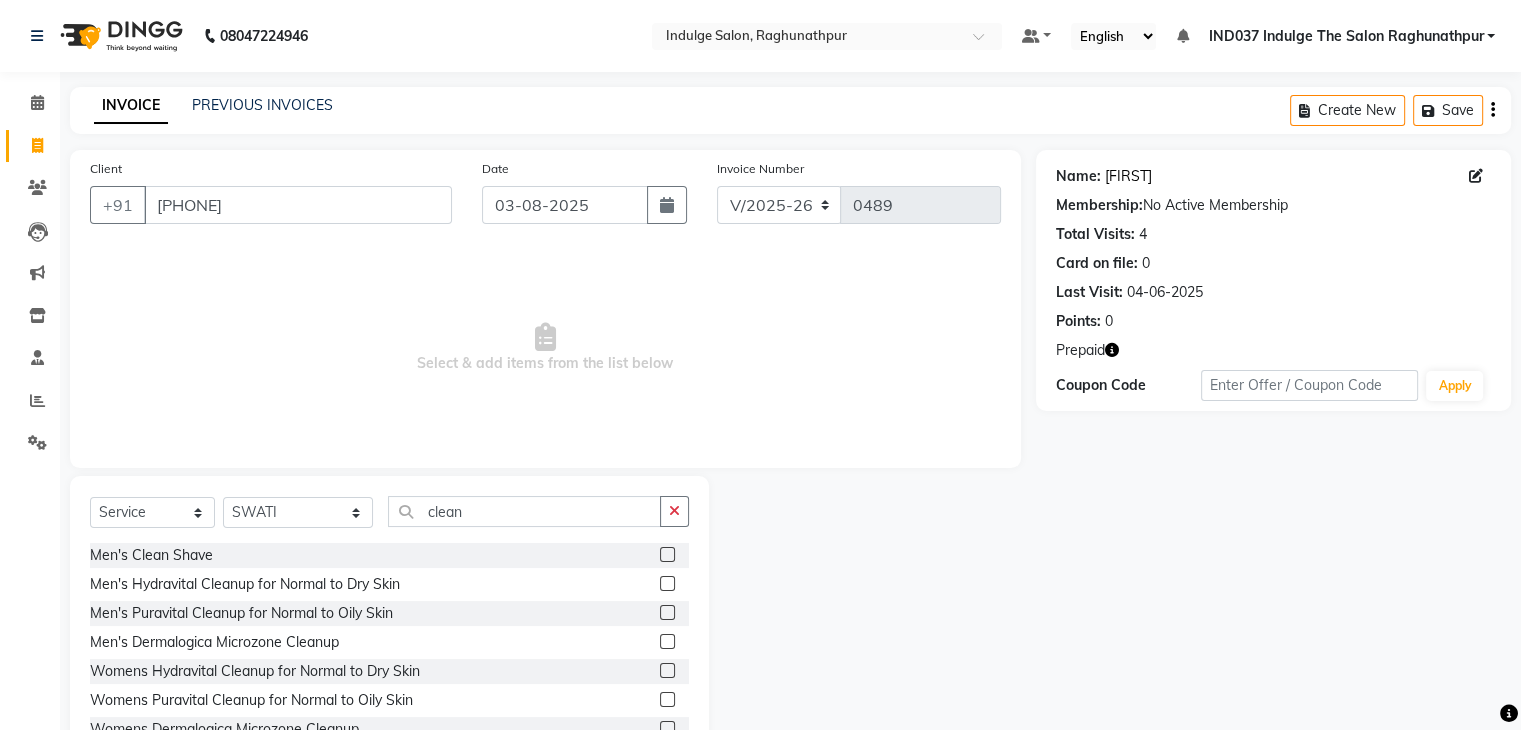 click on "[FIRST]" 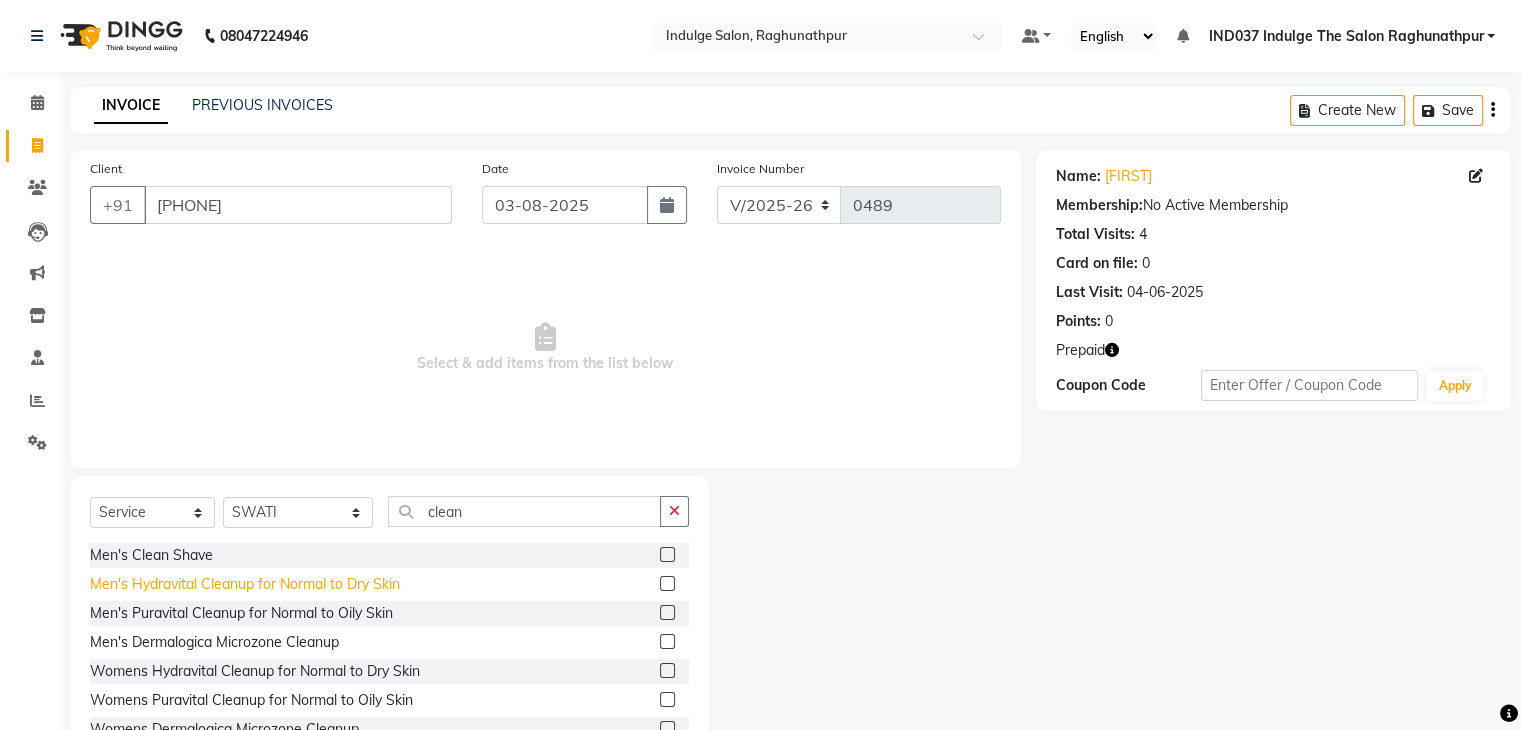 click on "Men's Hydravital Cleanup for Normal to Dry Skin" 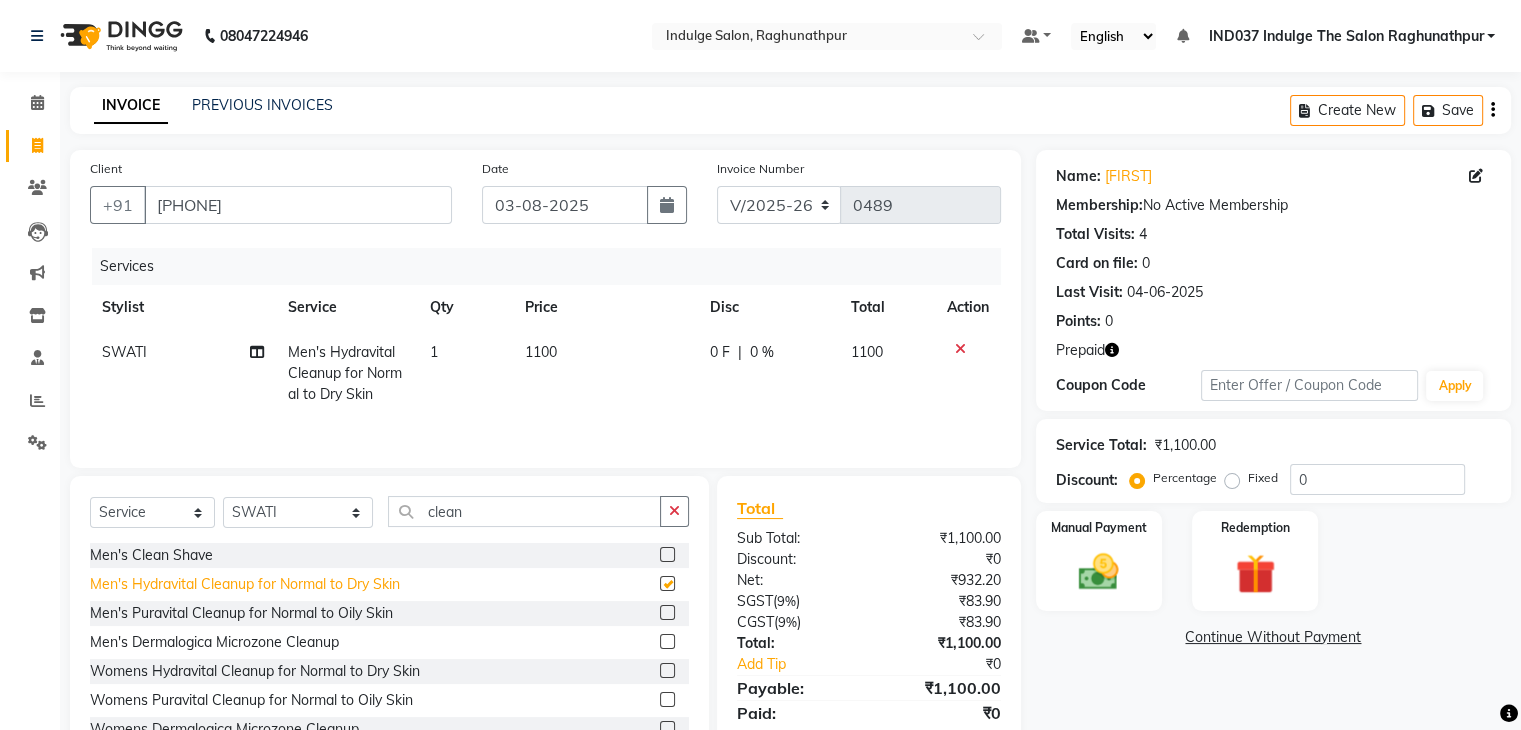 checkbox on "false" 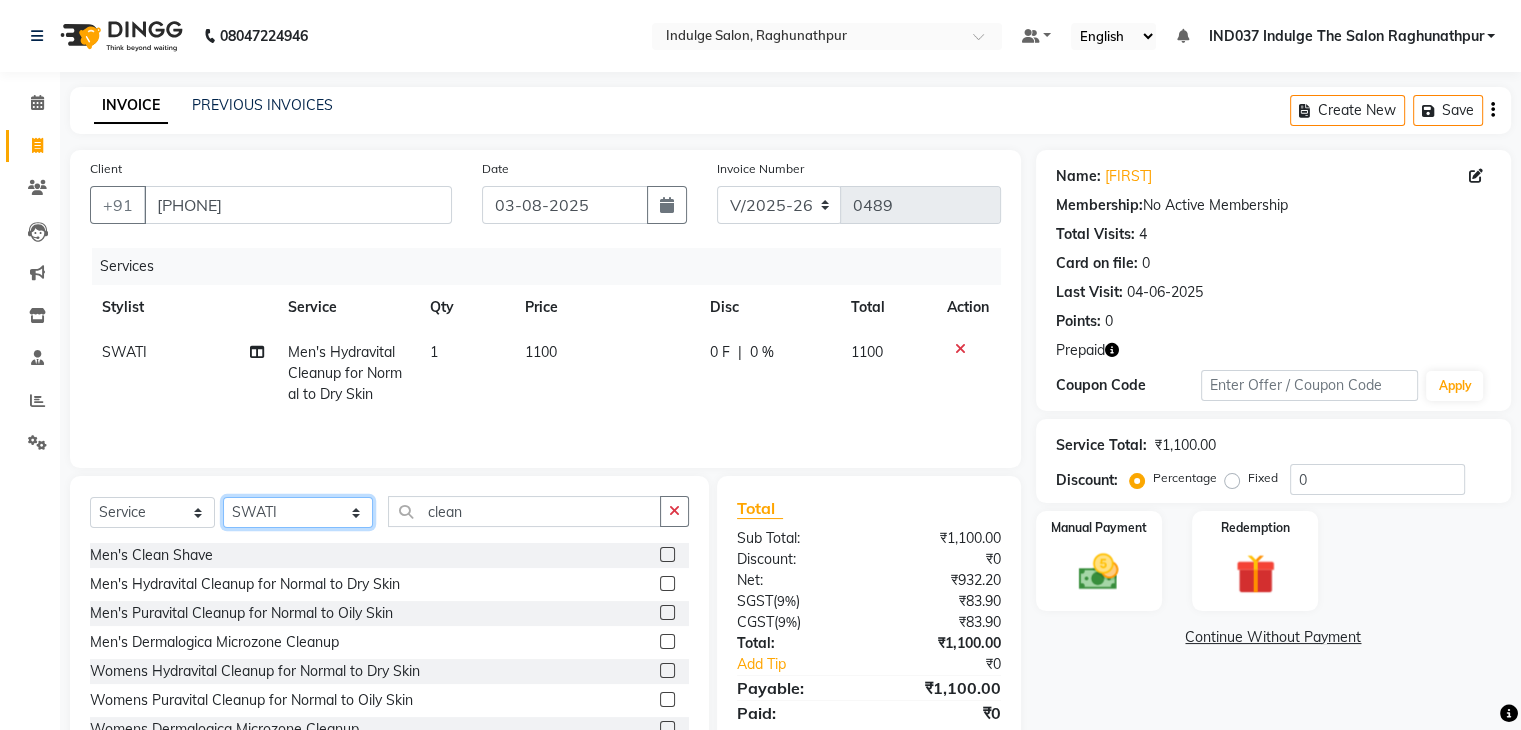 click on "Select Stylist [FIRST] [FIRST] IND037 Indulge The Salon Raghunathpur [FIRST] [FIRST] [FIRST] [FIRST] [FIRST] [FIRST] [FIRST]" 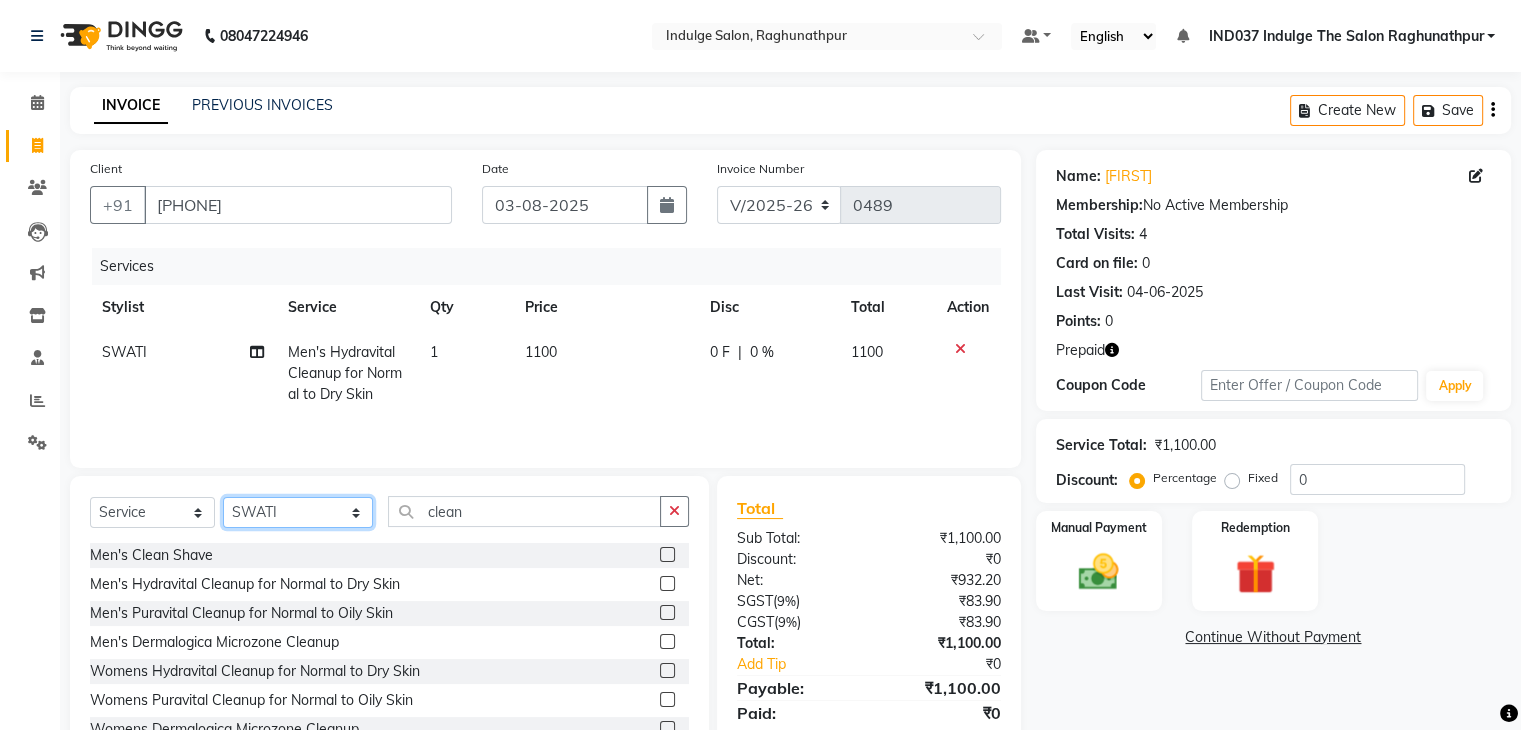 select on "[NUMBER]" 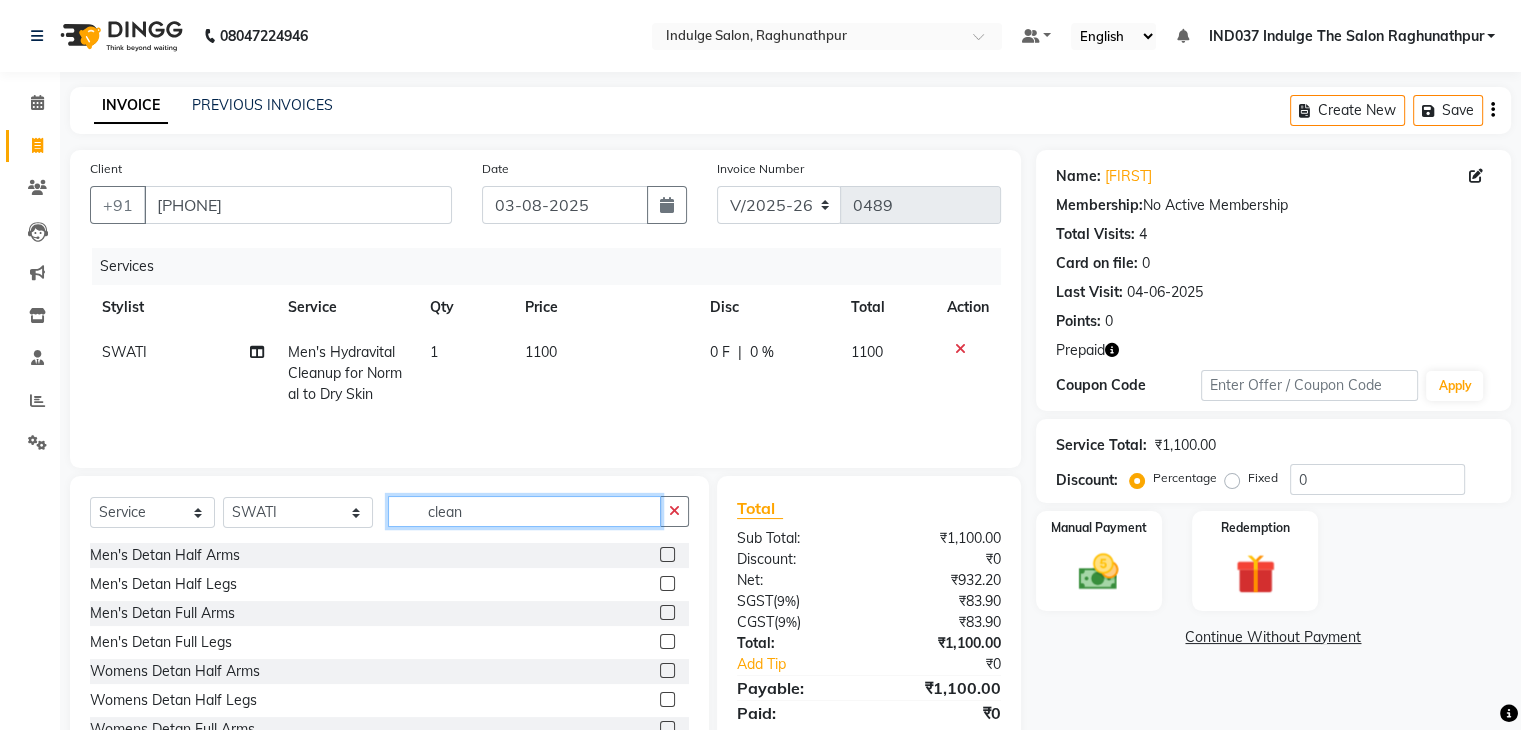 click on "clean" 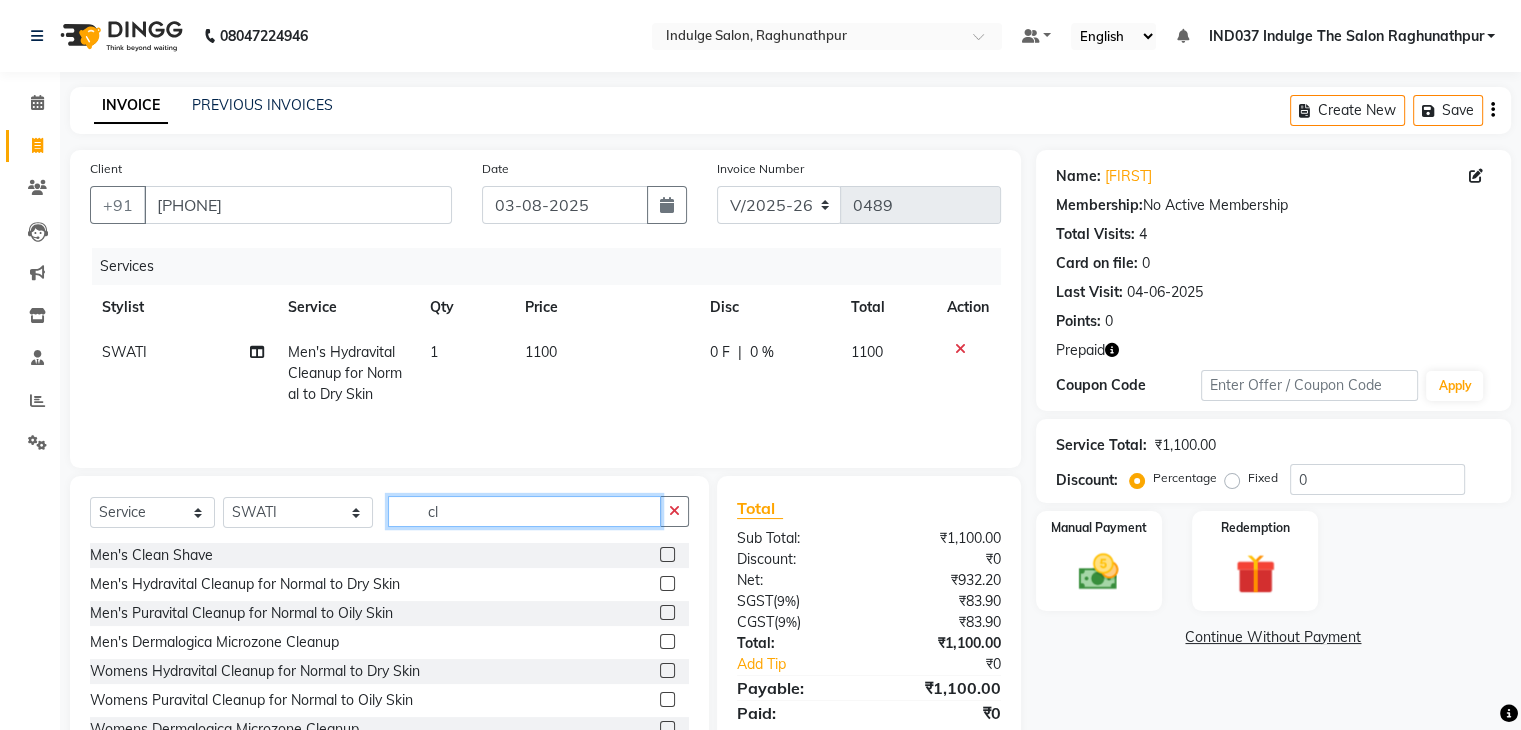 type on "c" 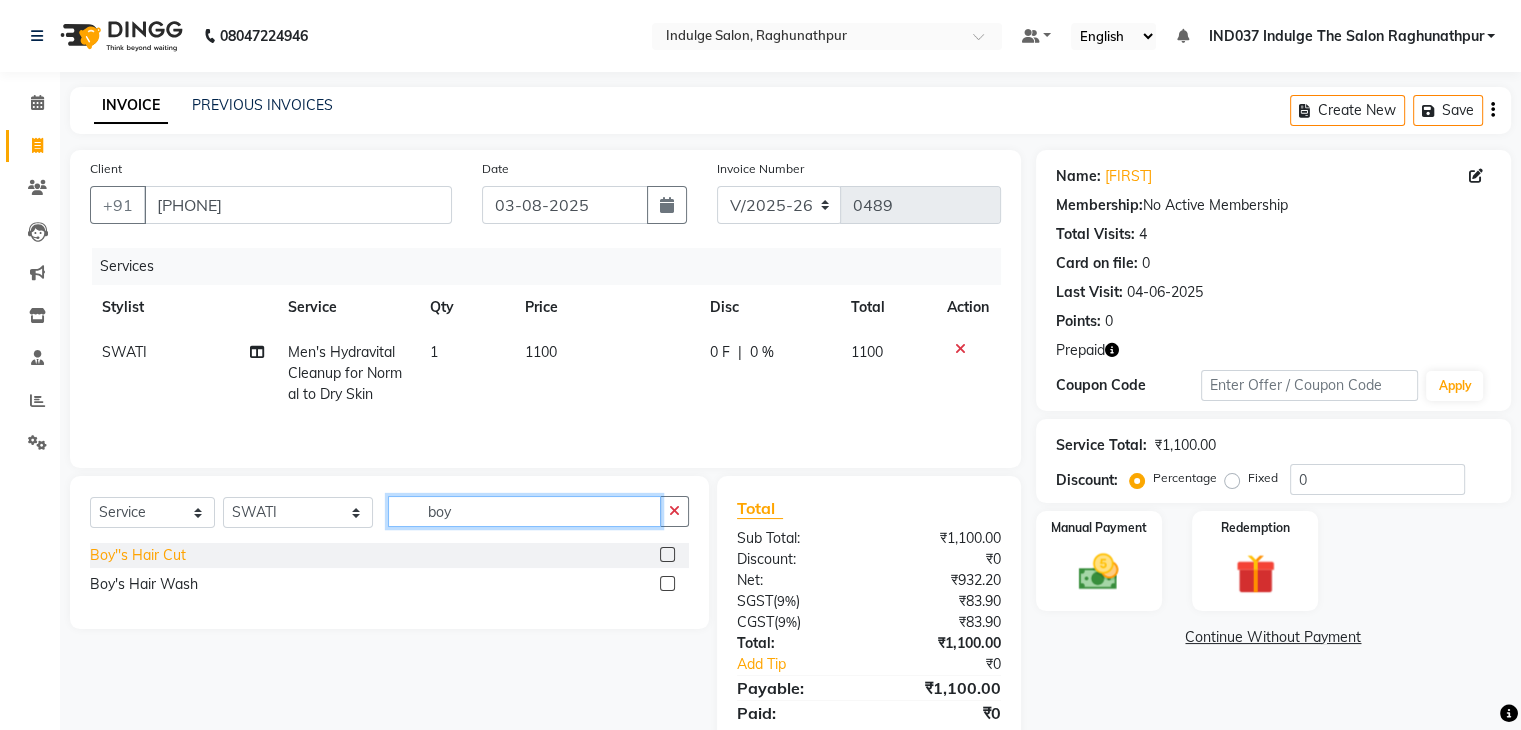 type on "boy" 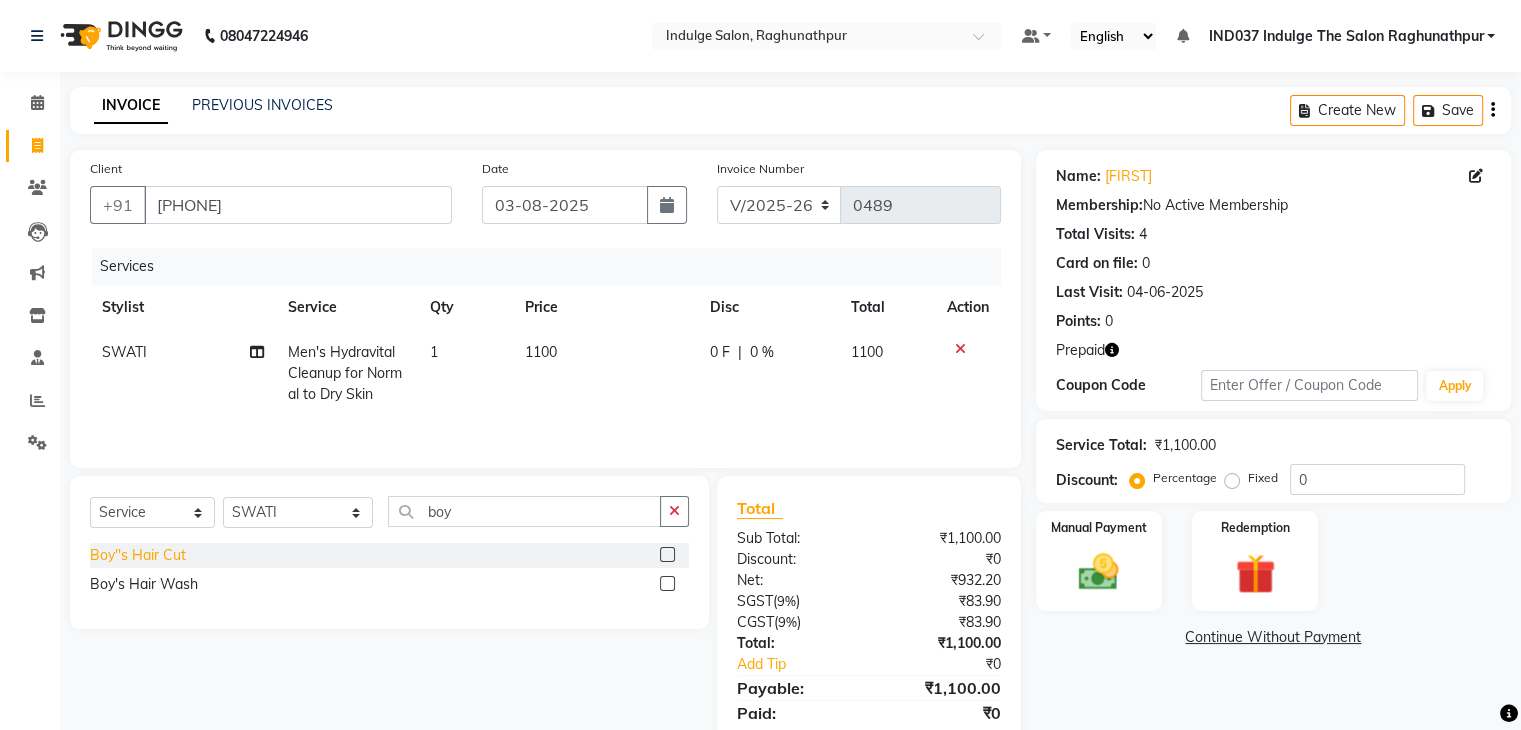 click on "Boy''s Hair Cut" 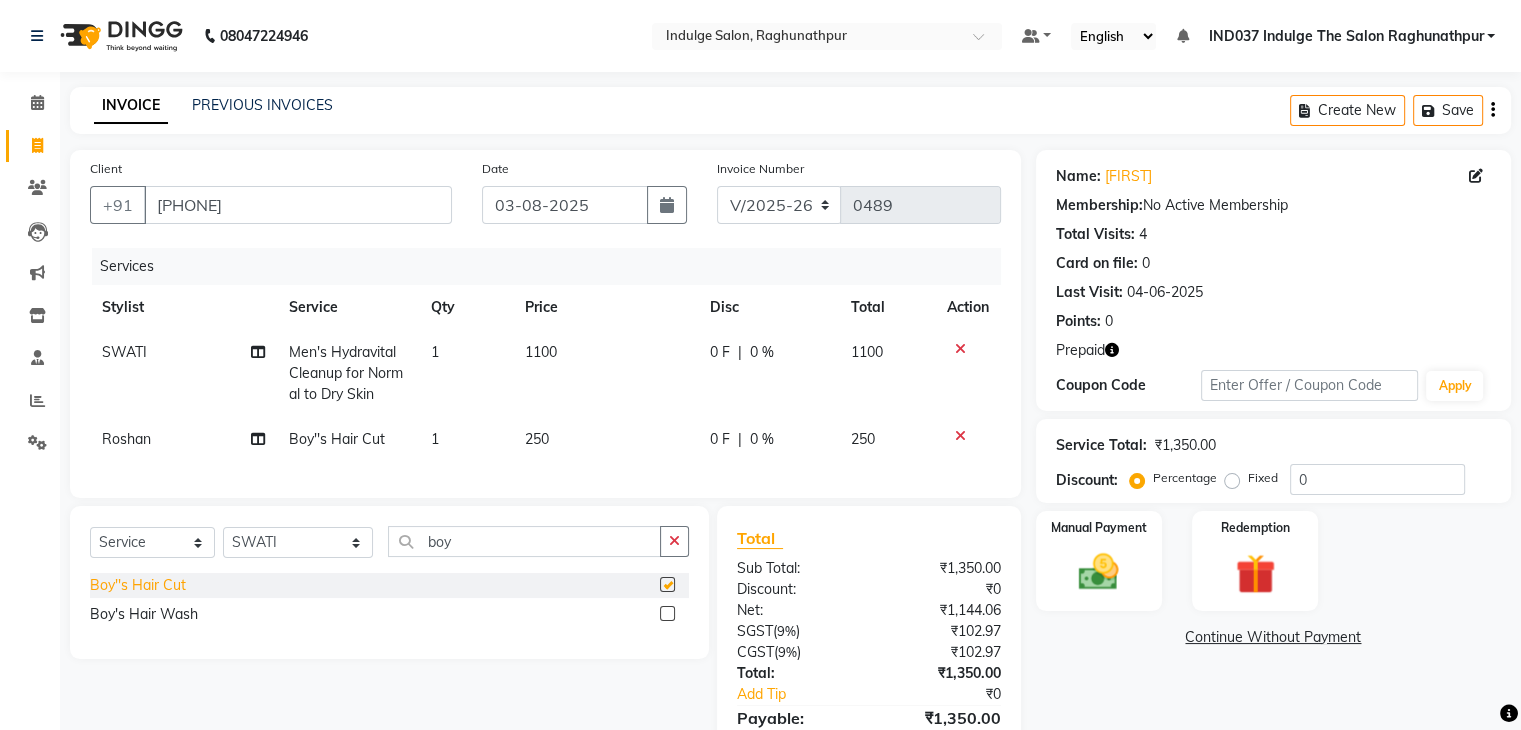 checkbox on "false" 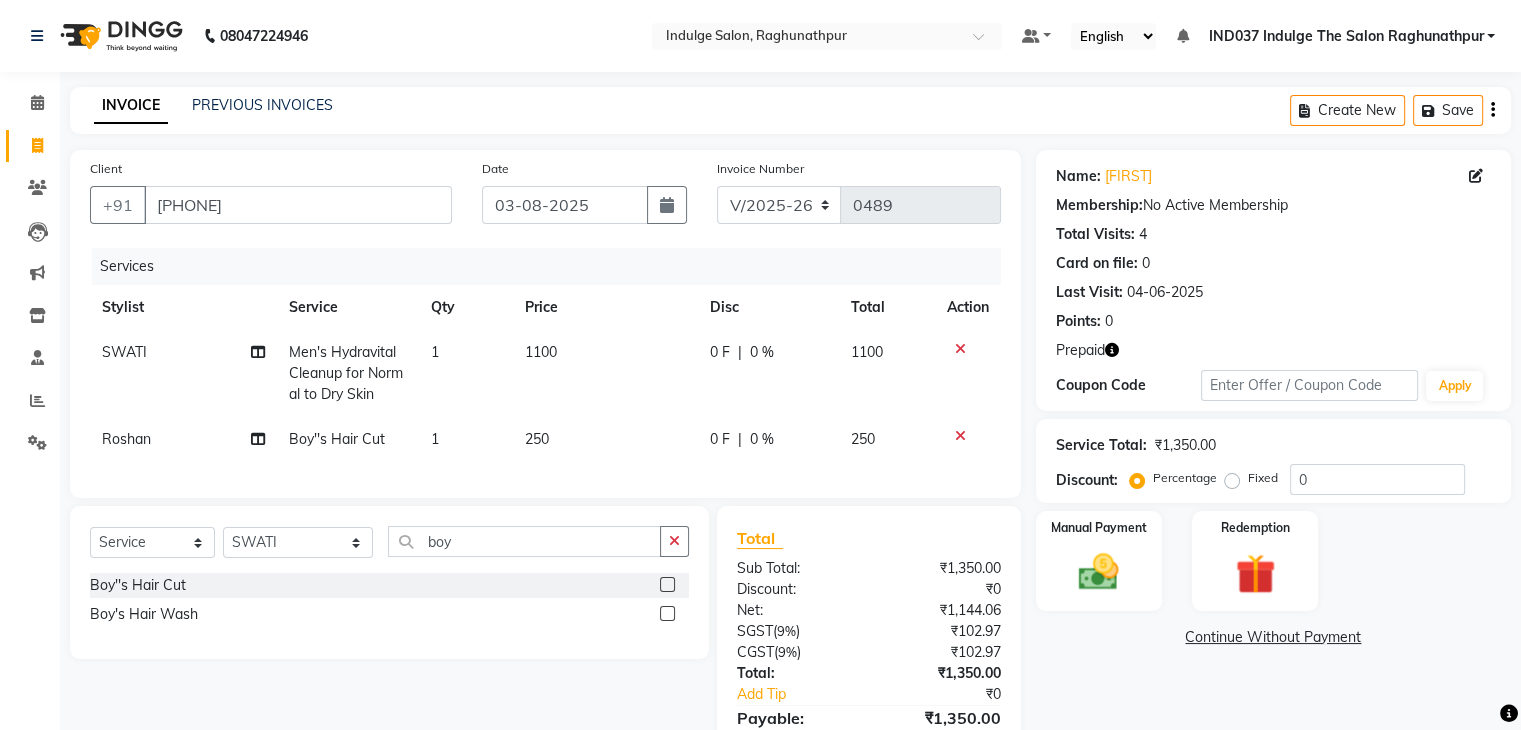 click on "1" 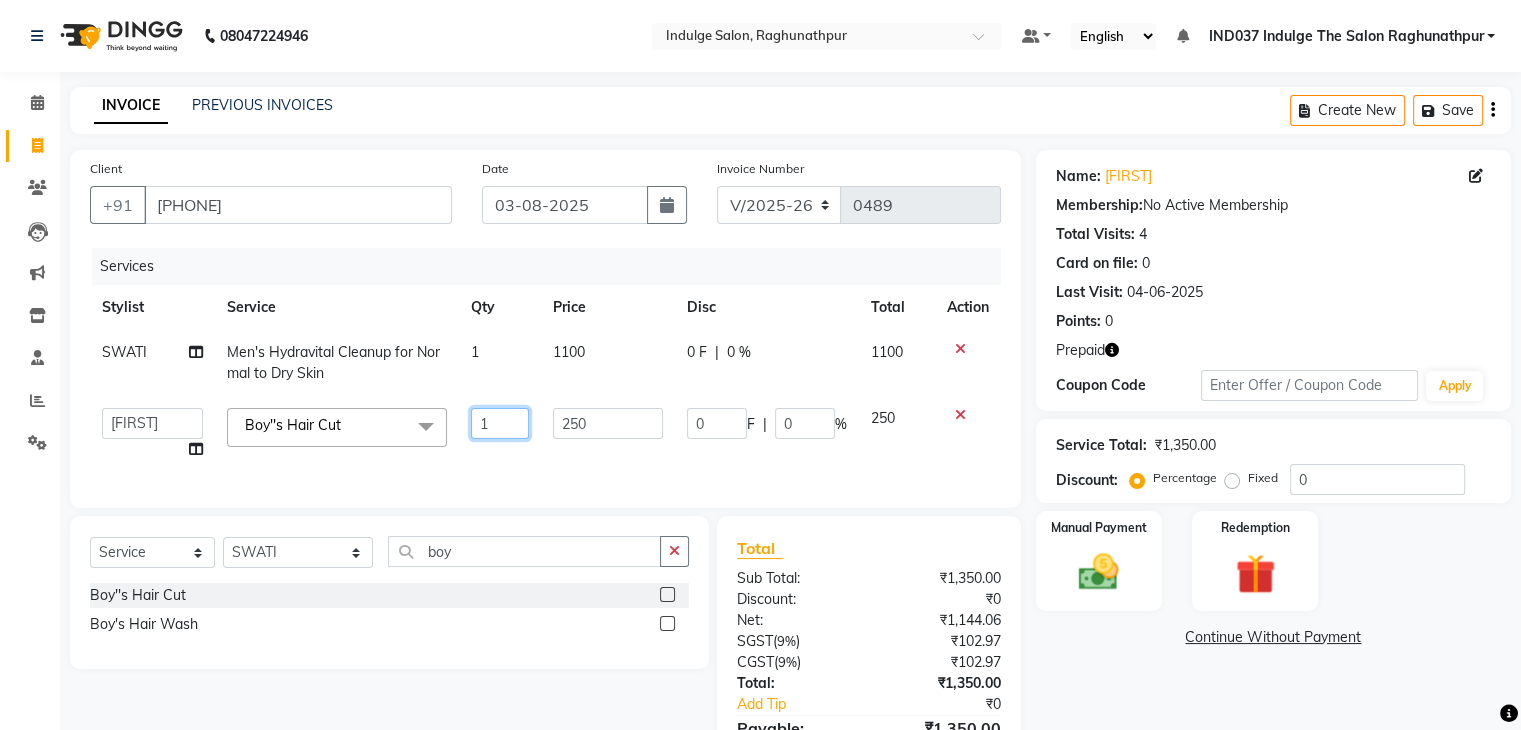 click on "1" 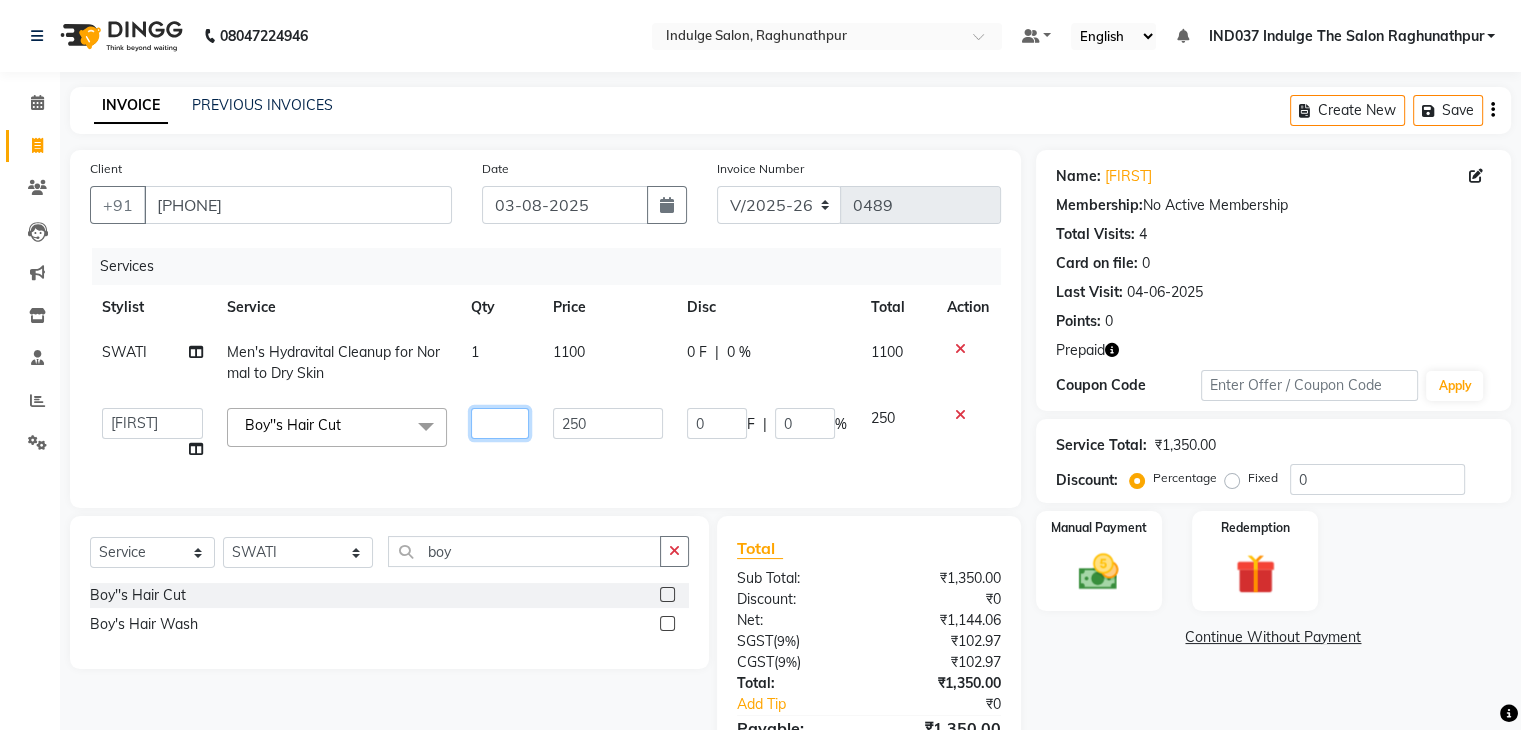 type on "2" 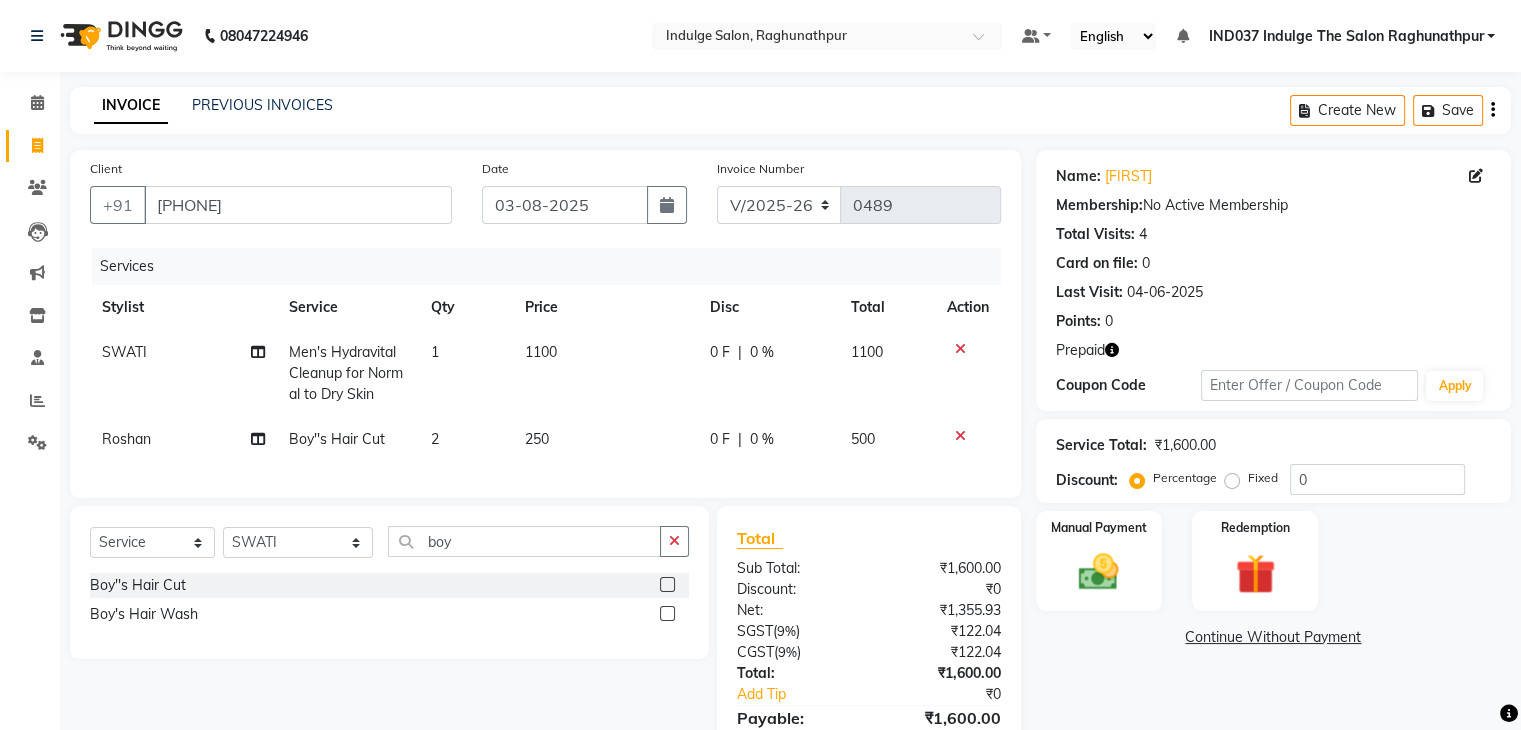 click on "Name: [FIRST] Membership: No Active Membership Total Visits: 4 Card on file: 0 Last Visit: 04-06-2025 Points: 0 Prepaid Coupon Code Apply Service Total: ₹1,600.00 Discount: Percentage Fixed 0 Manual Payment Redemption Continue Without Payment" 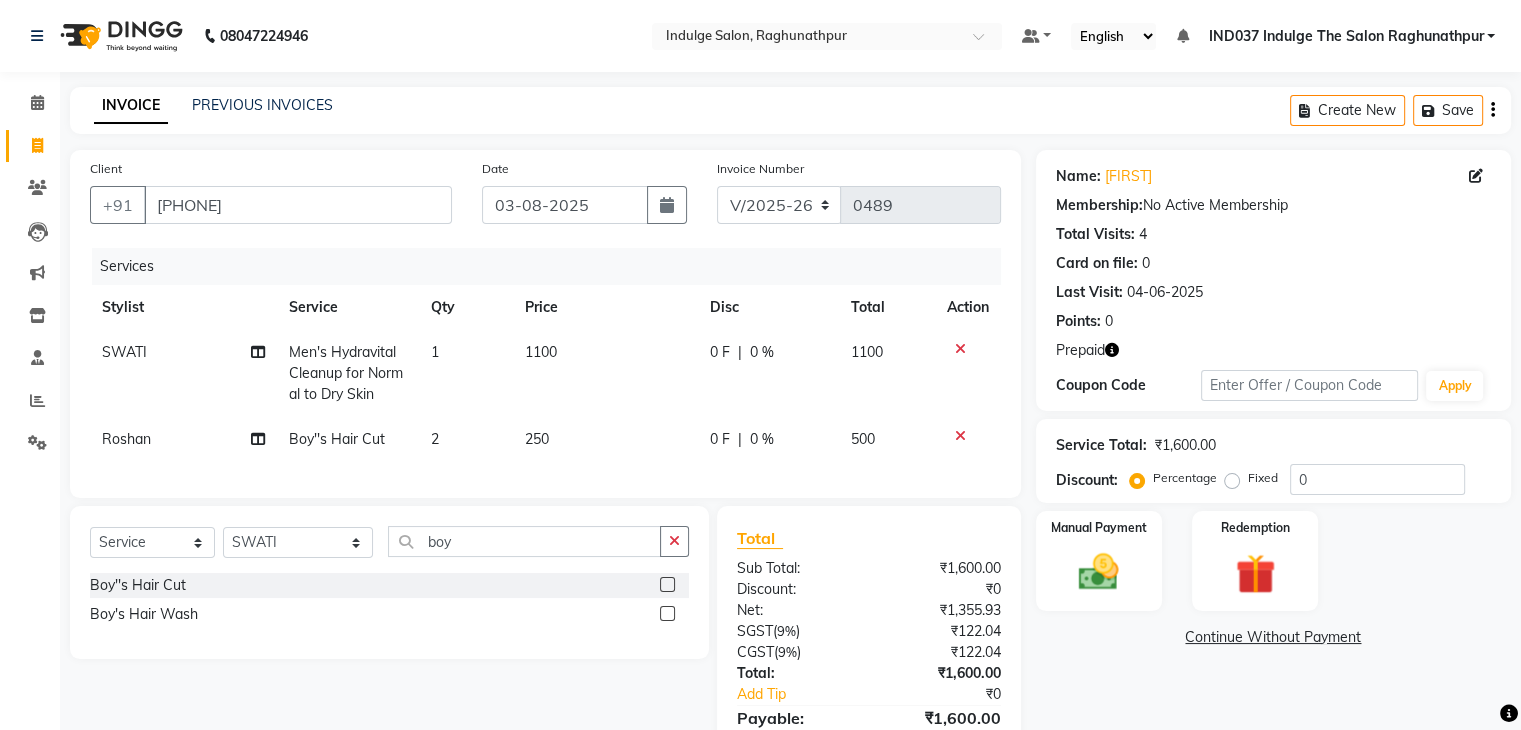 scroll, scrollTop: 116, scrollLeft: 0, axis: vertical 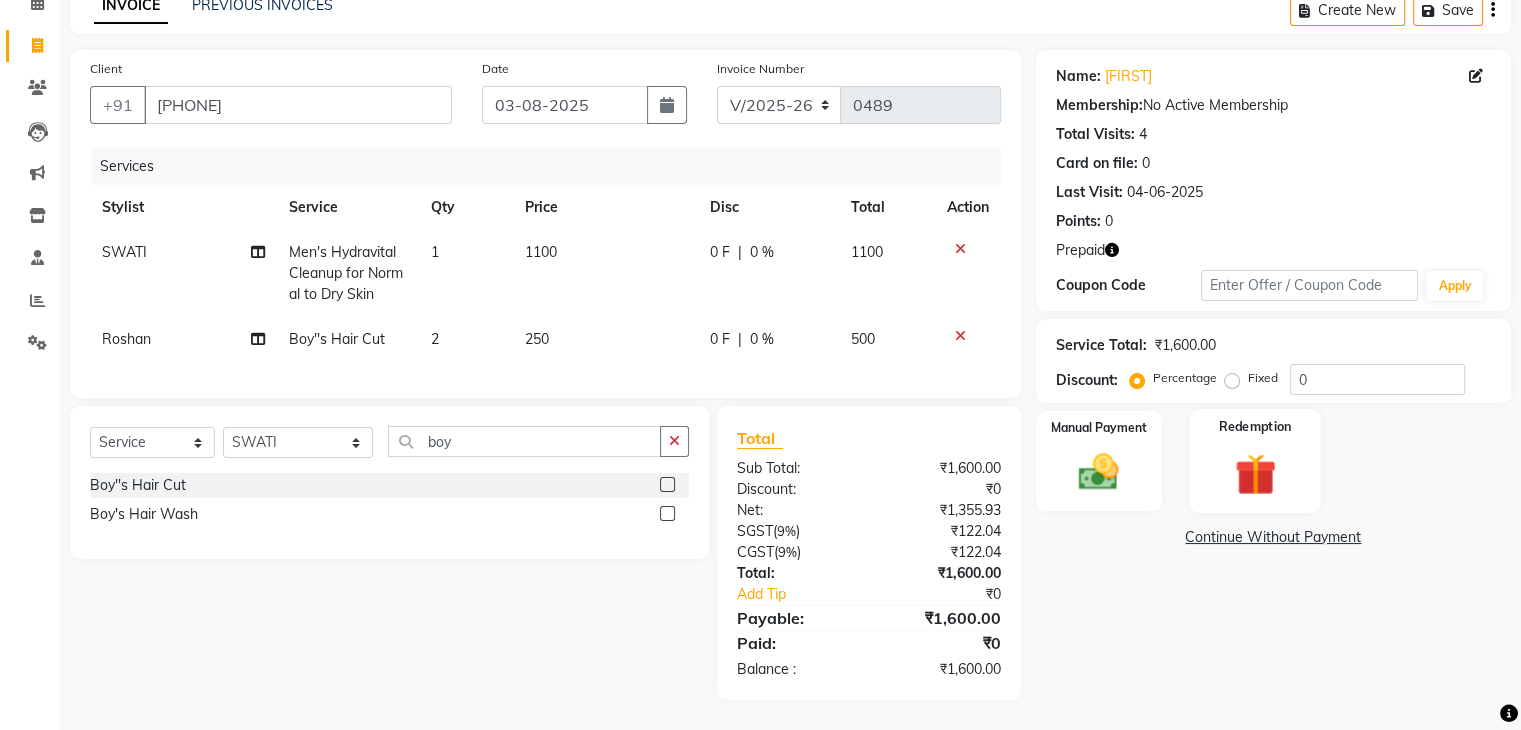 click 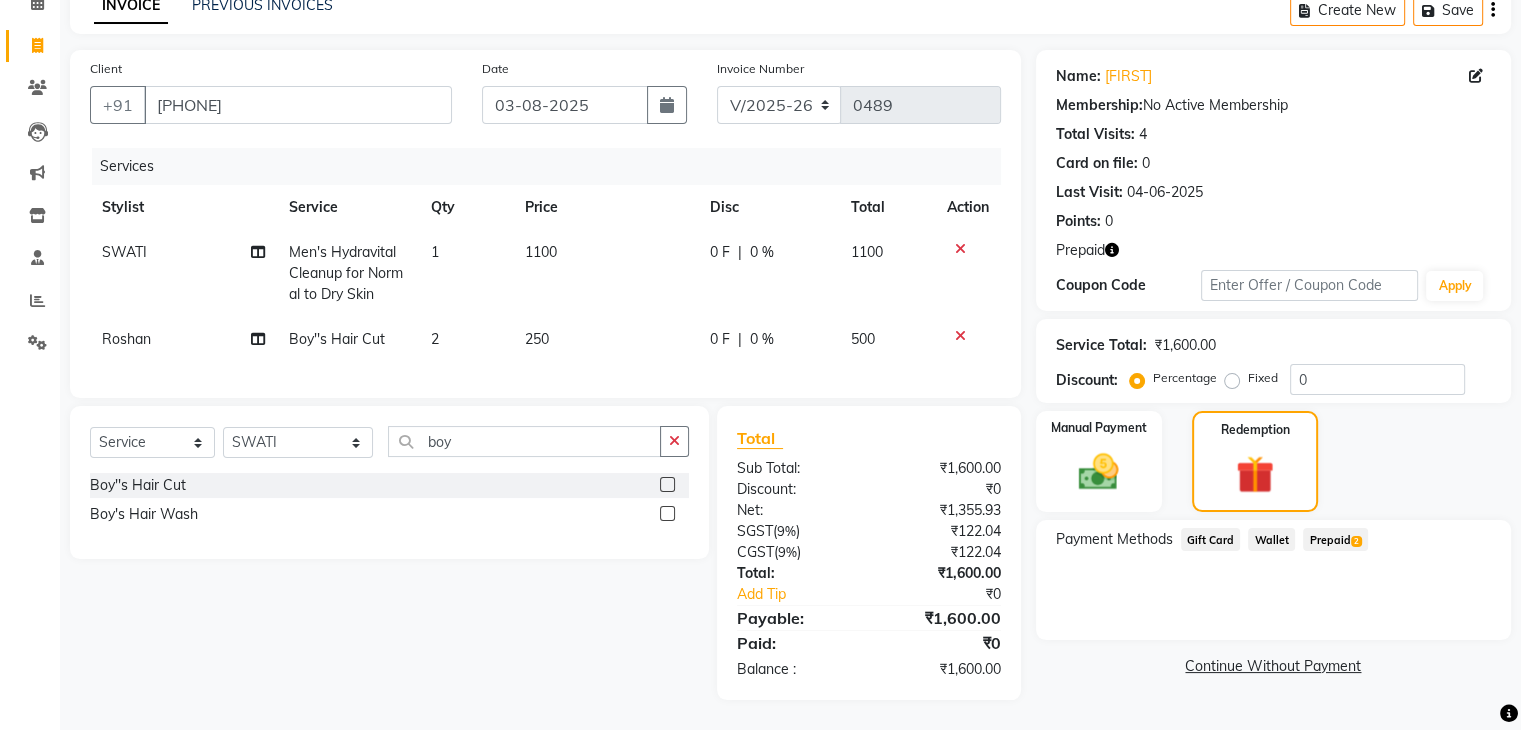 click on "Prepaid  2" 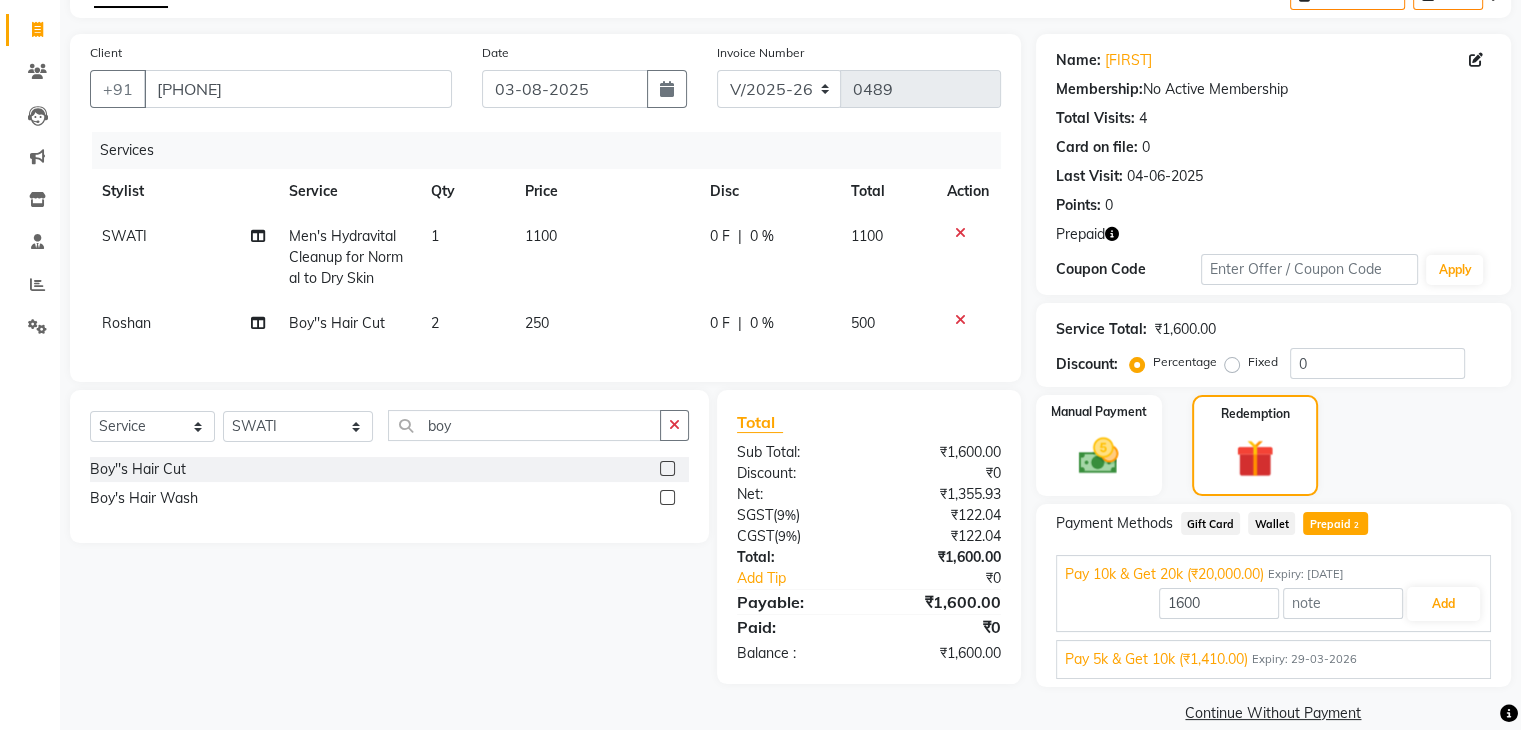 scroll, scrollTop: 144, scrollLeft: 0, axis: vertical 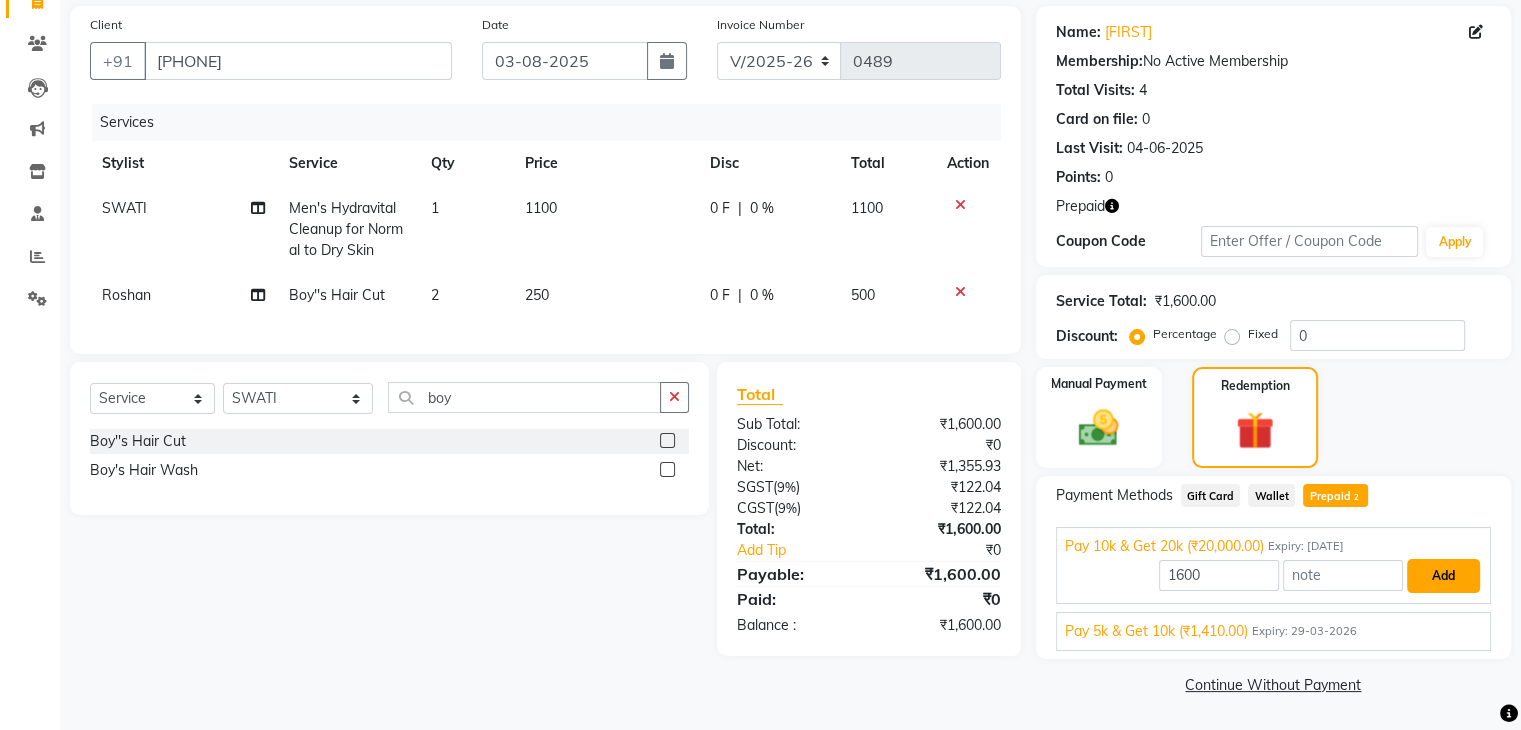 click on "Add" at bounding box center (1443, 576) 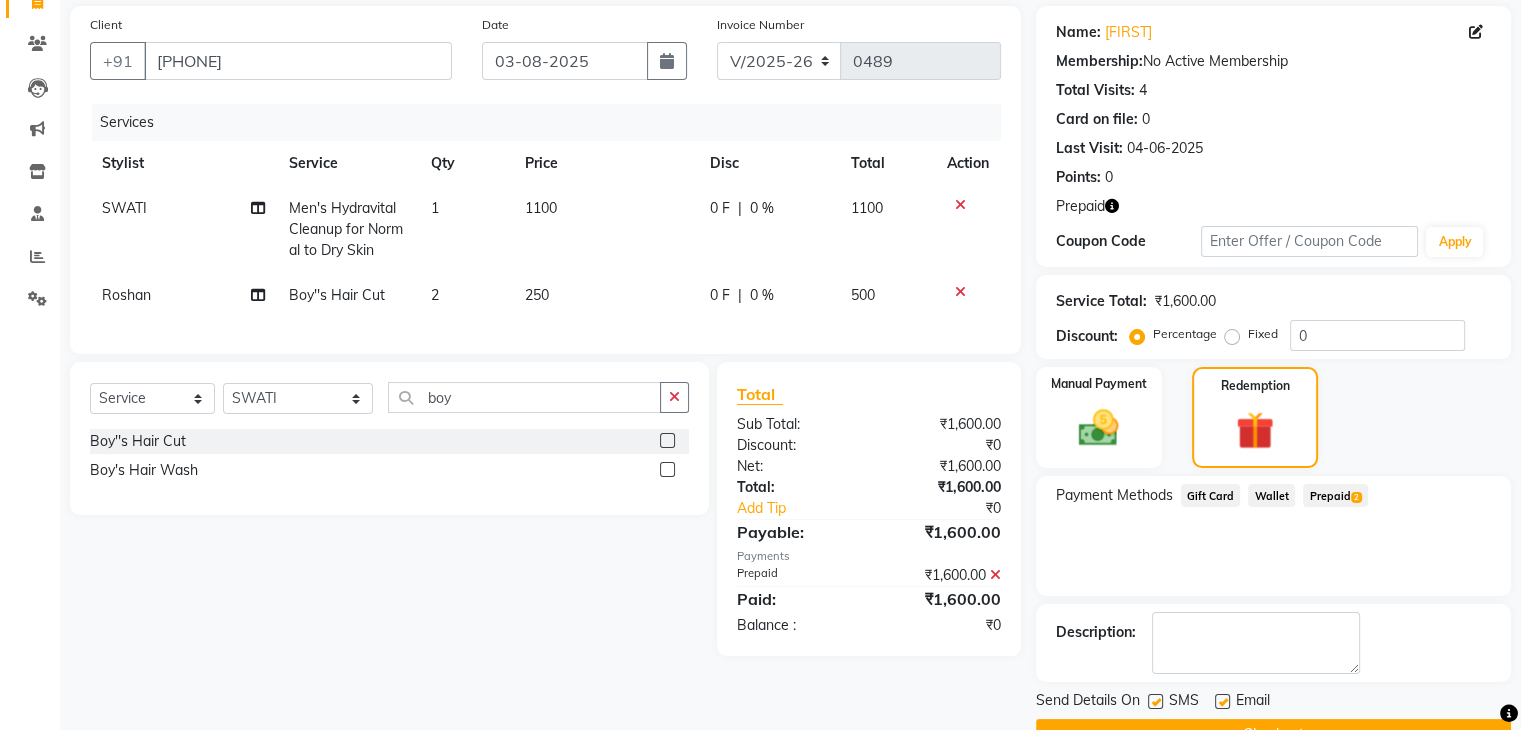 scroll, scrollTop: 193, scrollLeft: 0, axis: vertical 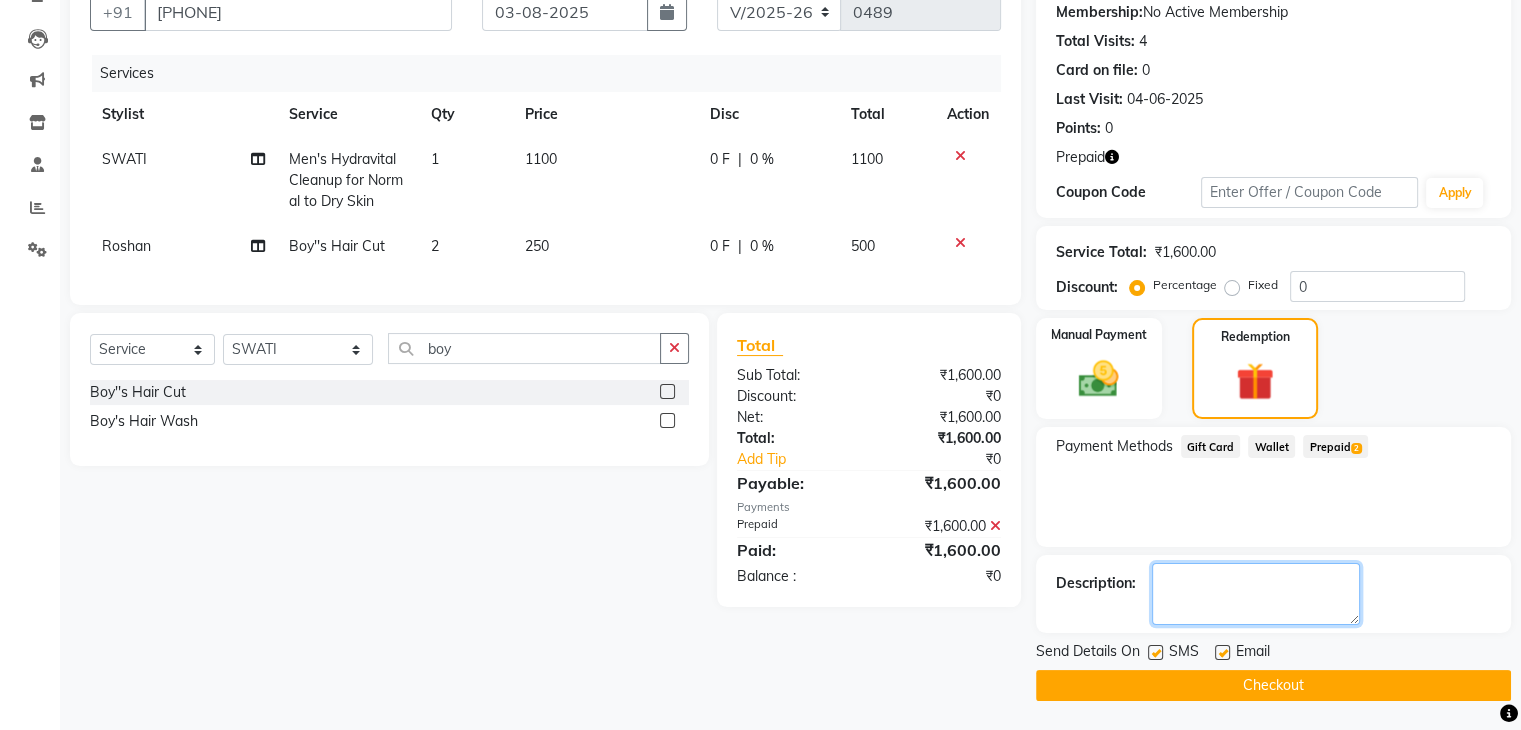 click 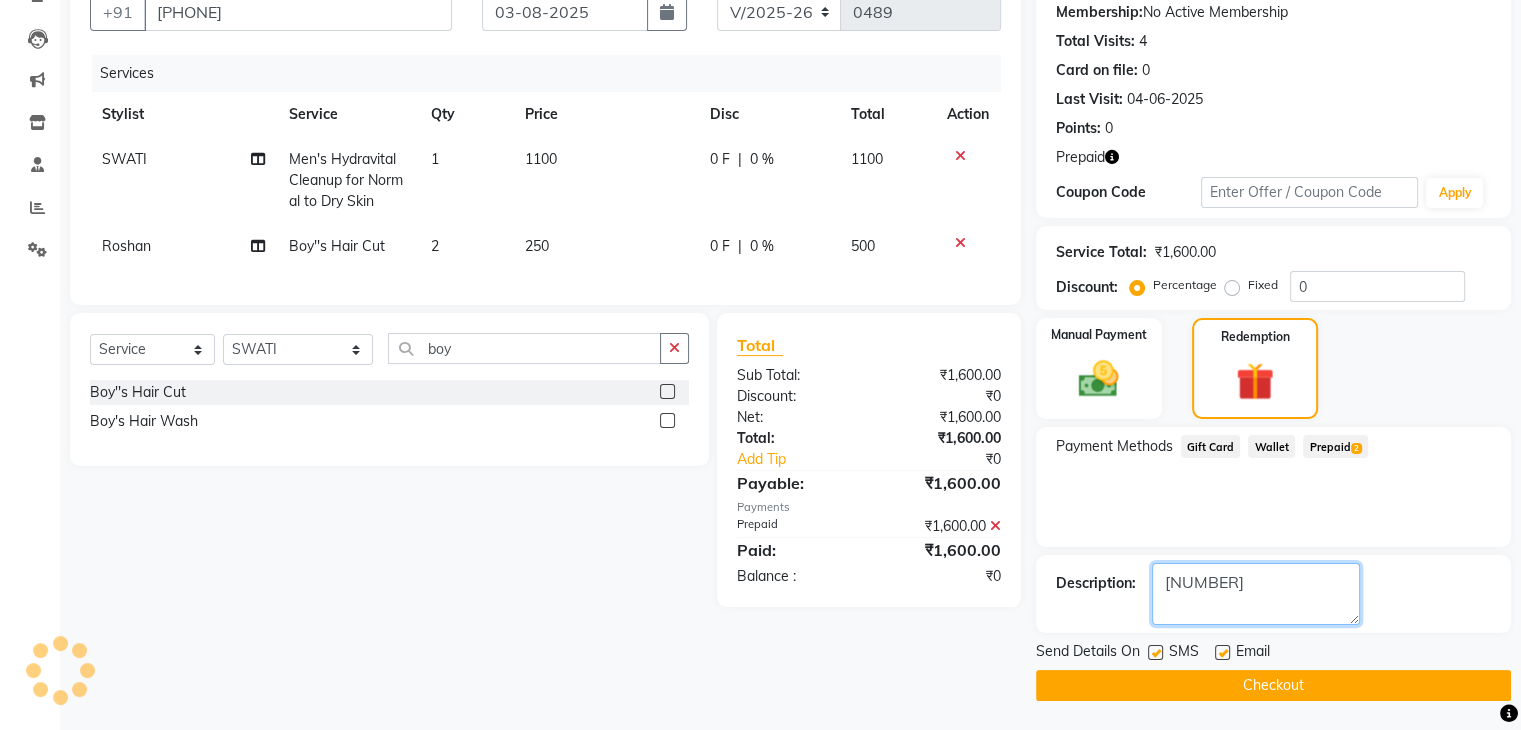 click 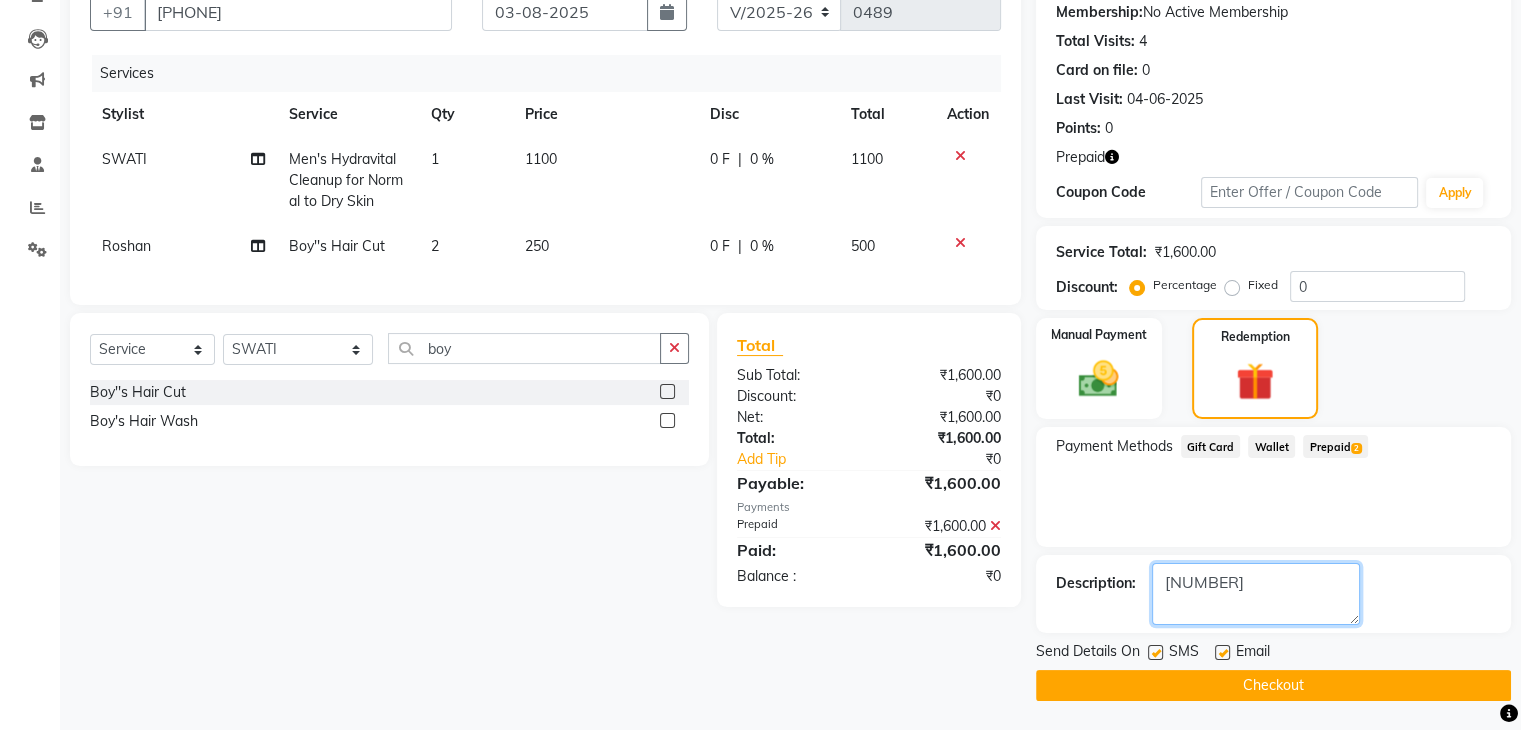 click 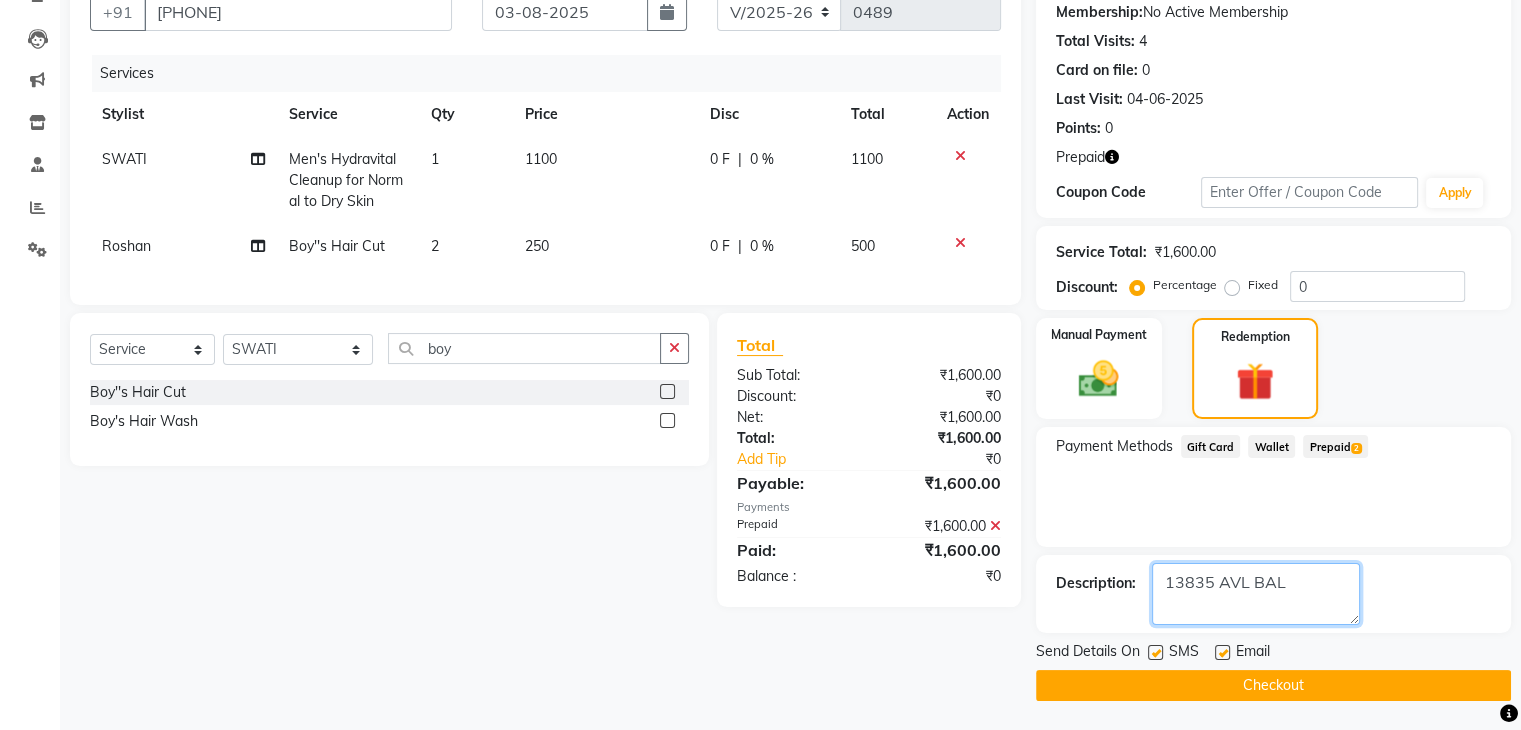 type on "13835 AVL BAL" 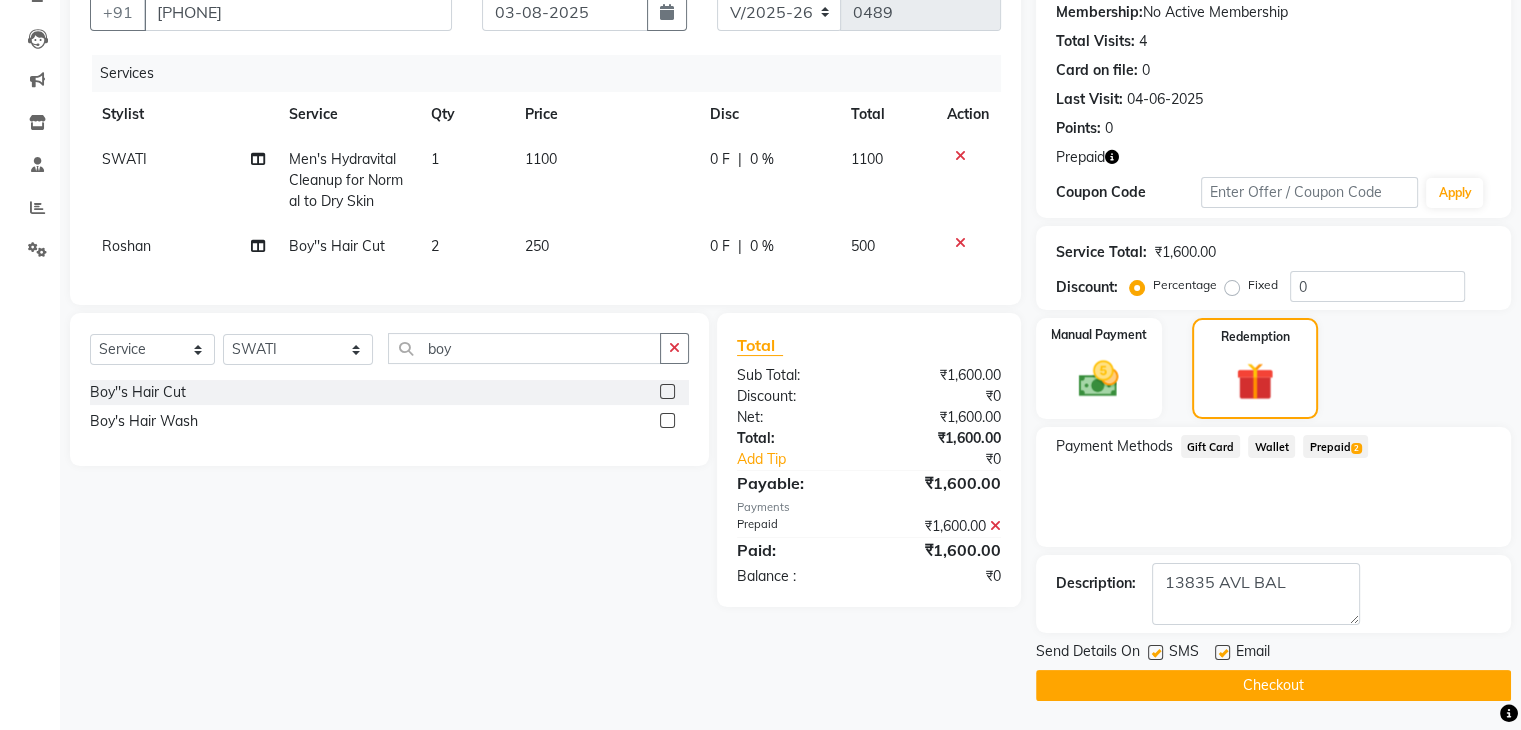 click 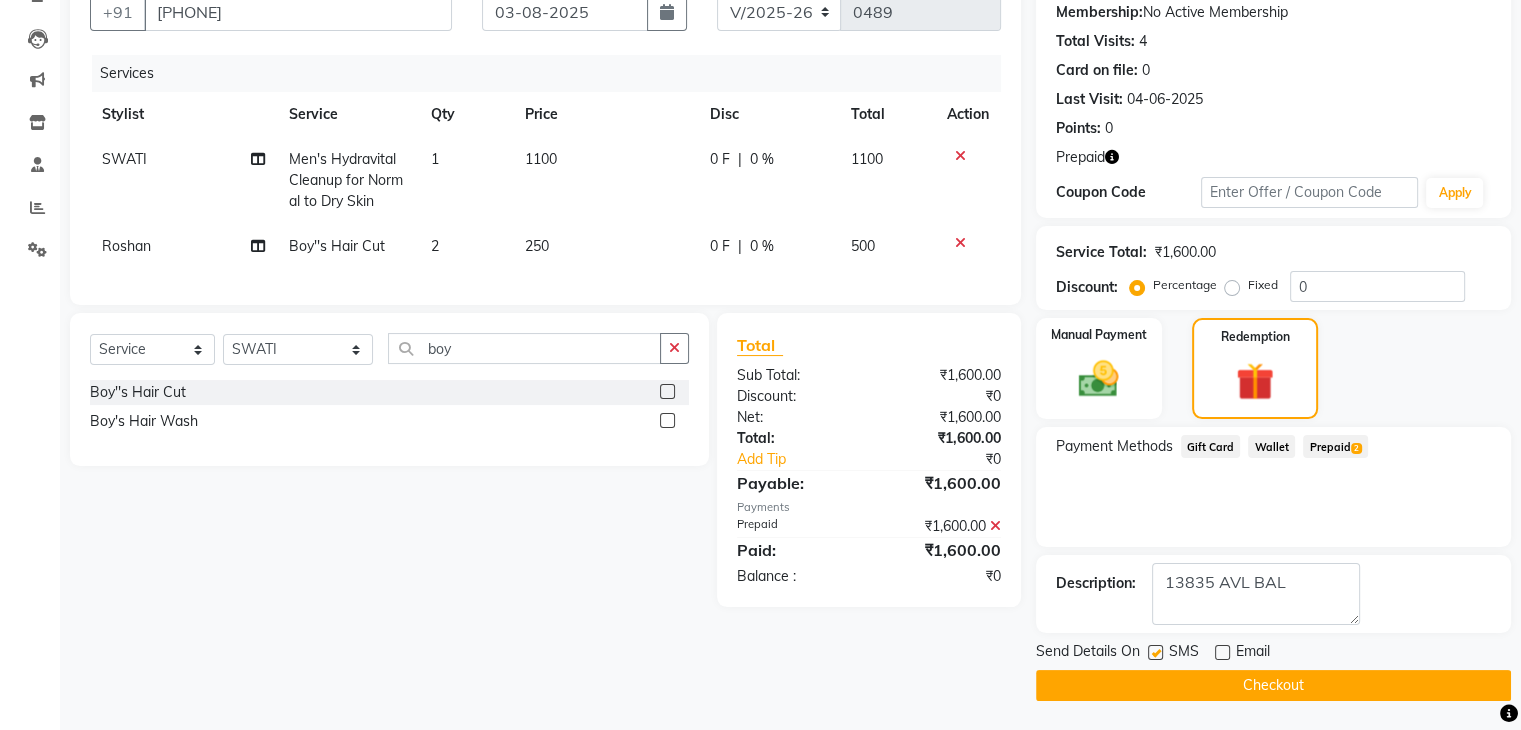 click on "Checkout" 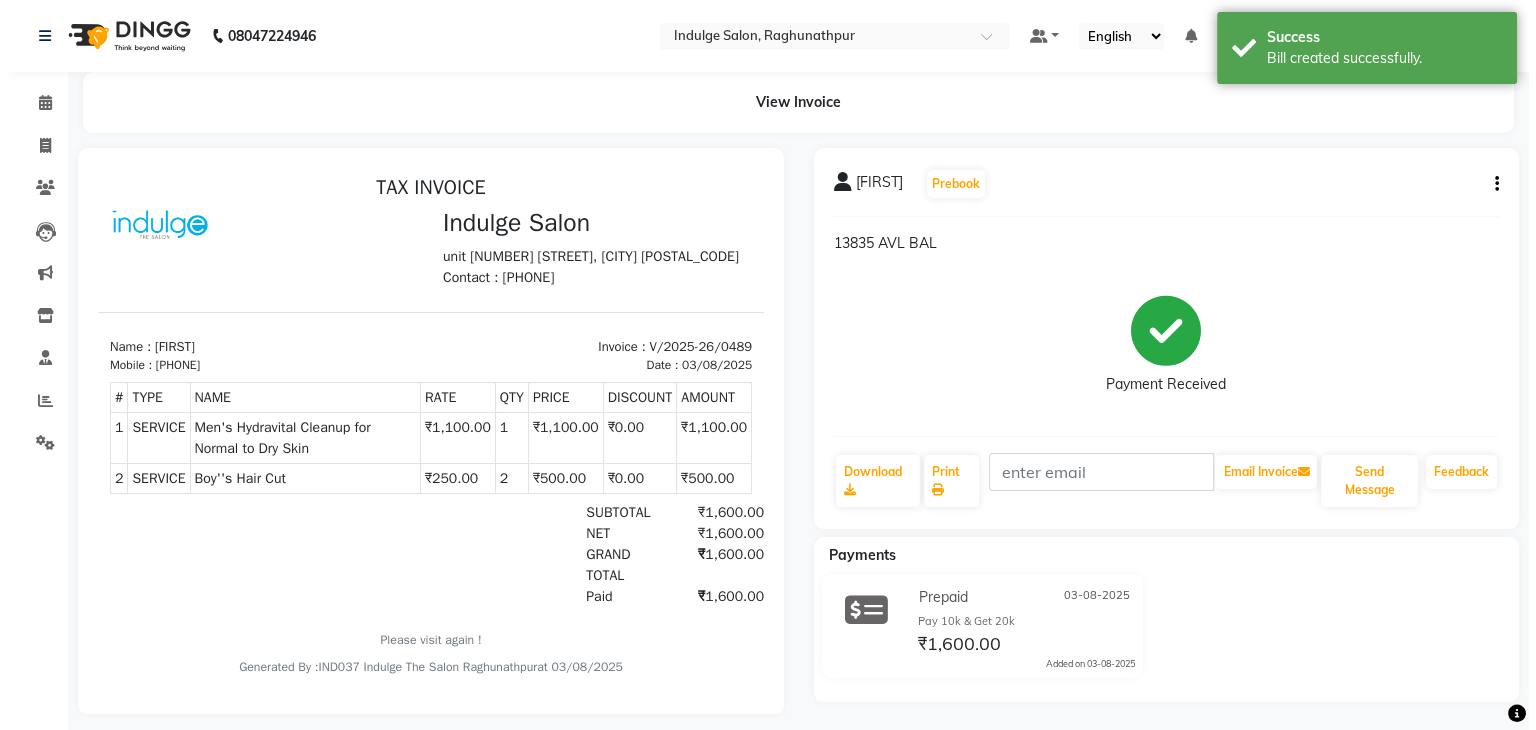 scroll, scrollTop: 0, scrollLeft: 0, axis: both 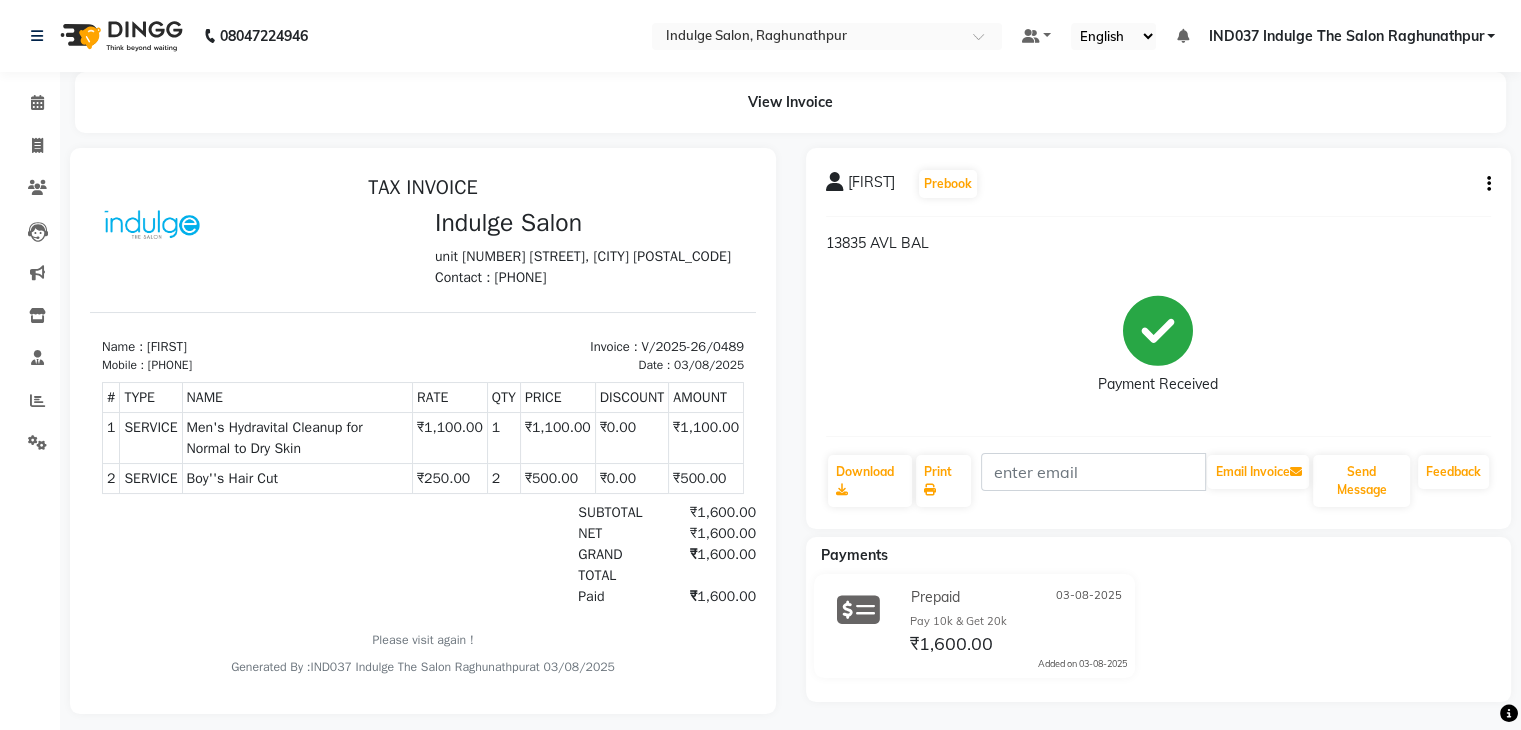 click on "Default Panel My Panel English ENGLISH Español العربية मराठी हिंदी ગુજરાતી தமிழ் 中文 Notifications nothing to show IND037 Indulge The Salon Raghunathpur Manage Profile Change Password Sign out Version:3.15.11" at bounding box center [827, 36] 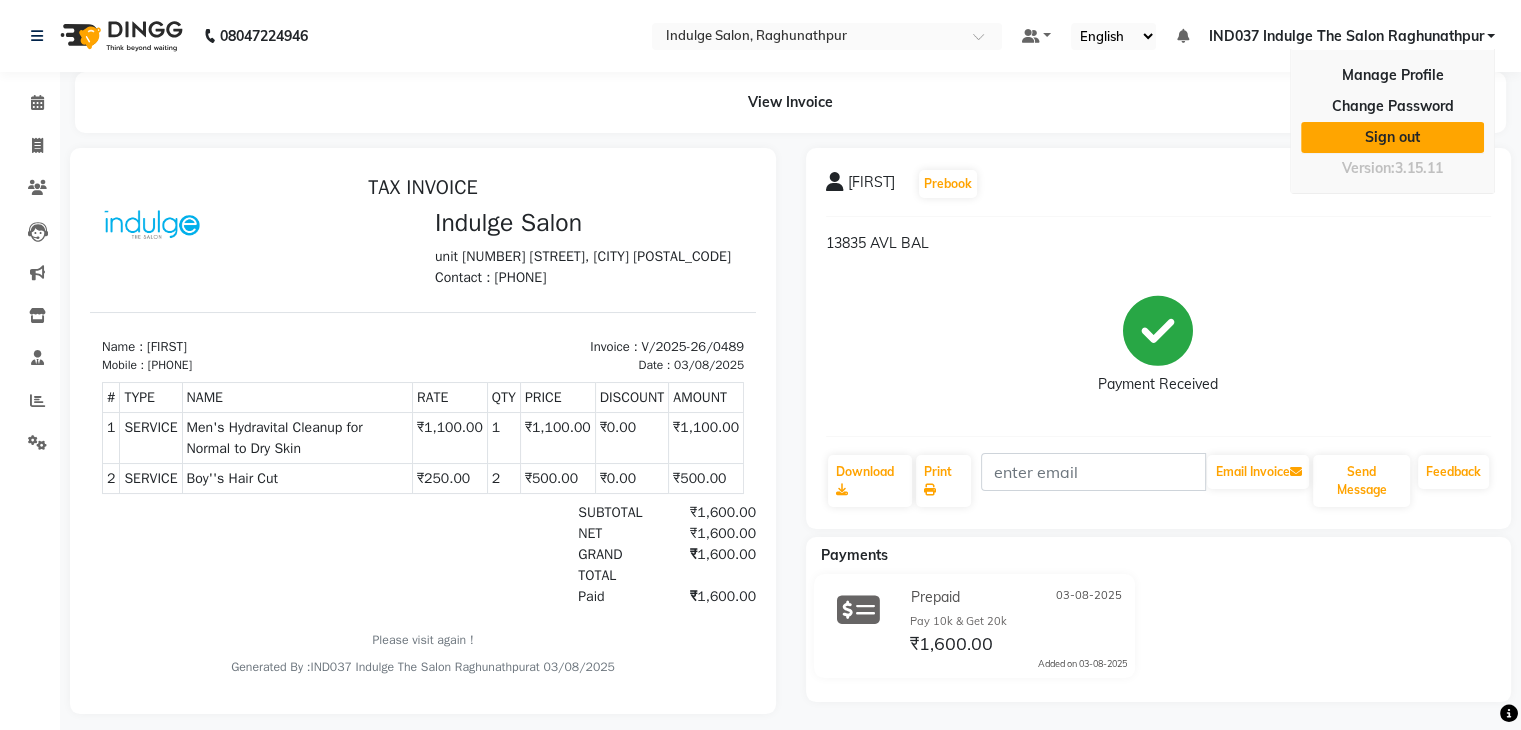 click on "Sign out" at bounding box center (1392, 137) 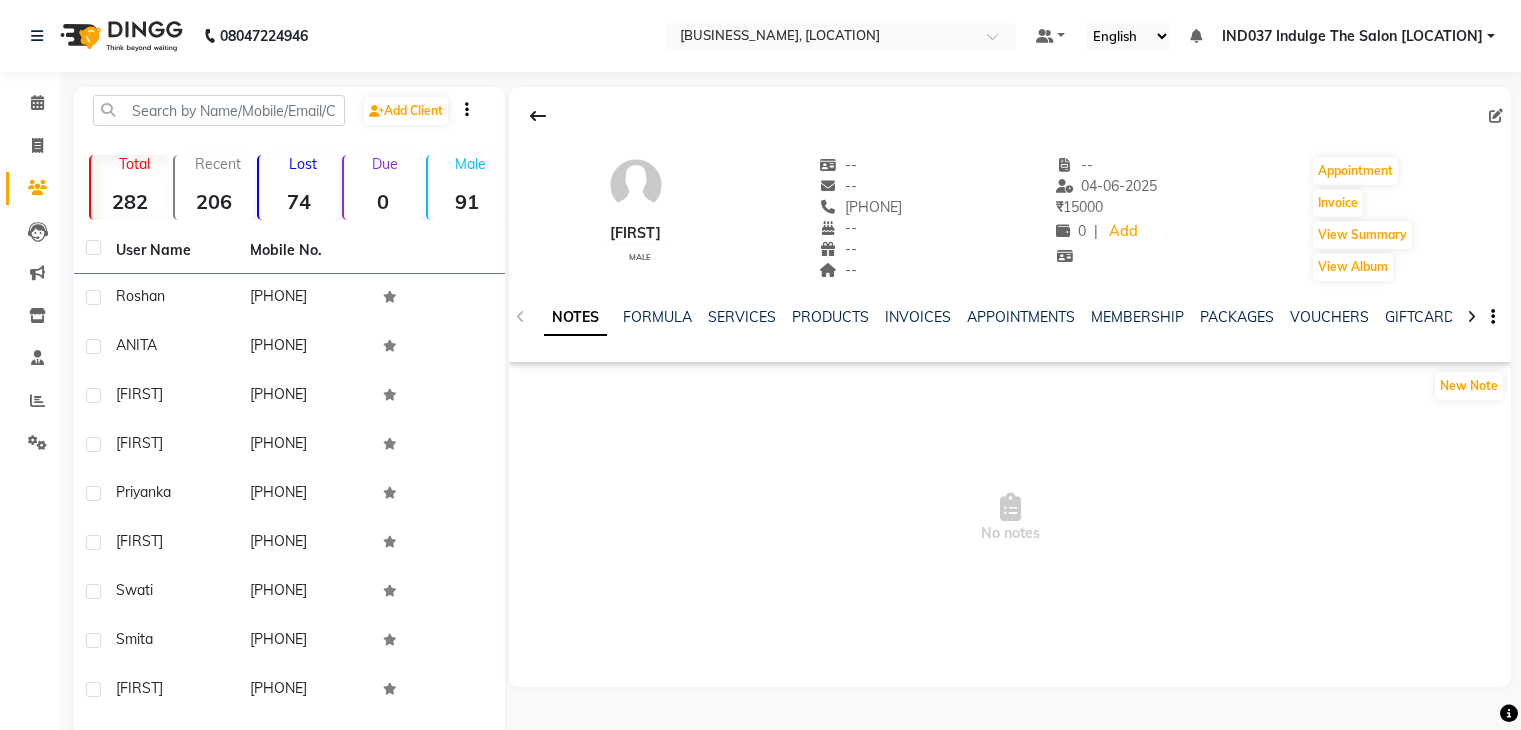 scroll, scrollTop: 0, scrollLeft: 0, axis: both 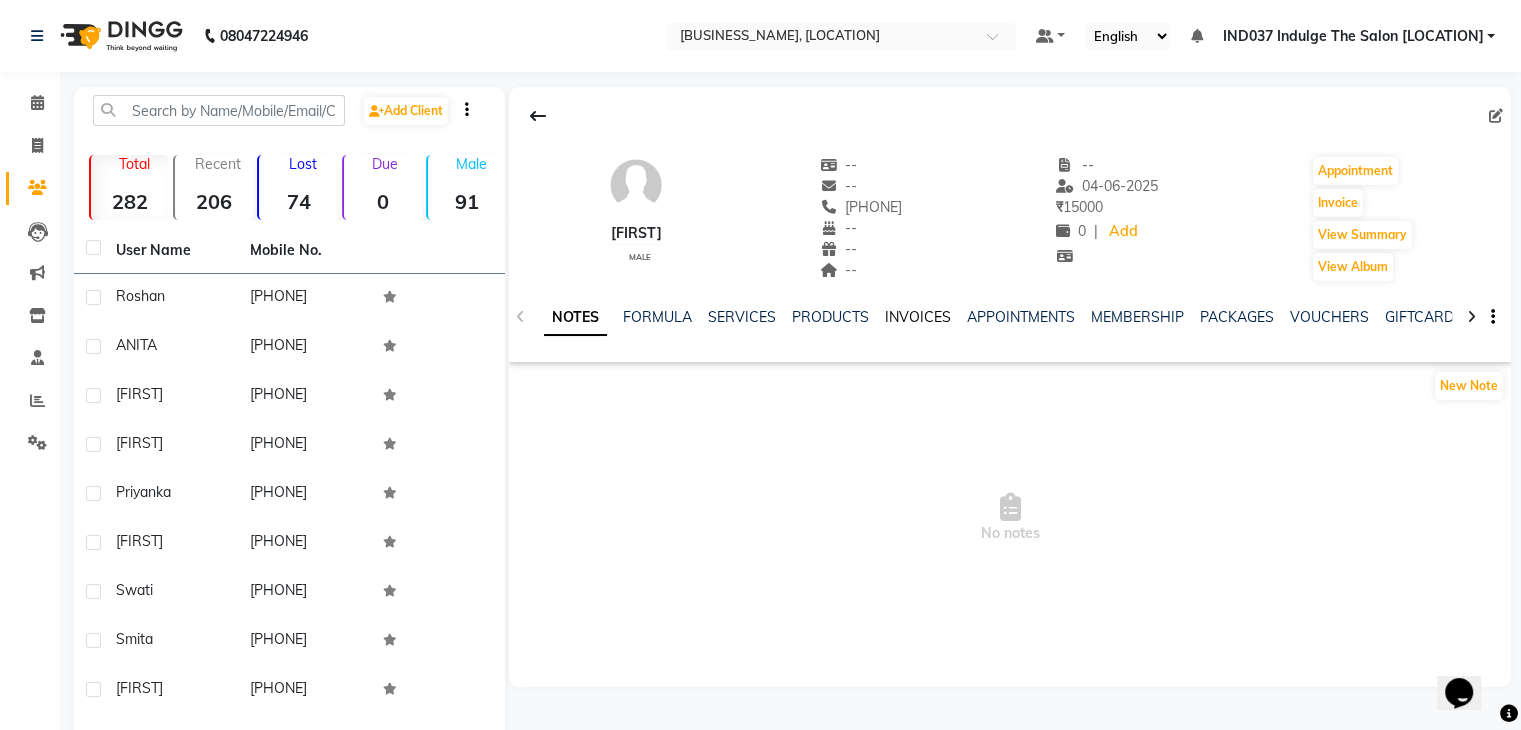 click on "INVOICES" 